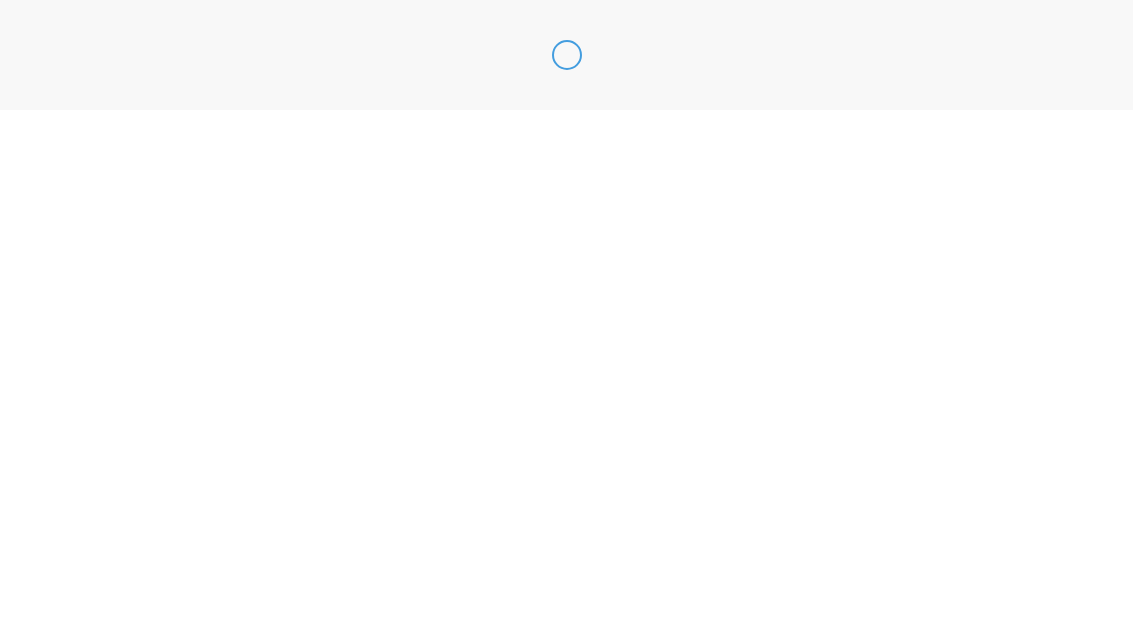 scroll, scrollTop: 0, scrollLeft: 0, axis: both 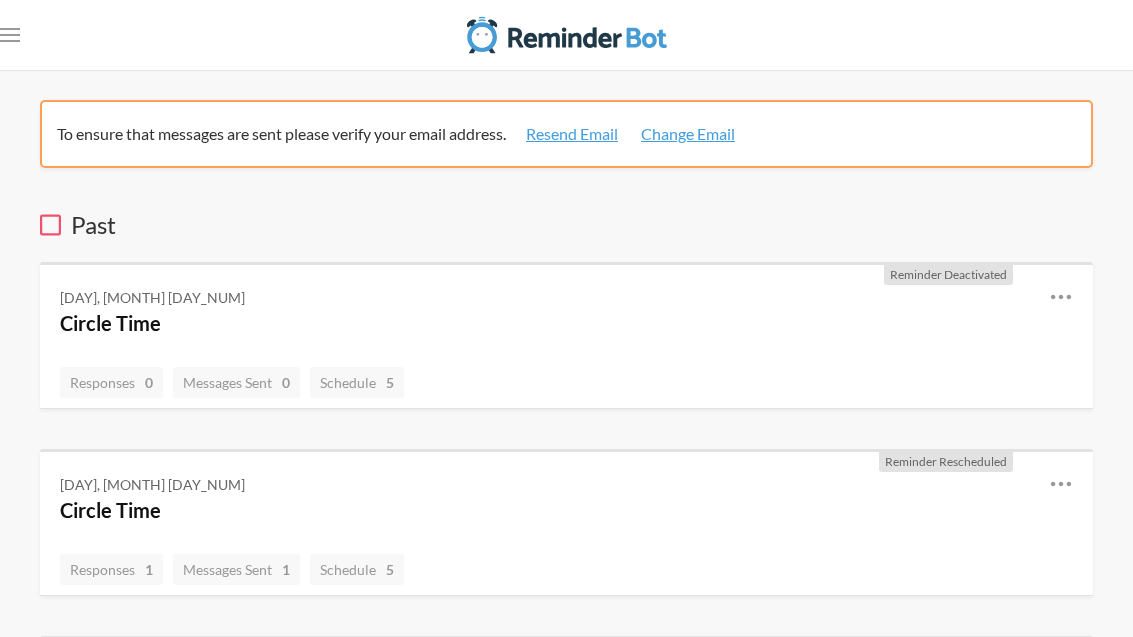 click on "[DAY], [MONTH] [DAY_NUM]" at bounding box center (152, 297) 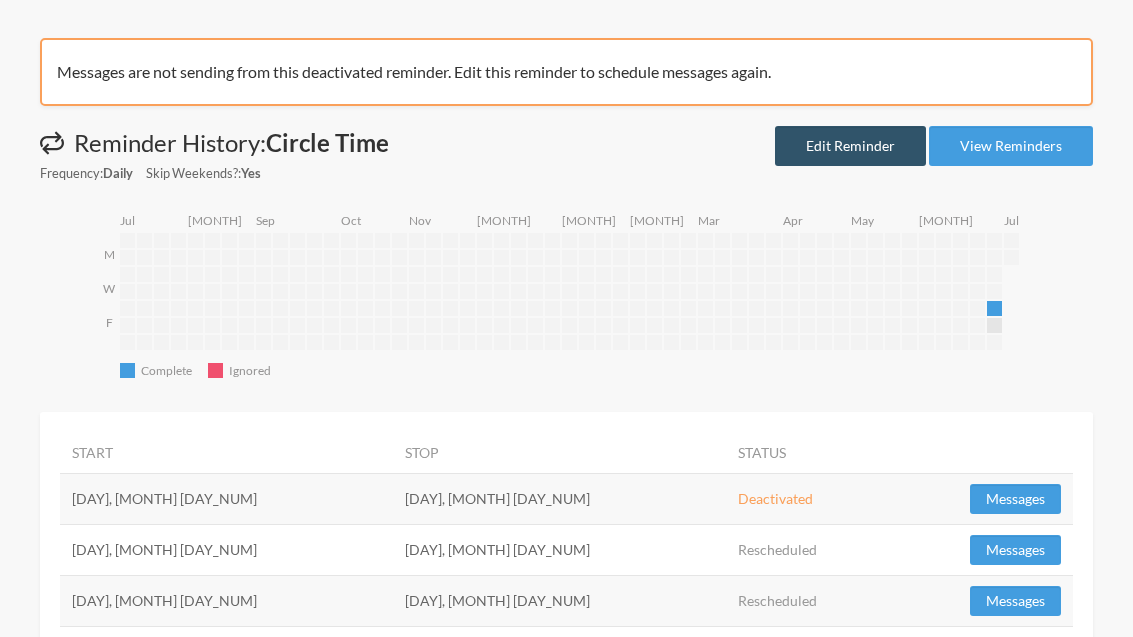 scroll, scrollTop: 108, scrollLeft: 0, axis: vertical 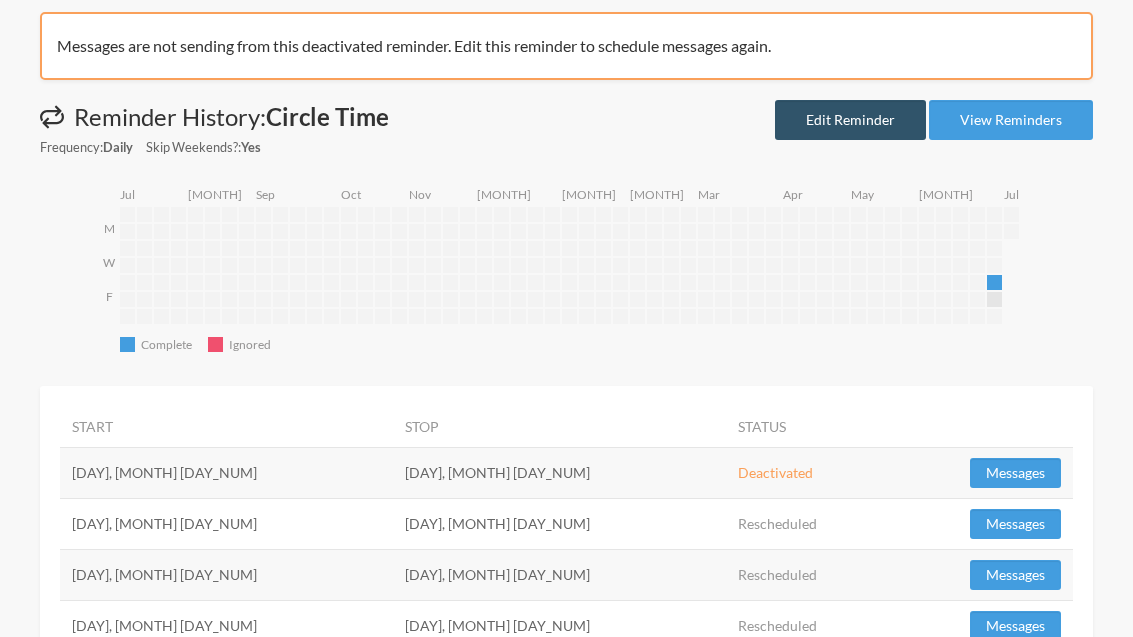 click on "Edit Reminder" at bounding box center (850, 120) 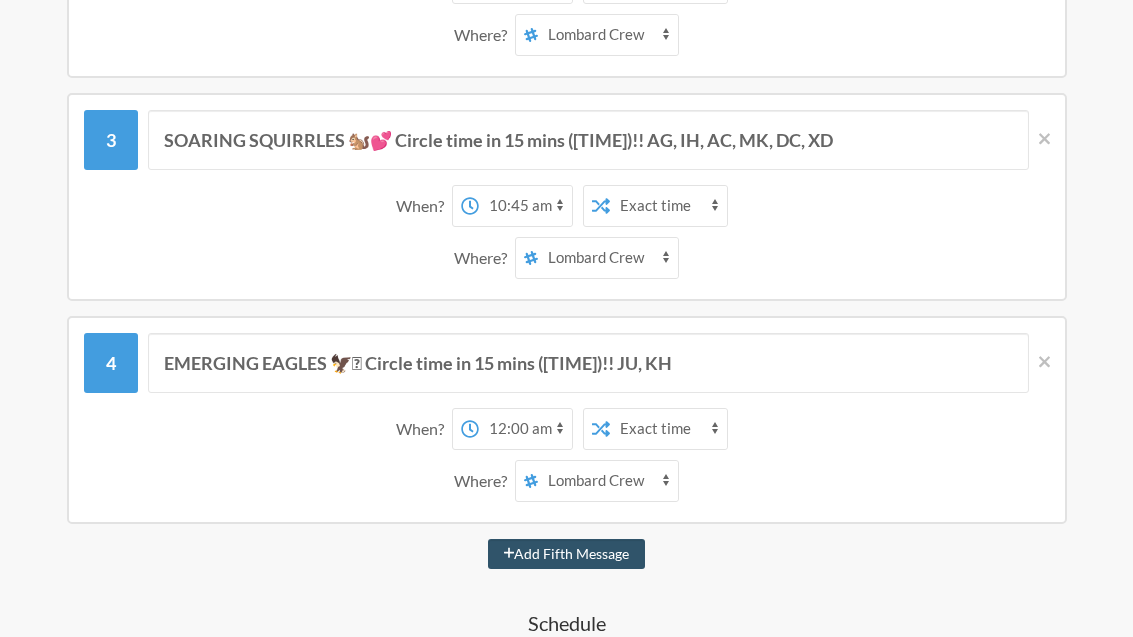 scroll, scrollTop: 653, scrollLeft: 0, axis: vertical 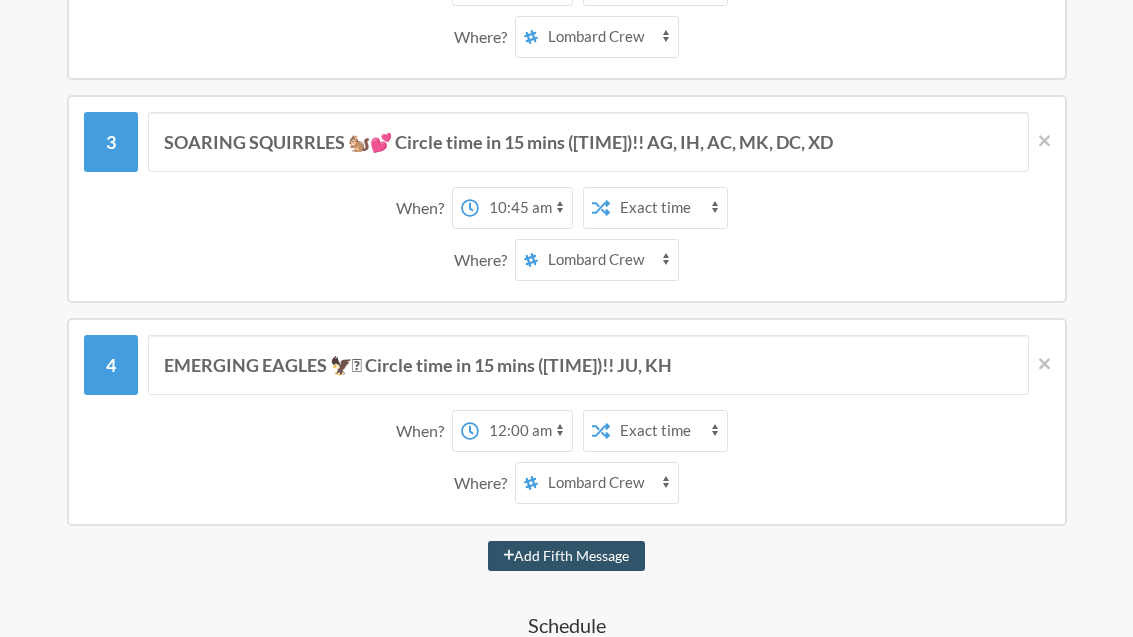 click on "Add Fifth Message" at bounding box center [567, 556] 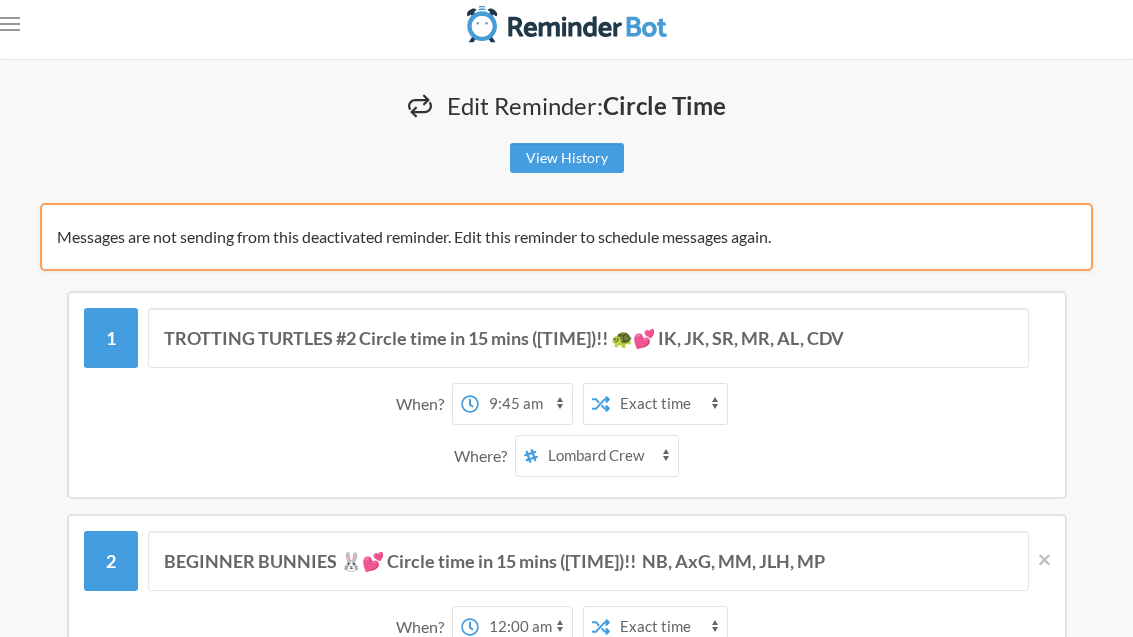 scroll, scrollTop: 0, scrollLeft: 0, axis: both 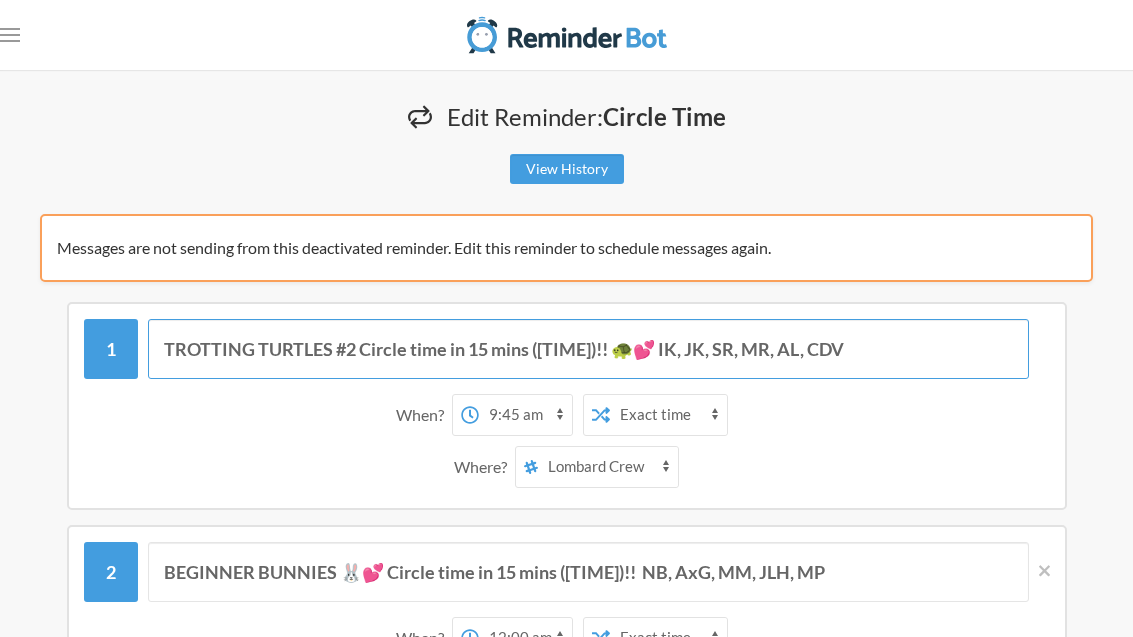 click on "TROTTING TURTLES #2 Circle time in 15 mins ([TIME])!! 🐢💕  IK, JK, SR, MR, AL, CDV" at bounding box center (588, 349) 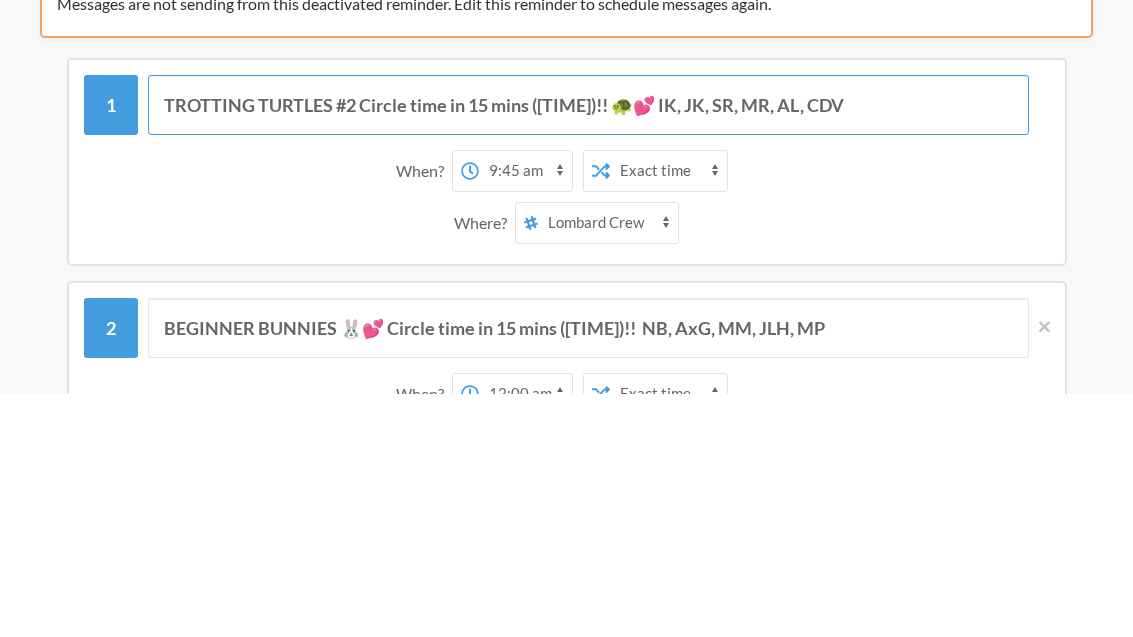 click on "TROTTING TURTLES #2 Circle time in 15 mins ([TIME])!! 🐢💕  IK, JK, SR, MR, AL, CDV" at bounding box center (588, 349) 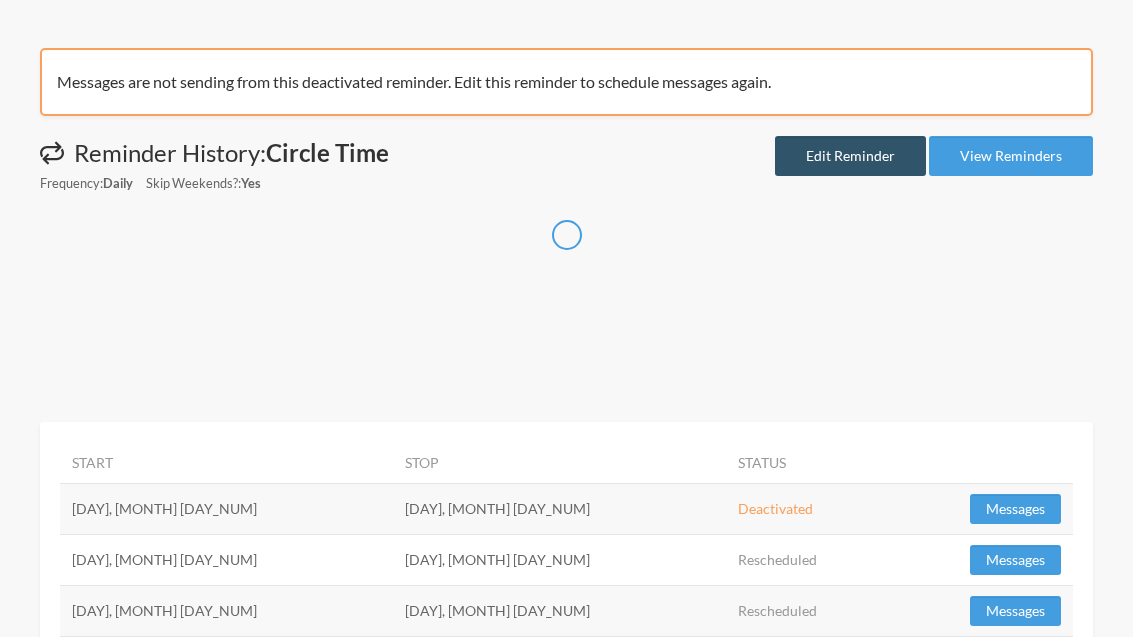 scroll, scrollTop: 0, scrollLeft: 0, axis: both 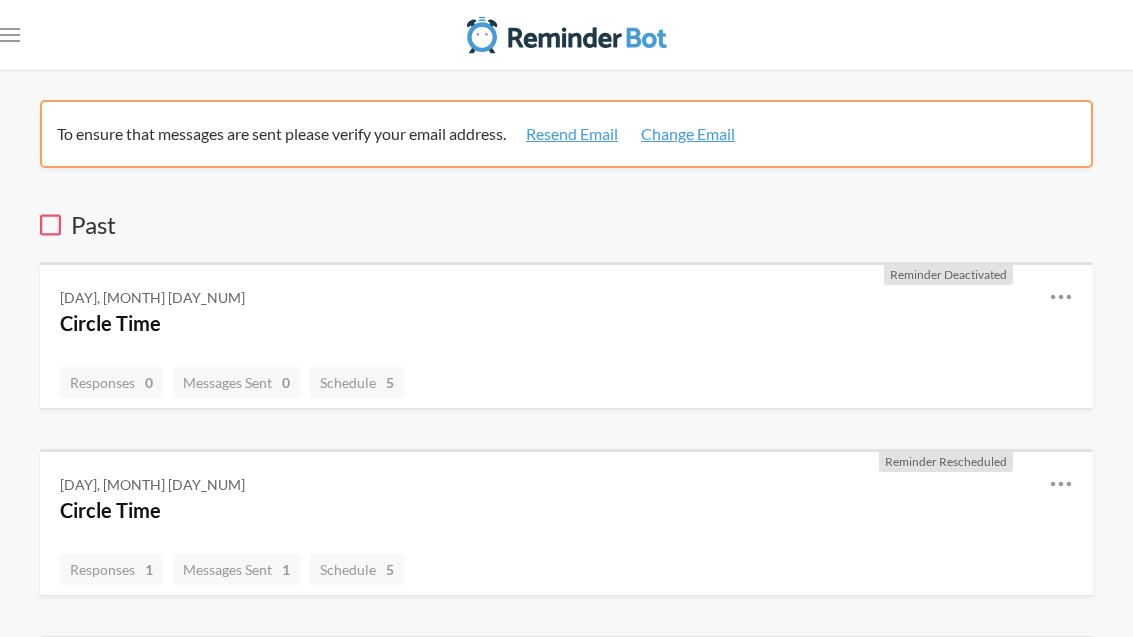 click on ".uk-navbar-toggle-animate svg>[class*="line-"]{transition:0.2s ease-in-out;transition-property:transform, opacity;transform-origin:center;opacity:1}.uk-navbar-toggle svg>.line-3{opacity:0}.uk-navbar-toggle-animate[aria-expanded="true"] svg>.line-3{opacity:1}.uk-navbar-toggle-animate[aria-expanded="true"] svg>.line-2{transform:rotate(45deg)}.uk-navbar-toggle-animate[aria-expanded="true"] svg>.line-3{transform:rotate(-45deg)}.uk-navbar-toggle-animate[aria-expanded="true"] svg>.line-1,.uk-navbar-toggle-animate[aria-expanded="true"] svg>.line-4{opacity:0}.uk-navbar-toggle-animate[aria-expanded="true"] svg>.line-1{transform:translateY(6px) scaleX(0)}.uk-navbar-toggle-animate[aria-expanded="true"] svg>.line-4{transform:translateY(-6px) scaleX(0)}         Upgrade   Vote for Integrations   Contact Us       Logout" at bounding box center (566, 35) 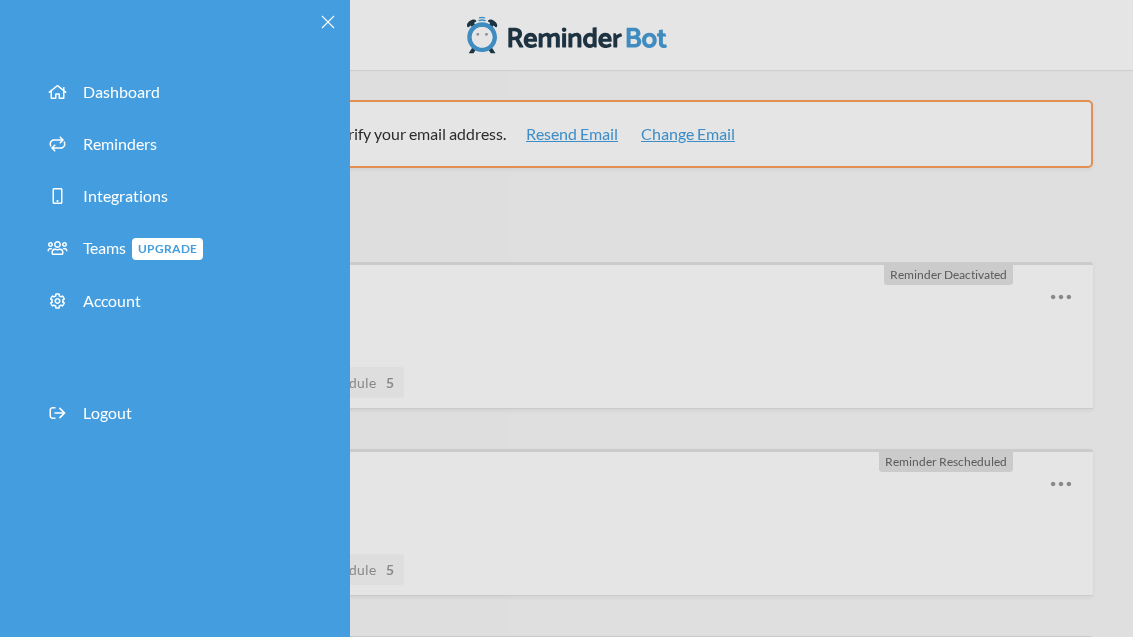 click on "Dashboard     Reminders     Integrations     Teams  Upgrade       Account         Logout" at bounding box center (175, 318) 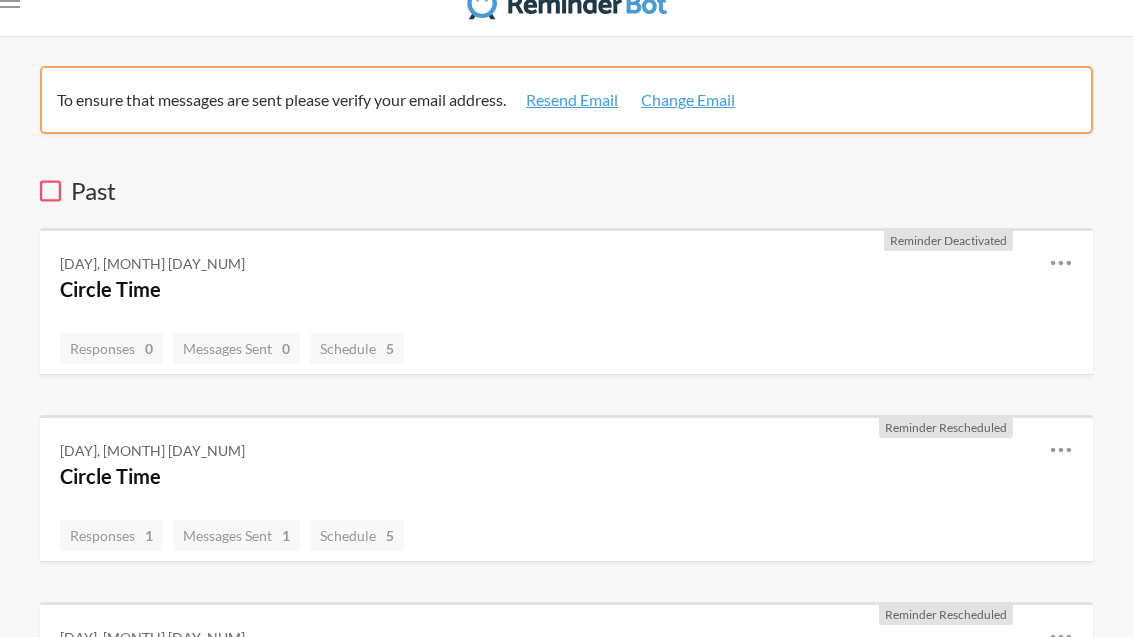 click on "Past" at bounding box center [566, 191] 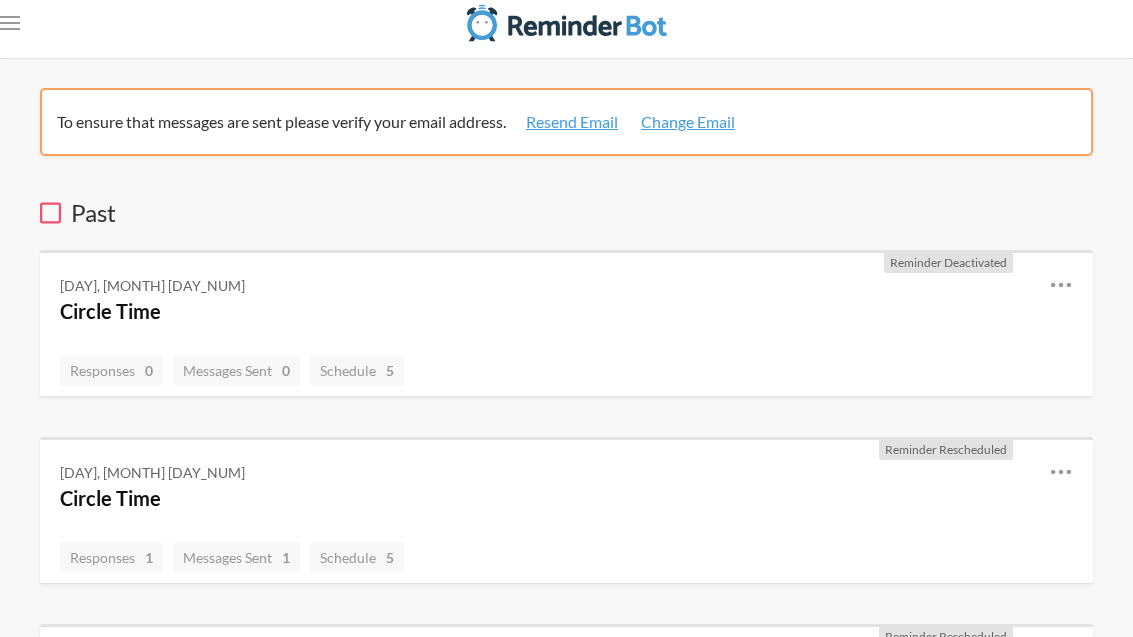 scroll, scrollTop: 0, scrollLeft: 0, axis: both 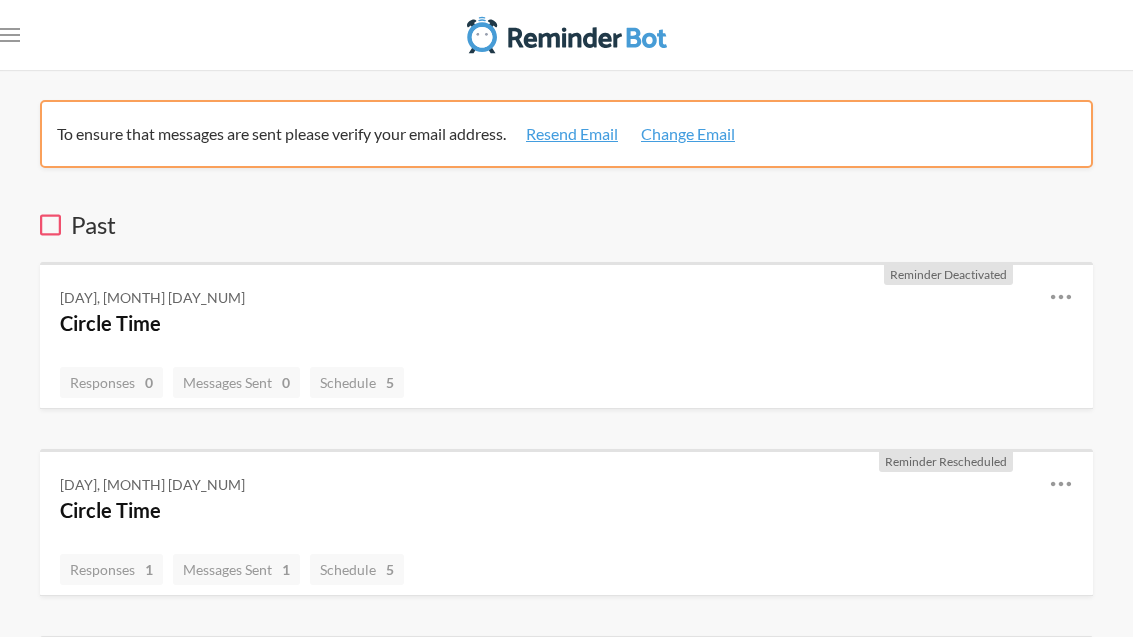 click on ".uk-navbar-toggle-animate svg>[class*="line-"]{transition:0.2s ease-in-out;transition-property:transform, opacity;transform-origin:center;opacity:1}.uk-navbar-toggle svg>.line-3{opacity:0}.uk-navbar-toggle-animate[aria-expanded="true"] svg>.line-3{opacity:1}.uk-navbar-toggle-animate[aria-expanded="true"] svg>.line-2{transform:rotate(45deg)}.uk-navbar-toggle-animate[aria-expanded="true"] svg>.line-3{transform:rotate(-45deg)}.uk-navbar-toggle-animate[aria-expanded="true"] svg>.line-1,.uk-navbar-toggle-animate[aria-expanded="true"] svg>.line-4{opacity:0}.uk-navbar-toggle-animate[aria-expanded="true"] svg>.line-1{transform:translateY(6px) scaleX(0)}.uk-navbar-toggle-animate[aria-expanded="true"] svg>.line-4{transform:translateY(-6px) scaleX(0)}" at bounding box center [10, 35] 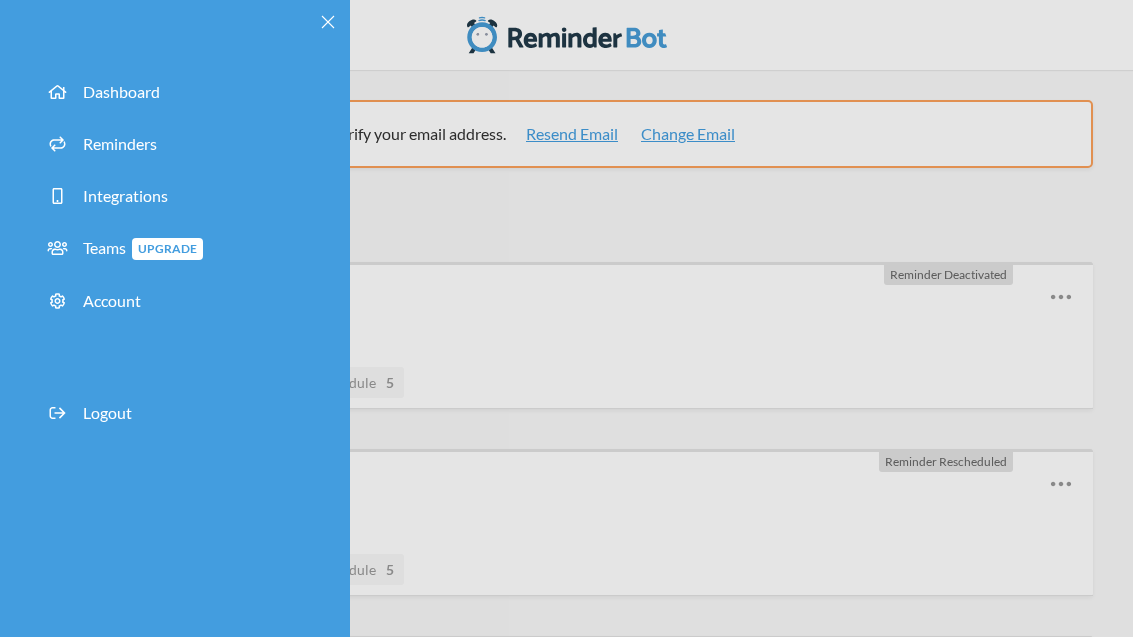 click on "Dashboard     Reminders     Integrations     Teams  Upgrade       Account         Logout" at bounding box center (175, 318) 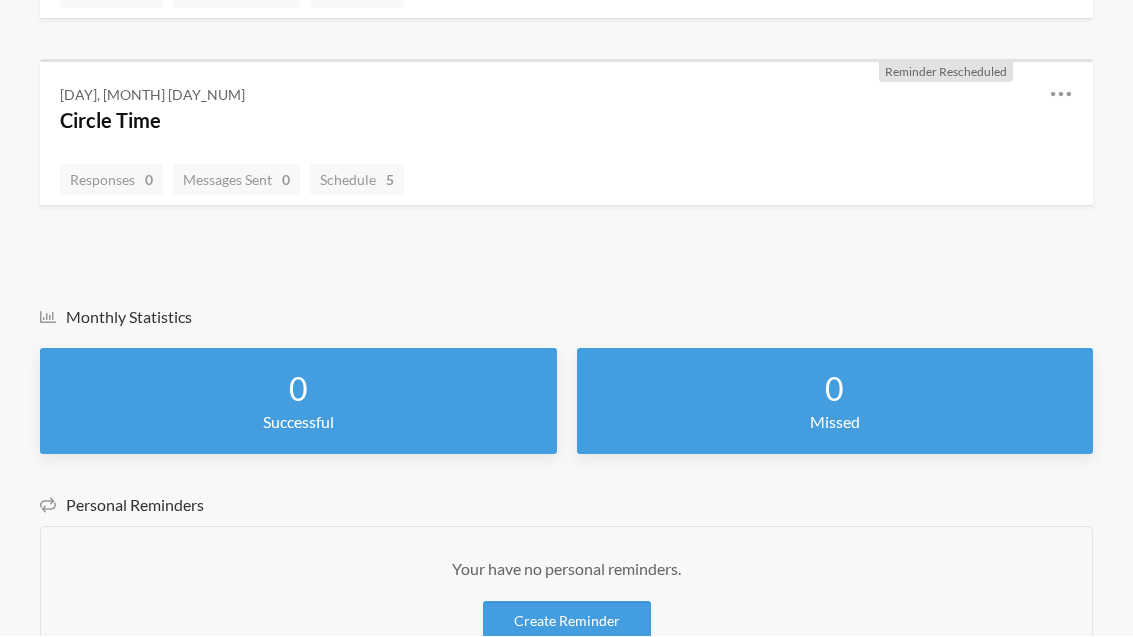 scroll, scrollTop: 728, scrollLeft: 0, axis: vertical 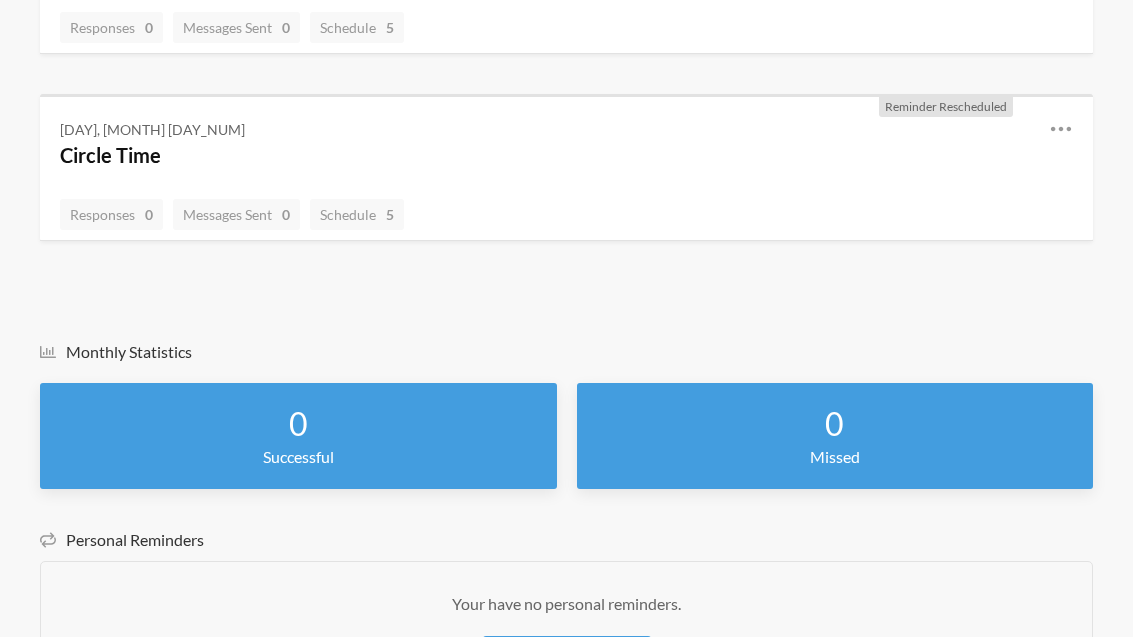 click on "Create Reminder" at bounding box center [567, 657] 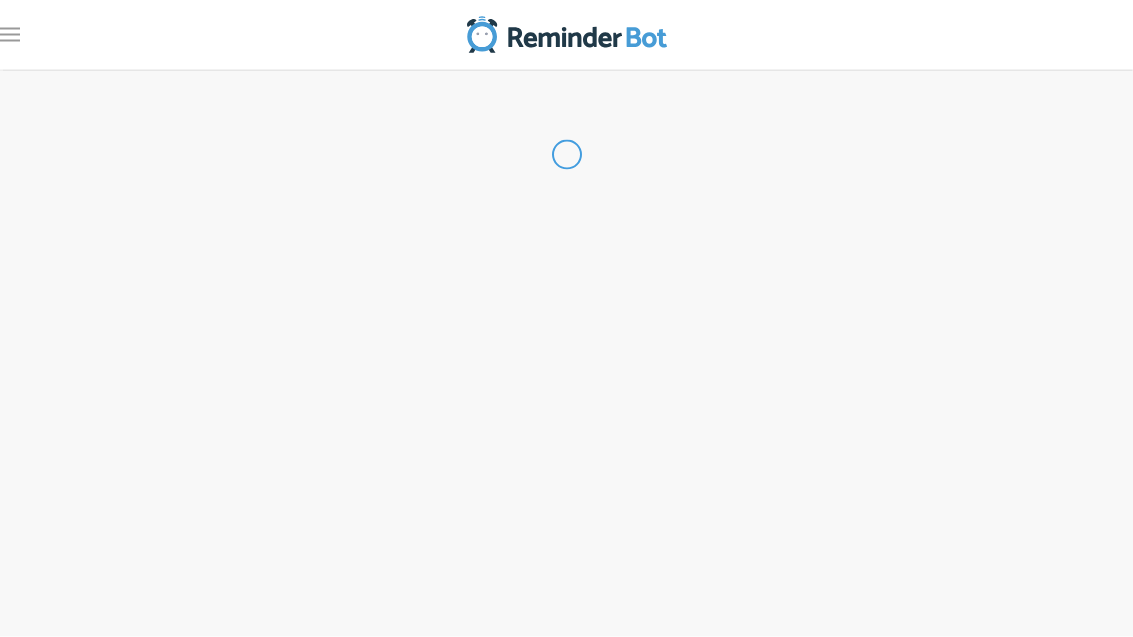 scroll, scrollTop: 0, scrollLeft: 0, axis: both 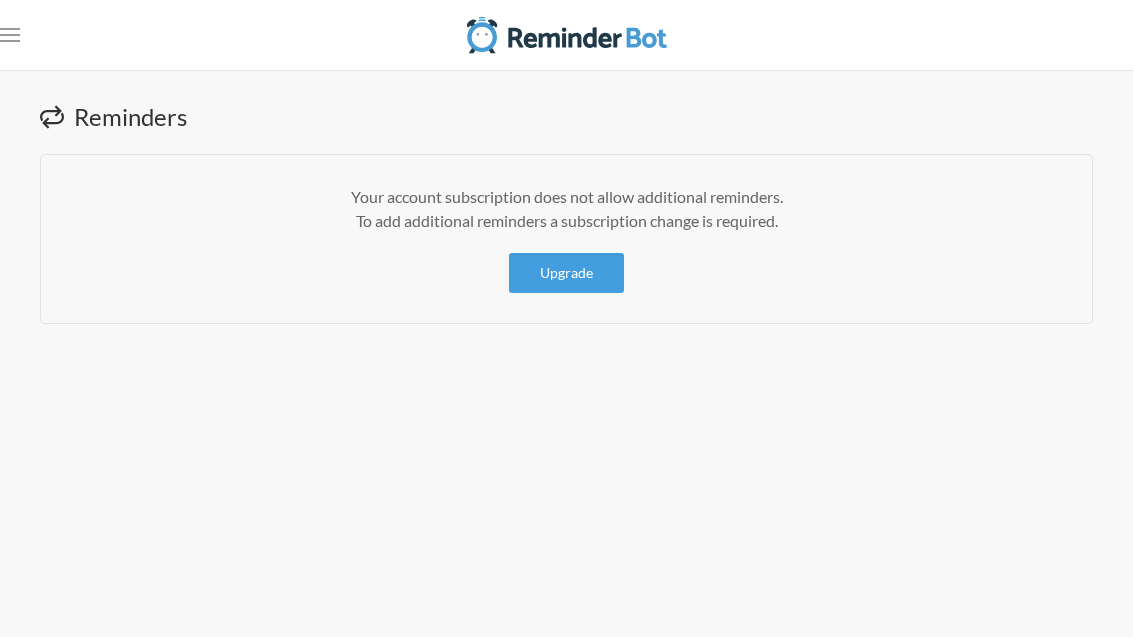 click on "Reminders   Your account subscription does not allow additional reminders.  To add additional reminders a subscription change is required.   Upgrade" at bounding box center [566, 353] 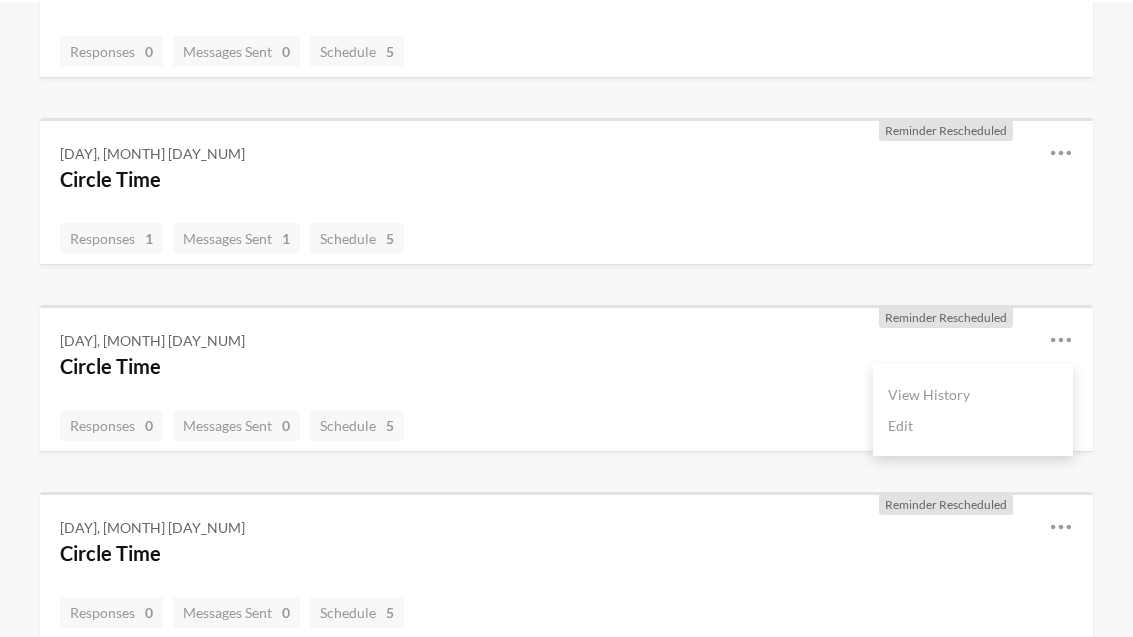 scroll, scrollTop: 331, scrollLeft: 0, axis: vertical 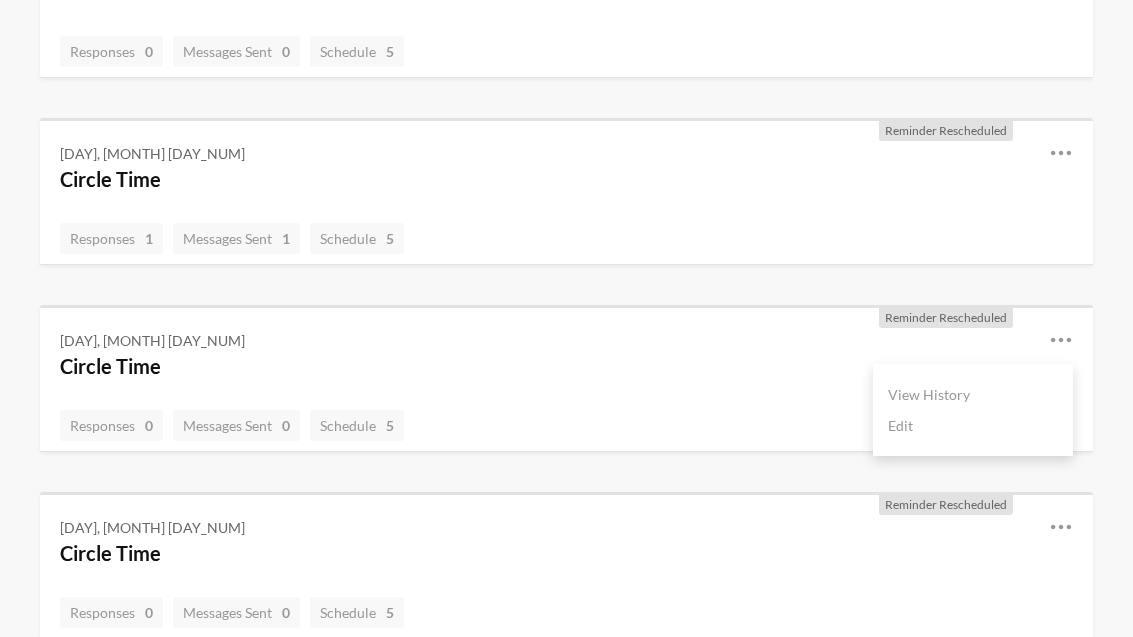 click on "Edit" at bounding box center [973, 425] 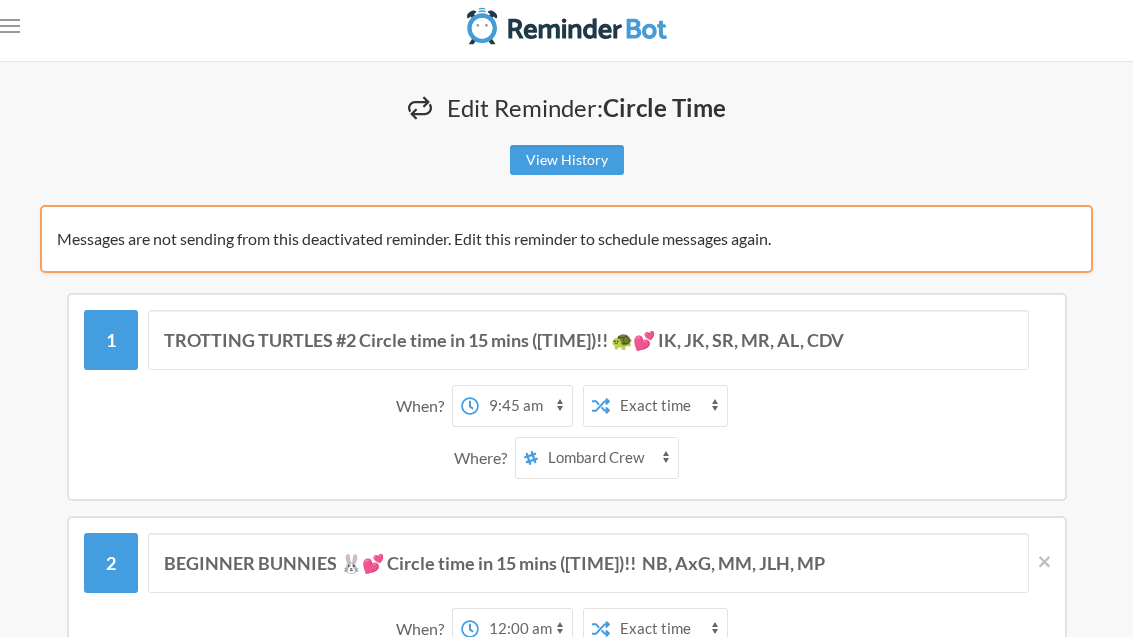 scroll, scrollTop: 0, scrollLeft: 0, axis: both 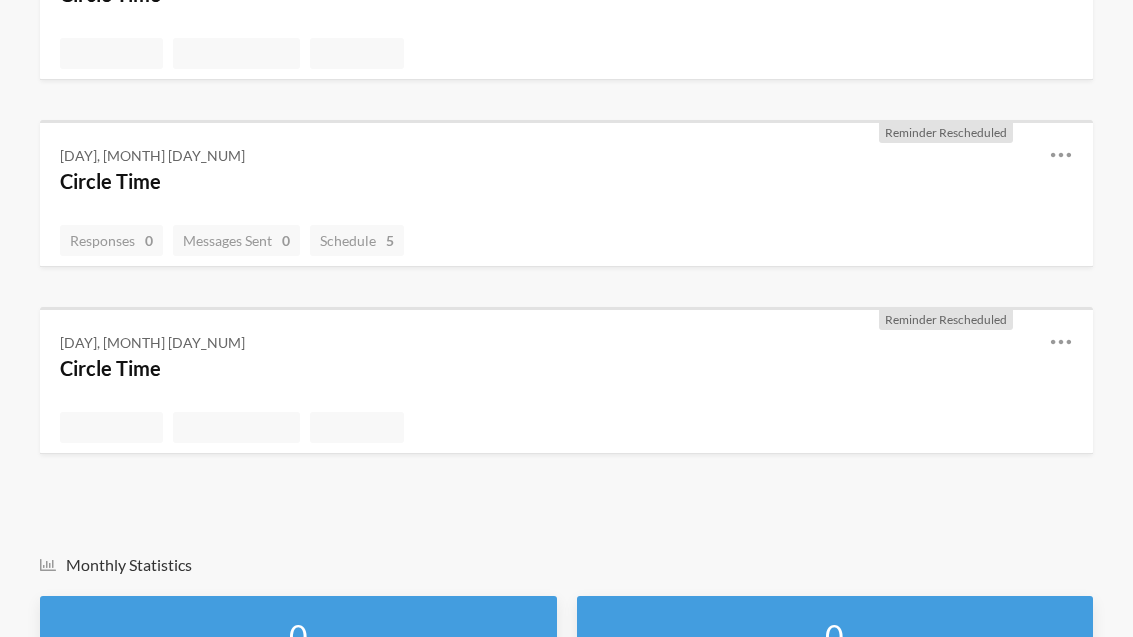 click at bounding box center (1061, 342) 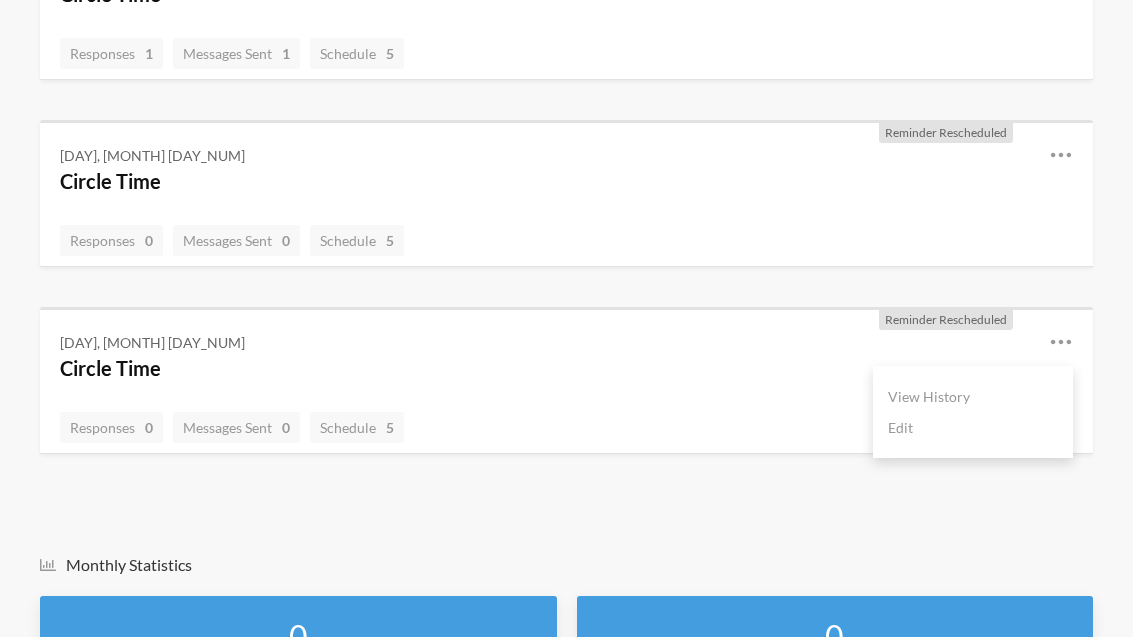 click on "Edit" at bounding box center (973, 427) 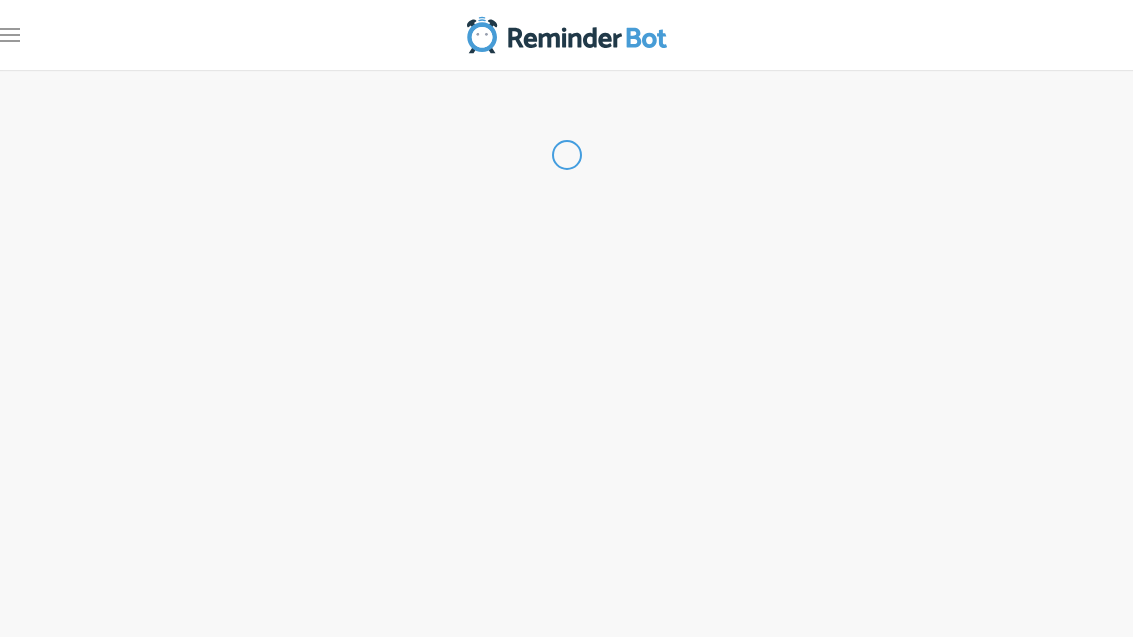 scroll, scrollTop: 0, scrollLeft: 0, axis: both 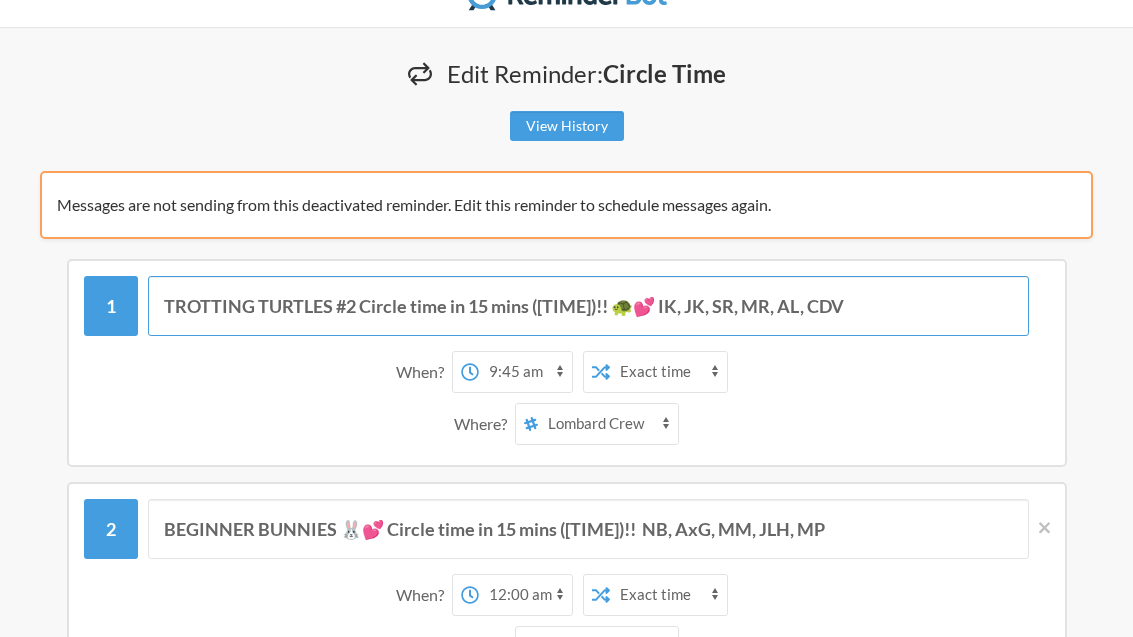 click on "TROTTING TURTLES #2 Circle time in 15 mins ([TIME])!! 🐢💕  IK, JK, SR, MR, AL, CDV" at bounding box center [588, 306] 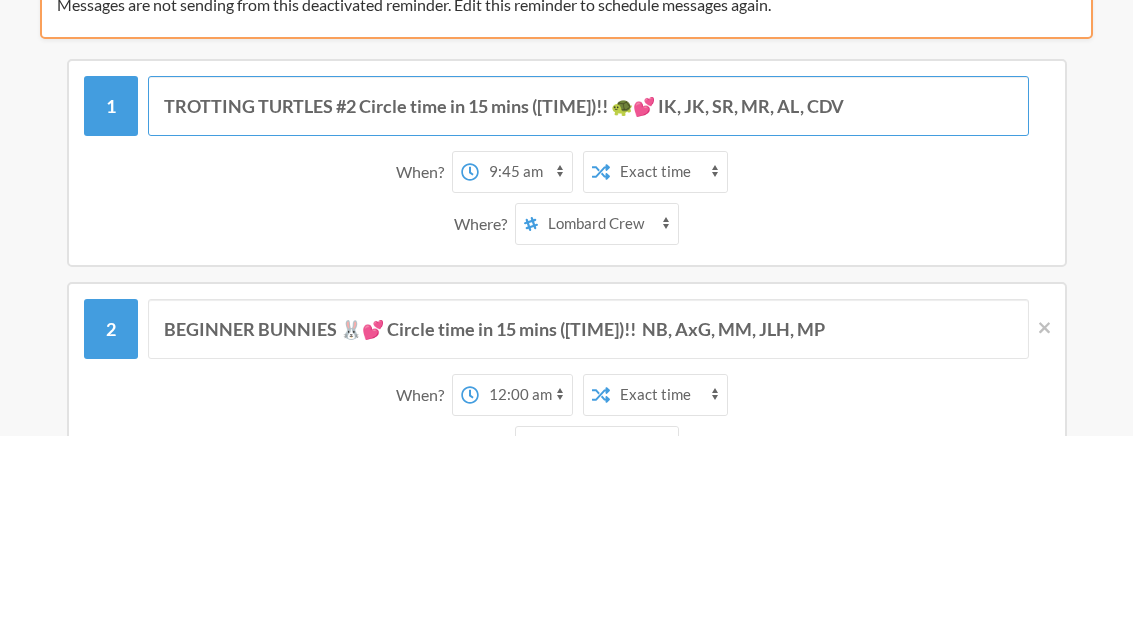 click on "TROTTING TURTLES #2 Circle time in 15 mins ([TIME])!! 🐢💕  IK, JK, SR, MR, AL, CDV" at bounding box center (588, 307) 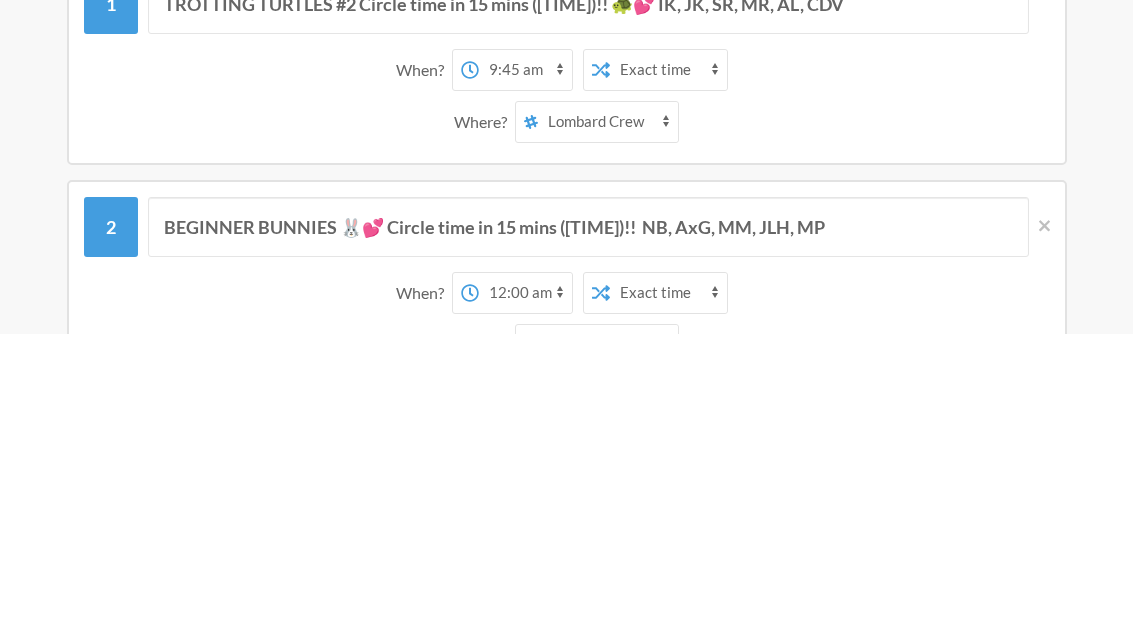 click on "BEGINNER BUNNIES 🐰💕 Circle time in 15 mins (10:30)!!  NB, AxG, MM, JLH, MP     When?     12:00 am 12:15 am 12:30 am 12:45 am 1:00 am 1:15 am 1:30 am 1:45 am 2:00 am 2:15 am 2:30 am 2:45 am 3:00 am 3:15 am 3:30 am 3:45 am 4:00 am 4:15 am 4:30 am 4:45 am 5:00 am 5:15 am 5:30 am 5:45 am 6:00 am 6:15 am 6:30 am 6:45 am 7:00 am 7:15 am 7:30 am 7:45 am 8:00 am 8:15 am 8:30 am 8:45 am 9:00 am 9:15 am 9:30 am 9:45 am 10:00 am 10:15 am 10:30 am 10:45 am 11:00 am 11:15 am 11:30 am 11:45 am 12:00 pm 12:15 pm 12:30 pm 12:45 pm 1:00 pm 1:15 pm 1:30 pm 1:45 pm 2:00 pm 2:15 pm 2:30 pm 2:45 pm 3:00 pm 3:15 pm 3:30 pm 3:45 pm 4:00 pm 4:15 pm 4:30 pm 4:45 pm 5:00 pm 5:15 pm 5:30 pm 5:45 pm 6:00 pm 6:15 pm 6:30 pm 6:45 pm 7:00 pm 7:15 pm 7:30 pm 7:45 pm 8:00 pm 8:15 pm 8:30 pm 8:45 pm 9:00 pm 9:15 pm 9:30 pm 9:45 pm 10:00 pm 10:15 pm 10:30 pm 10:45 pm 11:00 pm 11:15 pm 11:30 pm 11:45 pm   on  day 1     12:00 am 12:15 am 12:30 am 12:45 am 1:00 am 1:15 am 1:30 am 1:45 am 2:00 am 2:15 am 2:30 am 2:45 am 3:00 am 3:15 am   on" at bounding box center (567, 364) 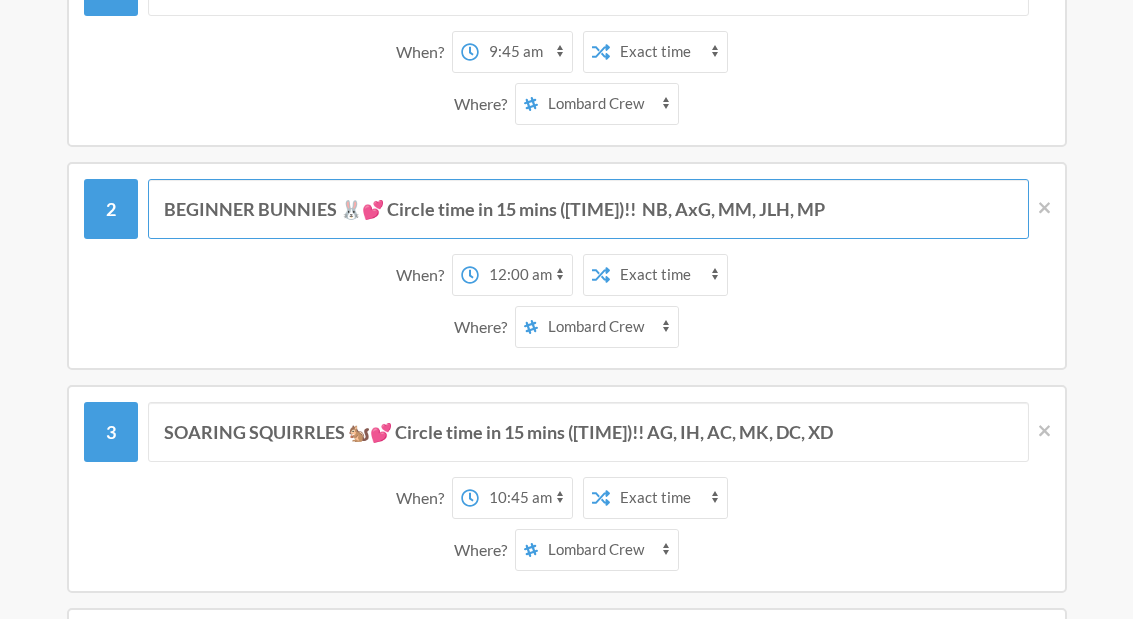 click on "BEGINNER BUNNIES 🐰💕 Circle time in 15 mins ([TIME])!!  [INITIALS], [INITIALS], [INITIALS], [INITIALS], [INITIALS]" at bounding box center (588, 227) 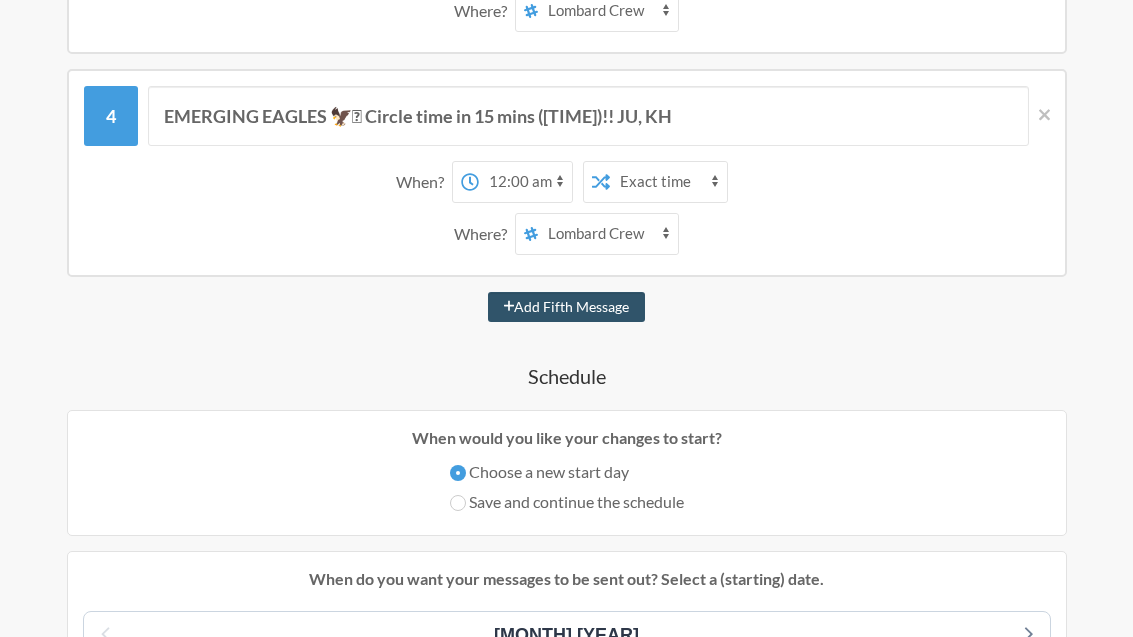 click on "Add Fifth Message" at bounding box center [567, 307] 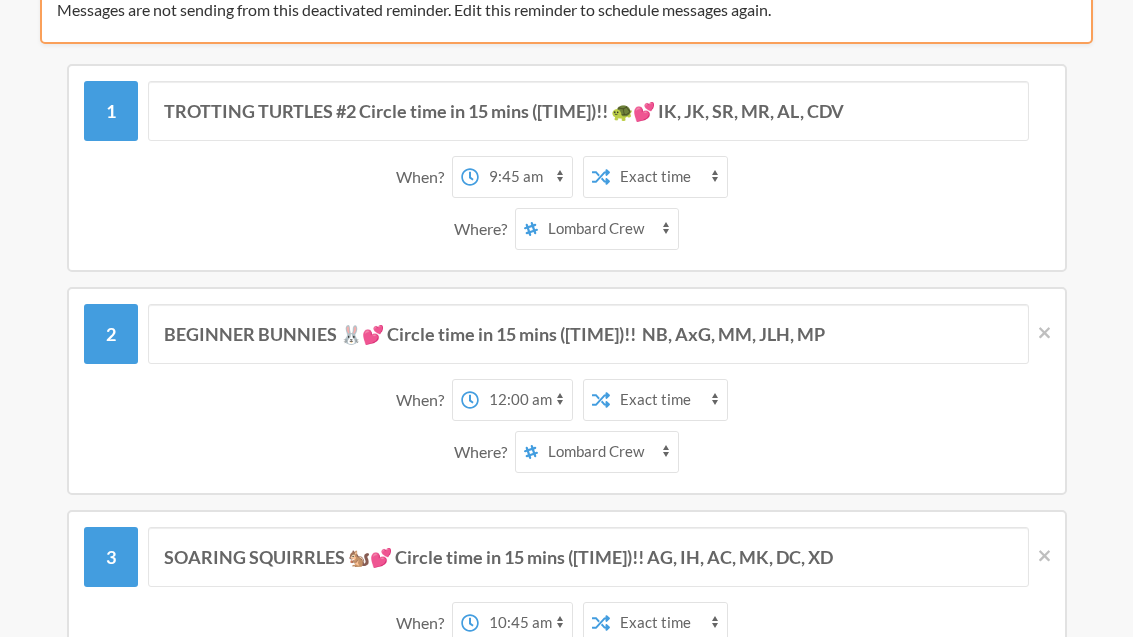 scroll, scrollTop: 234, scrollLeft: 0, axis: vertical 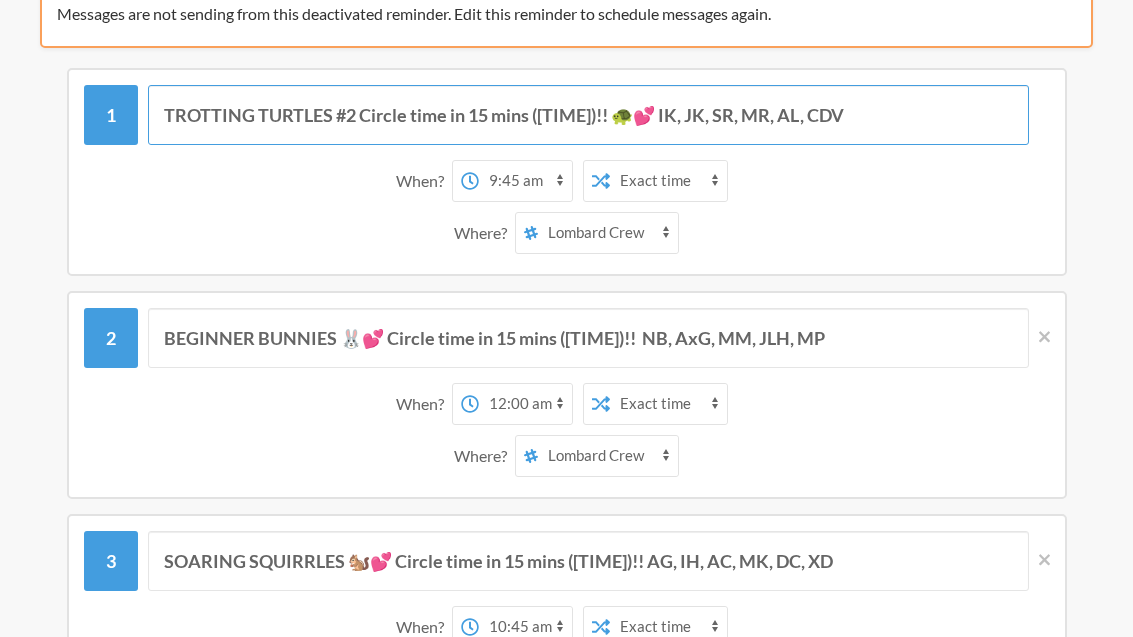 click on "TROTTING TURTLES #2 Circle time in 15 mins ([TIME])!! 🐢💕  IK, JK, SR, MR, AL, CDV" at bounding box center [588, 115] 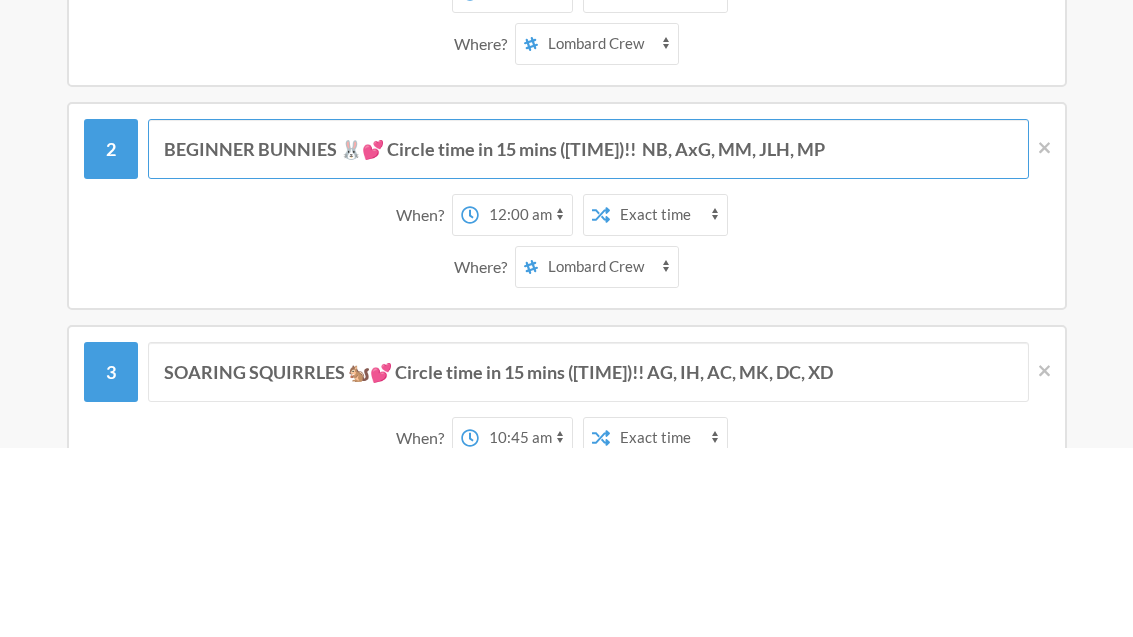 click on "BEGINNER BUNNIES 🐰💕 Circle time in 15 mins ([TIME])!!  [INITIALS], [INITIALS], [INITIALS], [INITIALS], [INITIALS]" at bounding box center [588, 338] 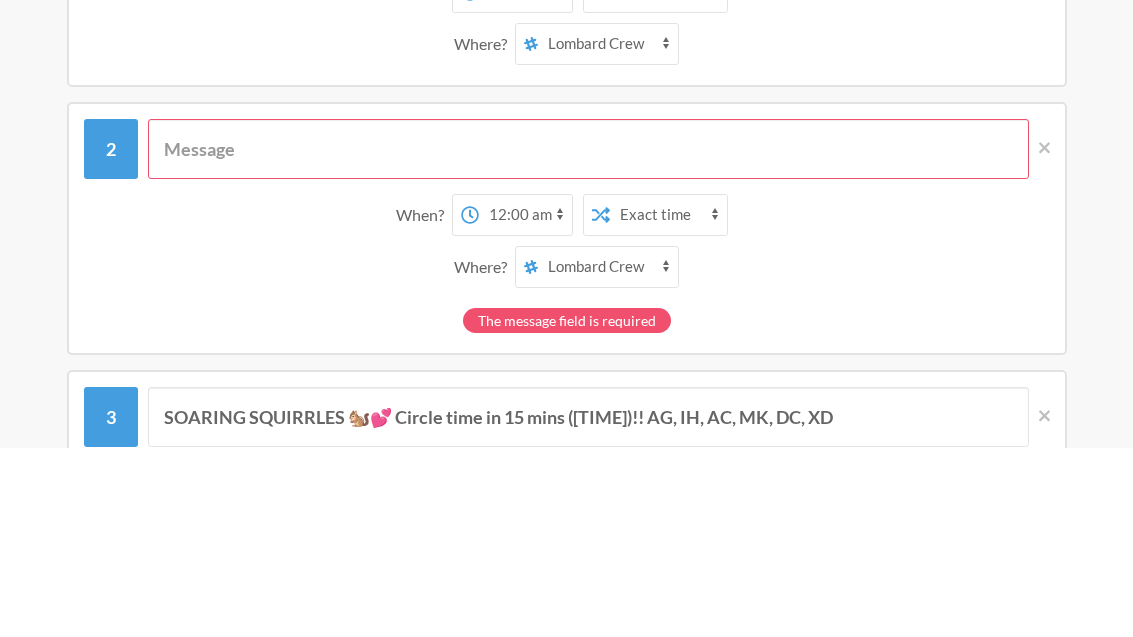 click at bounding box center [588, 338] 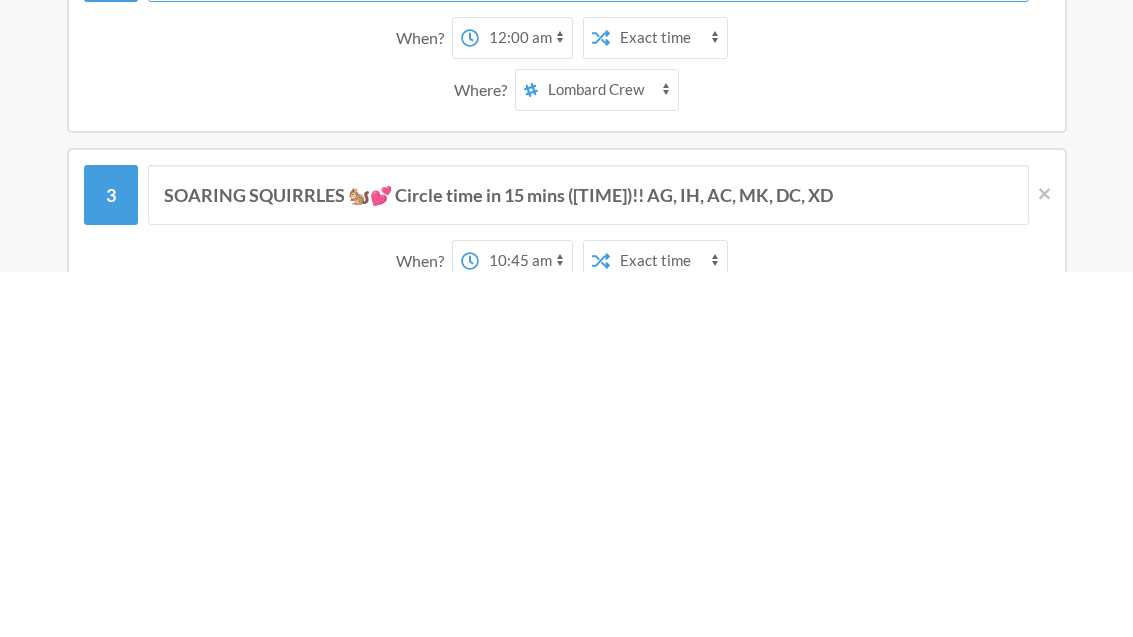 type on "TROTTING TURTLES #2 Circle time in 15 mins ([TIME])!! 🐢💕  IK, JK, SR, MR, AL, CDV" 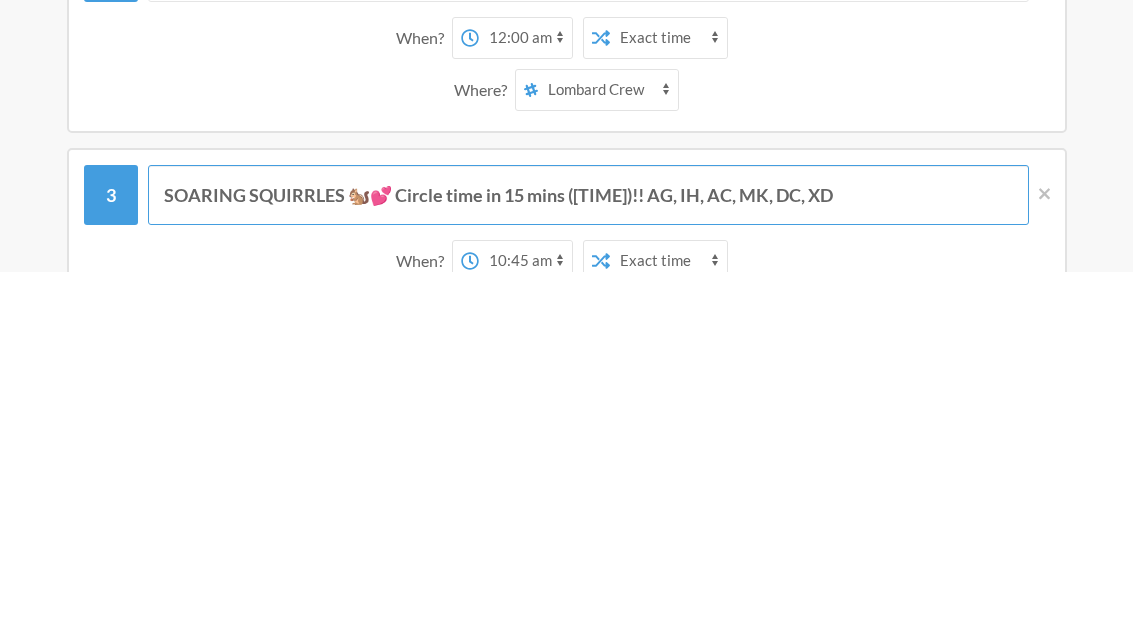 click on "SOARING SQUIRRLES 🐿️💕 Circle time in 15 mins ([TIME])!! AG, IH, AC, MK, DC, XD" at bounding box center (588, 561) 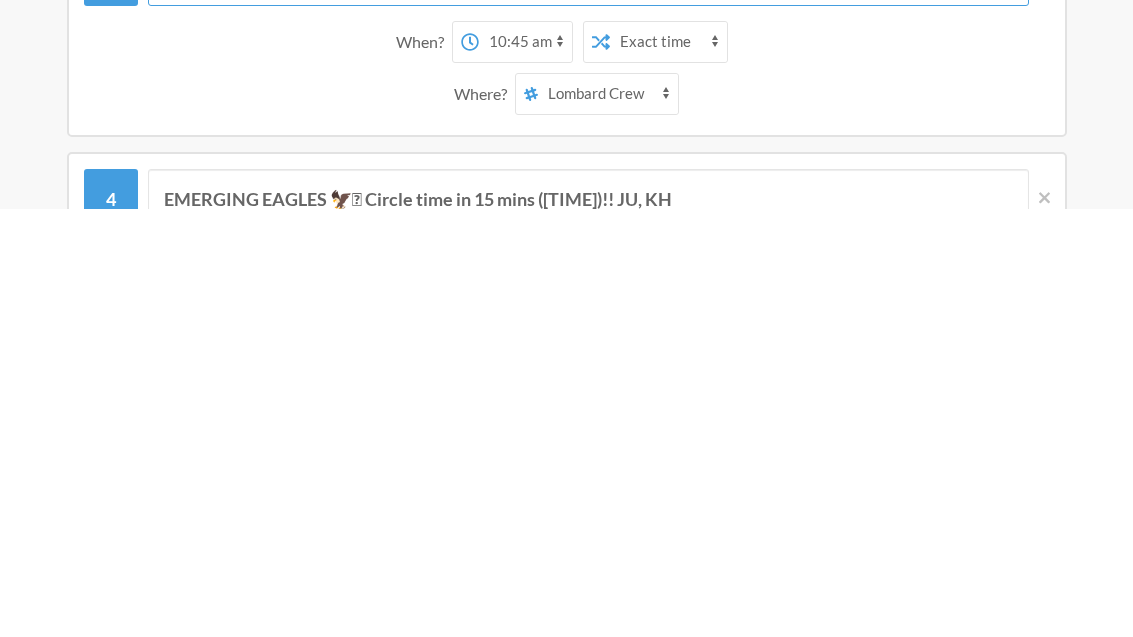 scroll, scrollTop: 461, scrollLeft: 0, axis: vertical 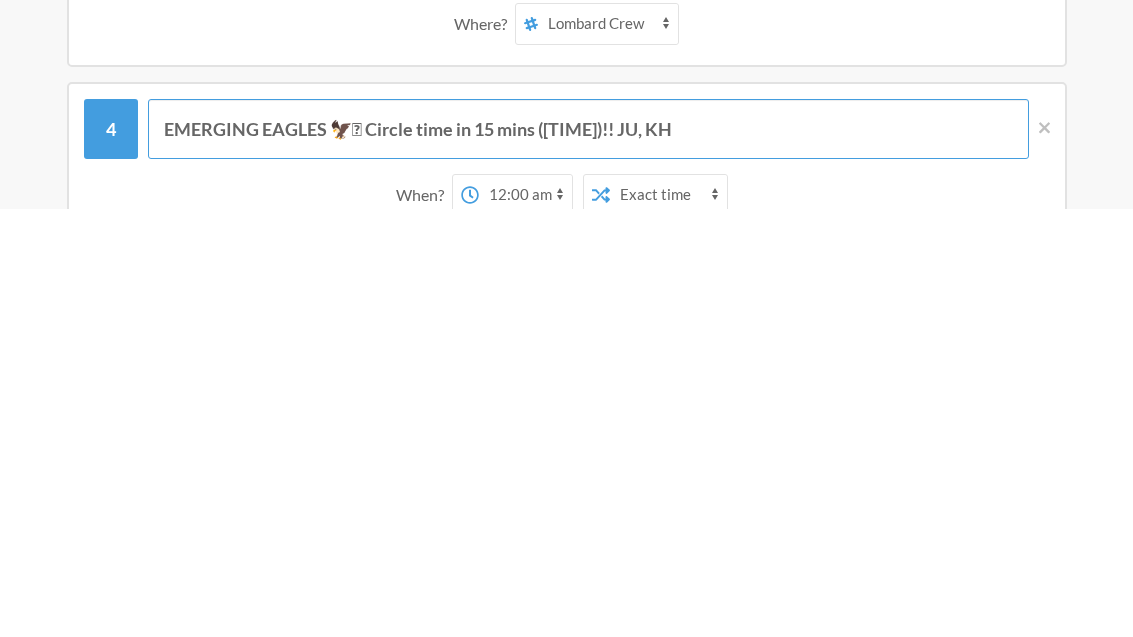 paste on "SOARING SQUIRRLES 🐿️💕 Circle time in 15 mins ([TIME])!! AG, IH, AC, MK, DC, XD" 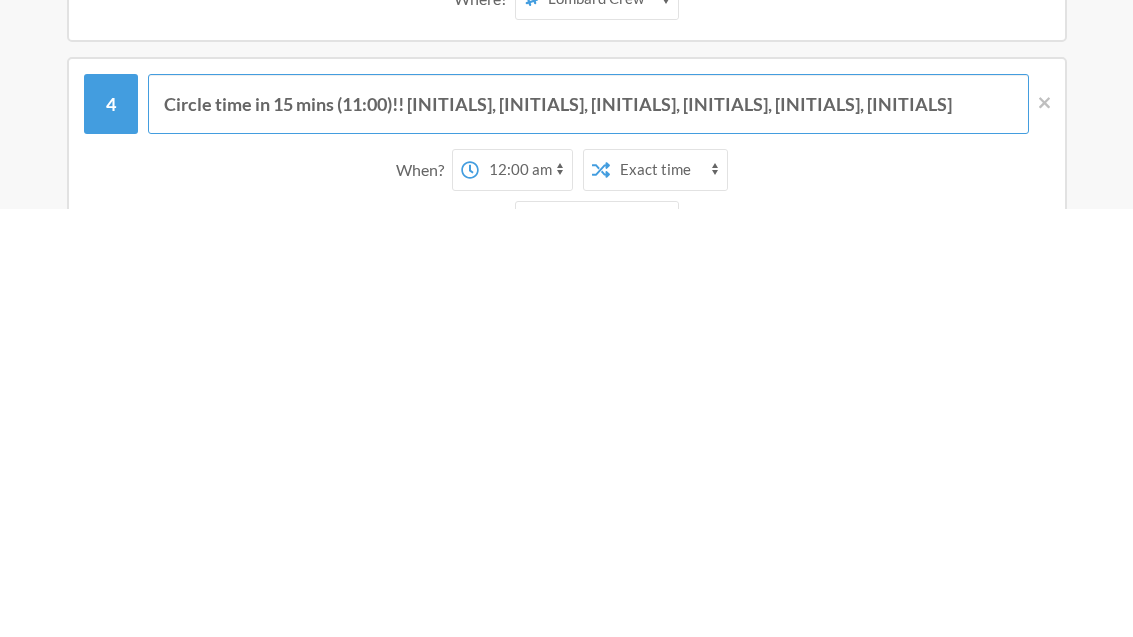 scroll, scrollTop: 487, scrollLeft: 0, axis: vertical 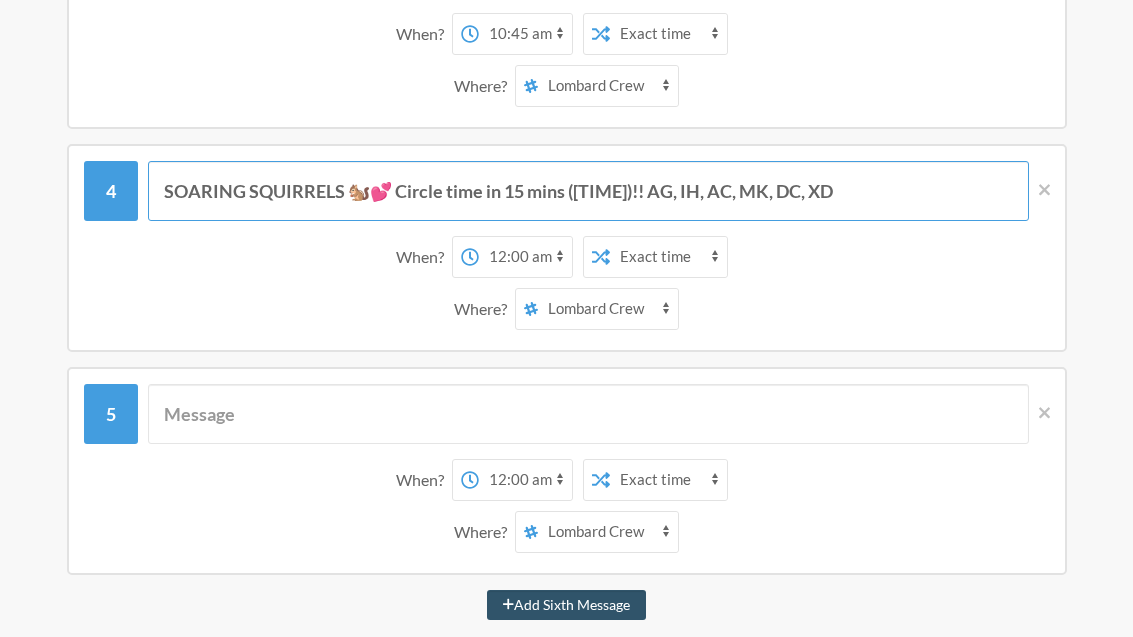 type on "SOARING SQUIRRELS 🐿️💕 Circle time in 15 mins (11:00)!! AG, IH, AC, MK, DC, XD" 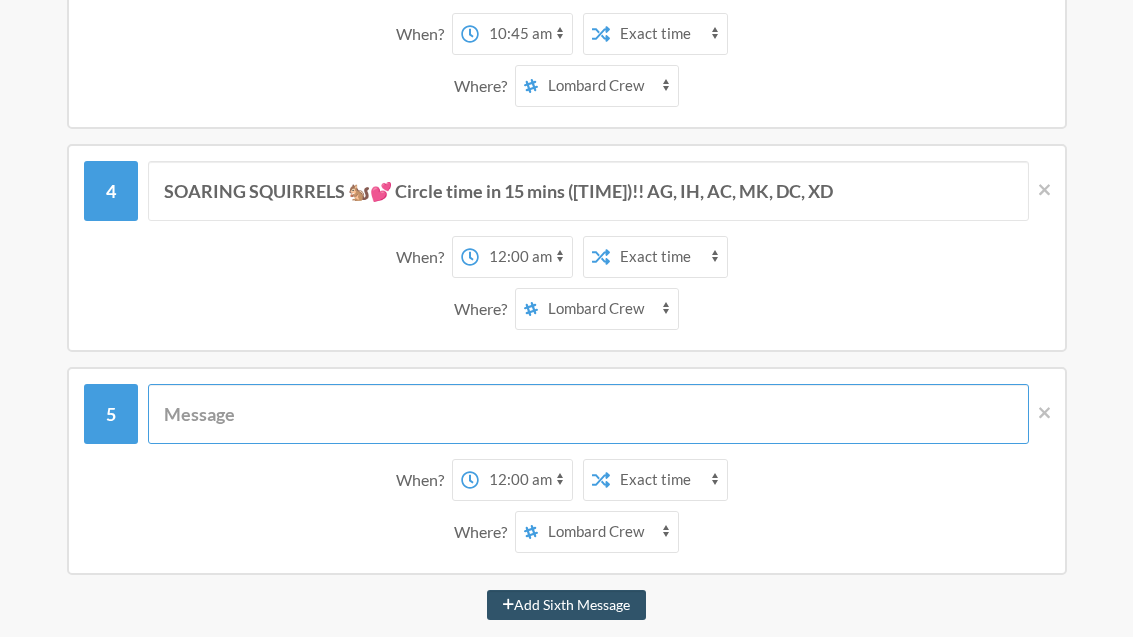 scroll, scrollTop: 826, scrollLeft: 0, axis: vertical 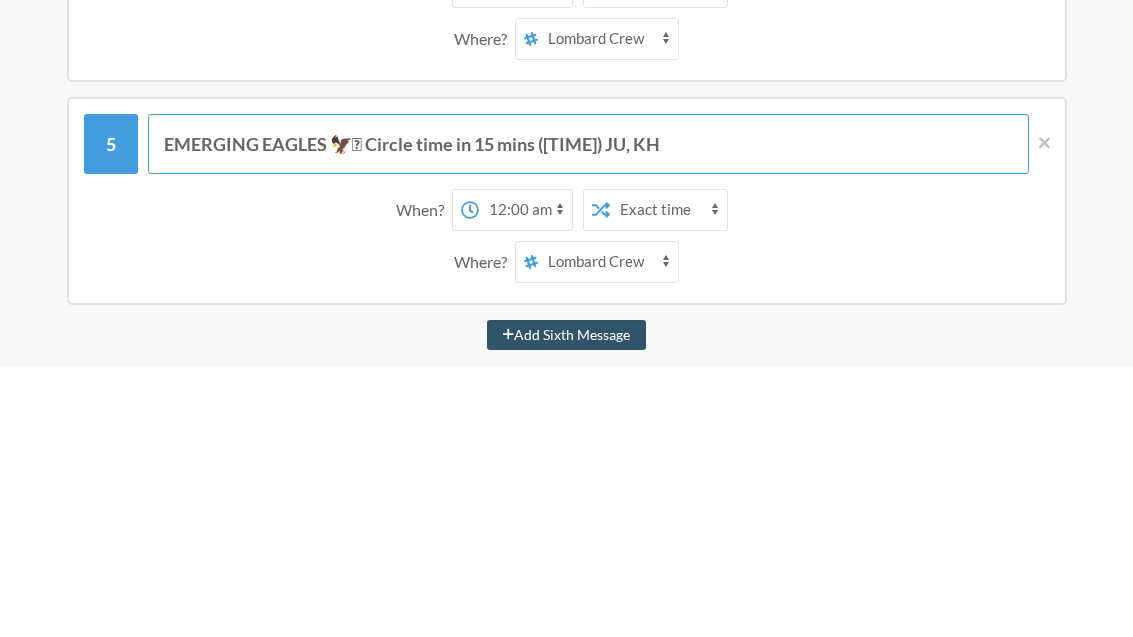 type on "EMERGING EAGLES 🦅🩷 Circle time in 15 mins (1:00) JU, KH" 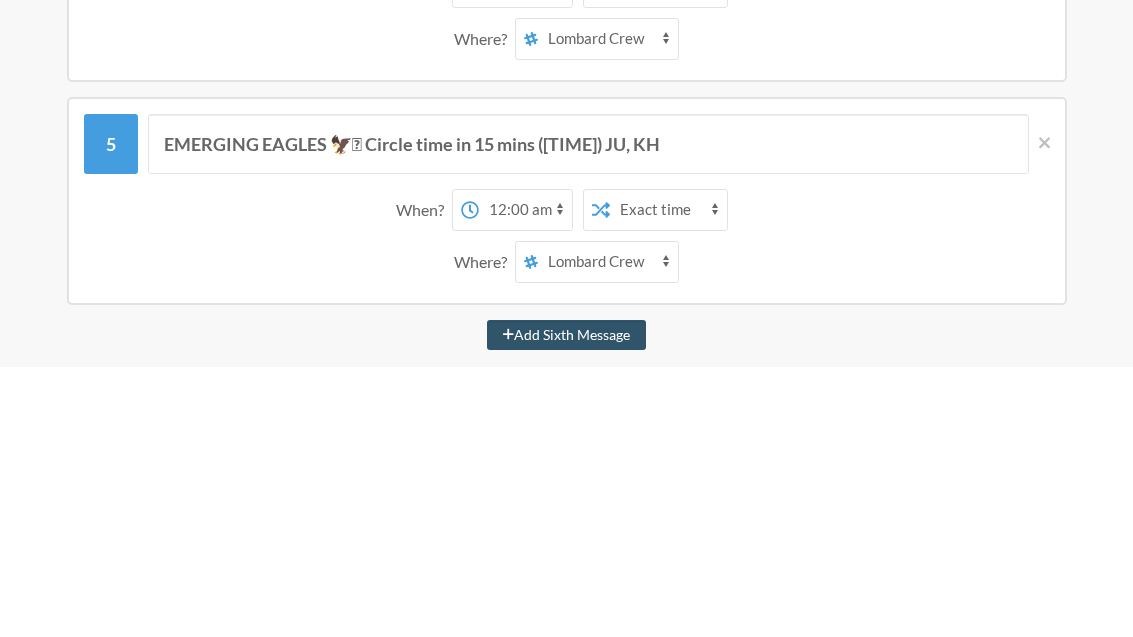 scroll, scrollTop: 1097, scrollLeft: 0, axis: vertical 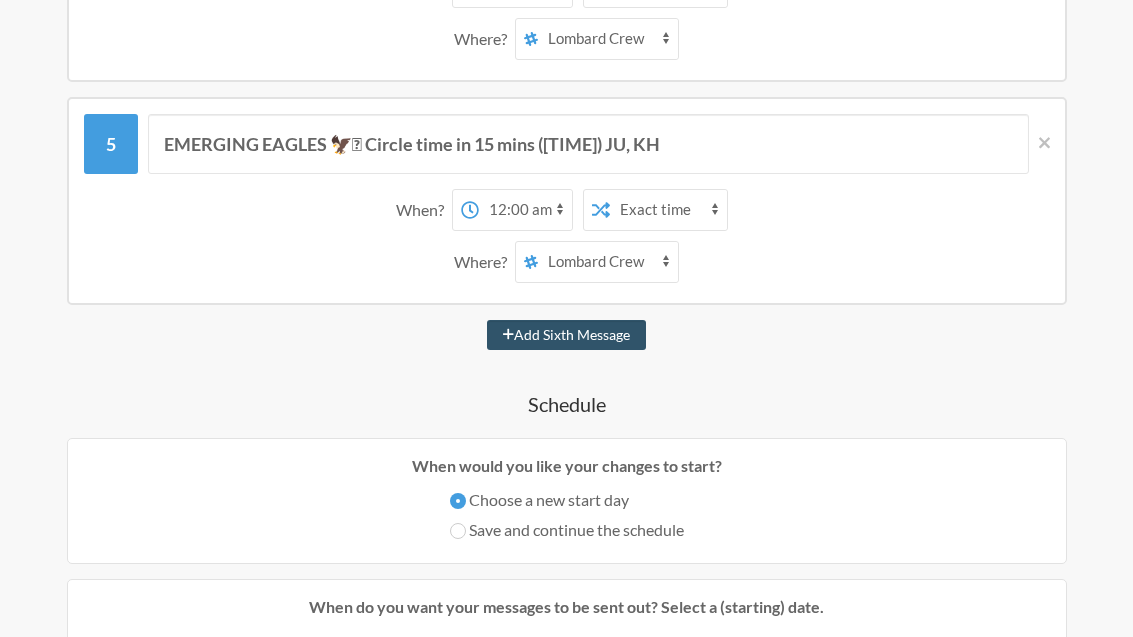 select on "[TIME]" 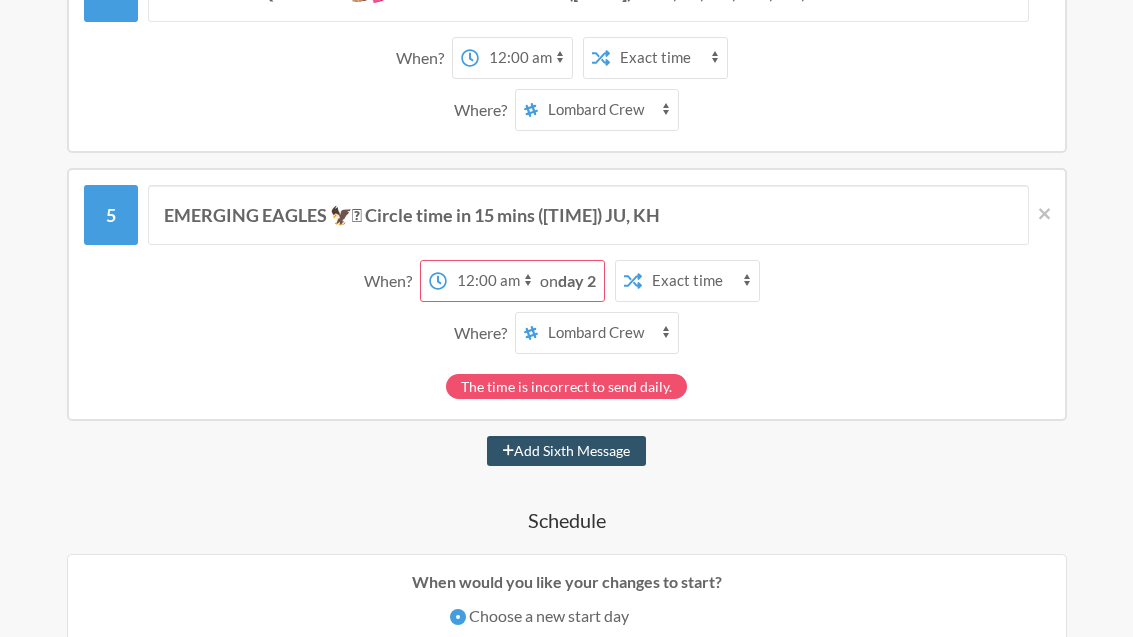 scroll, scrollTop: 1025, scrollLeft: 0, axis: vertical 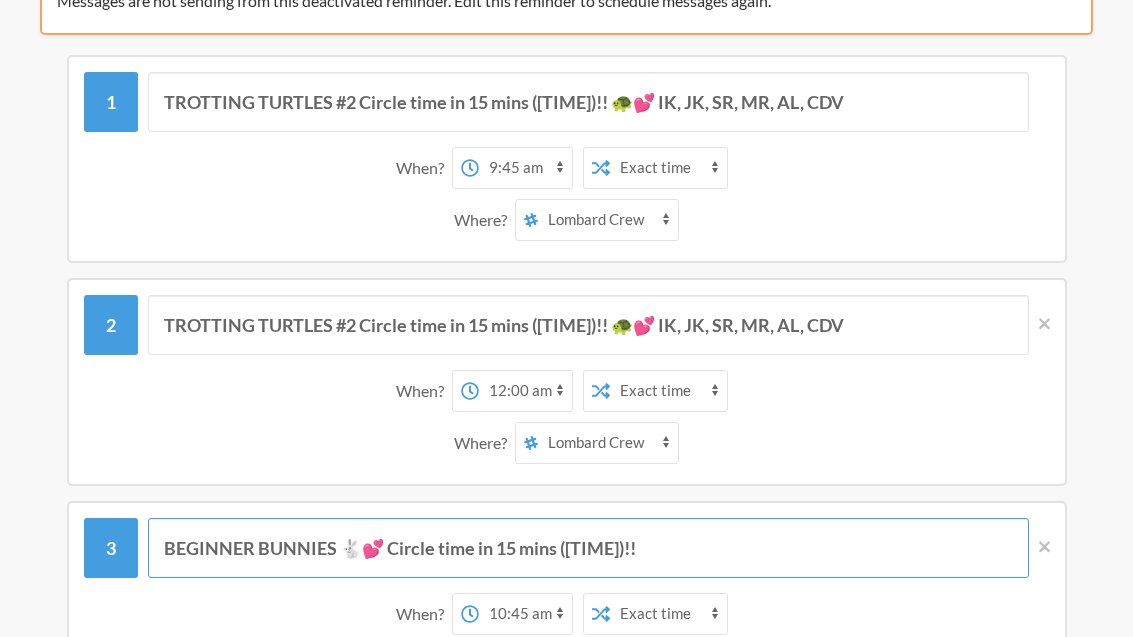 type on "BEGINNER BUNNIES 🐇💕 Circle time in 15 mins (10:30)!!" 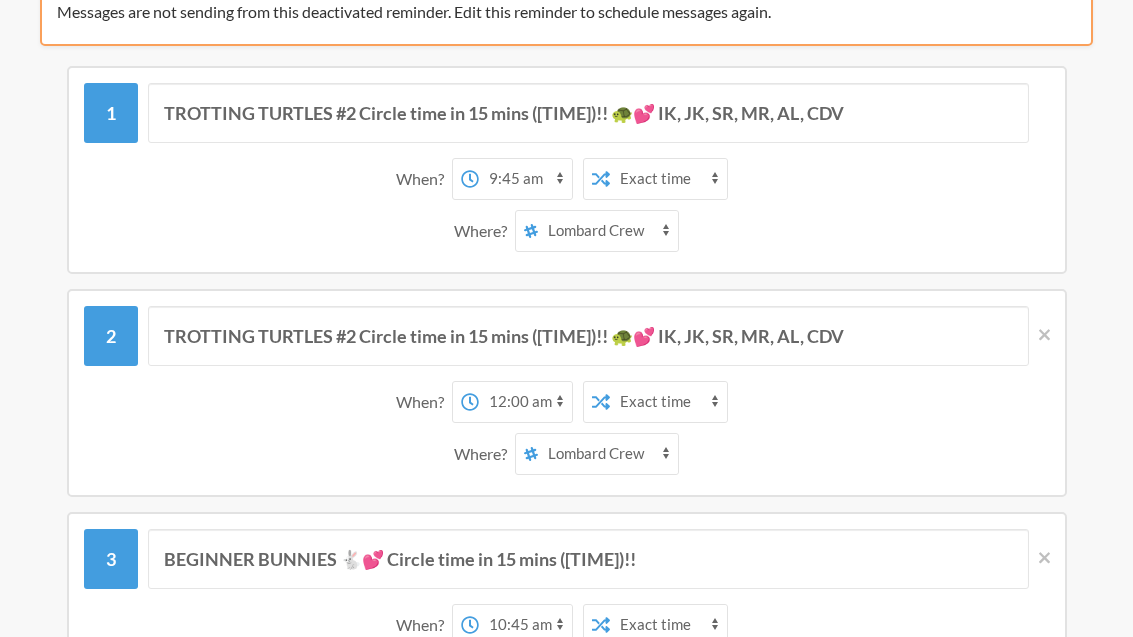 scroll, scrollTop: 233, scrollLeft: 0, axis: vertical 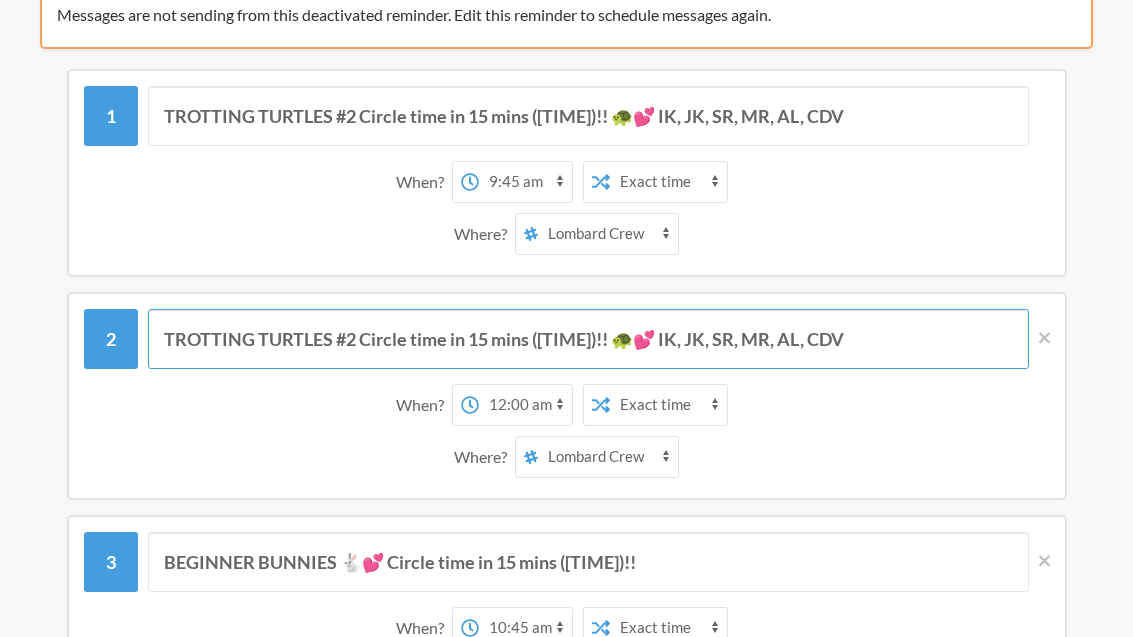 type on "TROTTING TURTLES #2 Circle time in 15 mins (10:30)!! 🐢💕  IK, JK, SR, MR, AL, CDV" 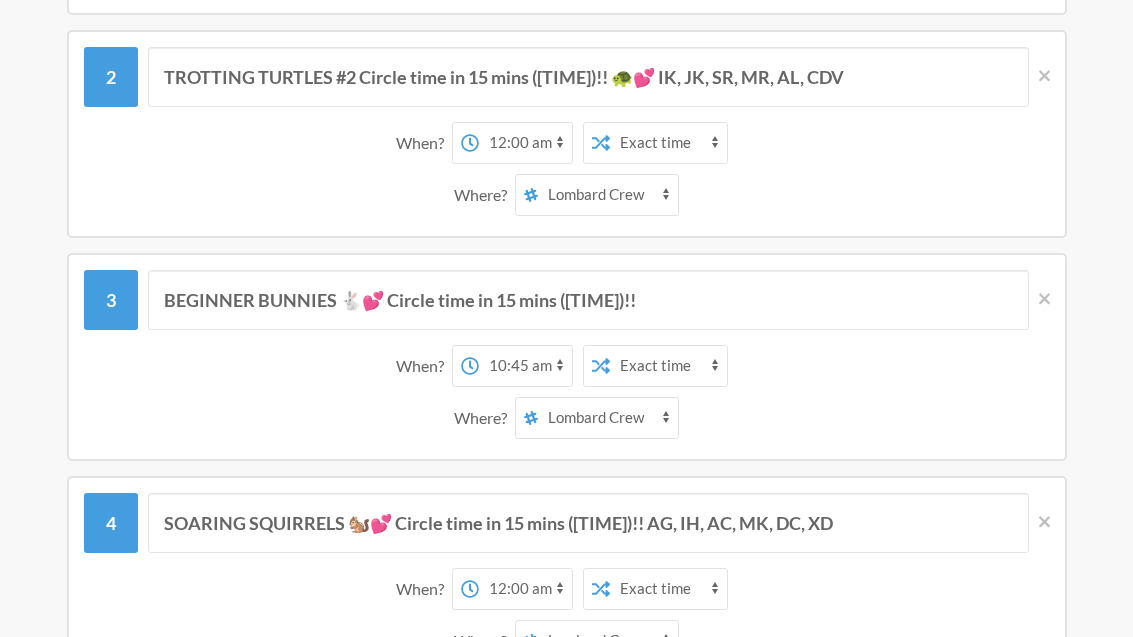 scroll, scrollTop: 495, scrollLeft: 0, axis: vertical 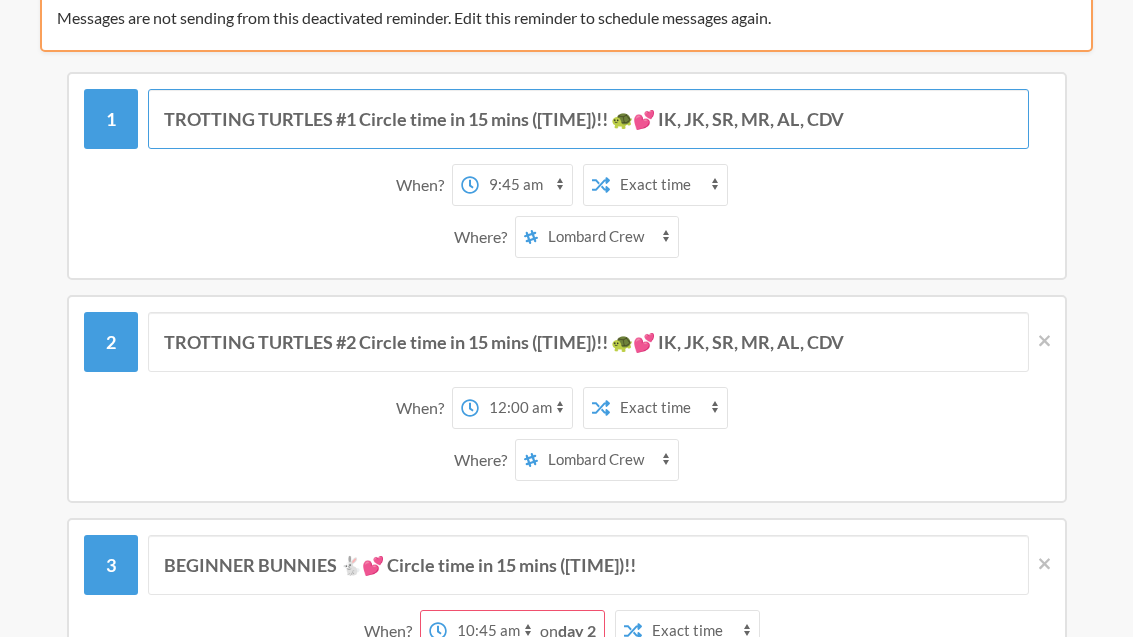 type on "TROTTING TURTLES #1 Circle time in 15 mins ([TIME])!! 🐢💕  IK, JK, SR, MR, AL, CDV" 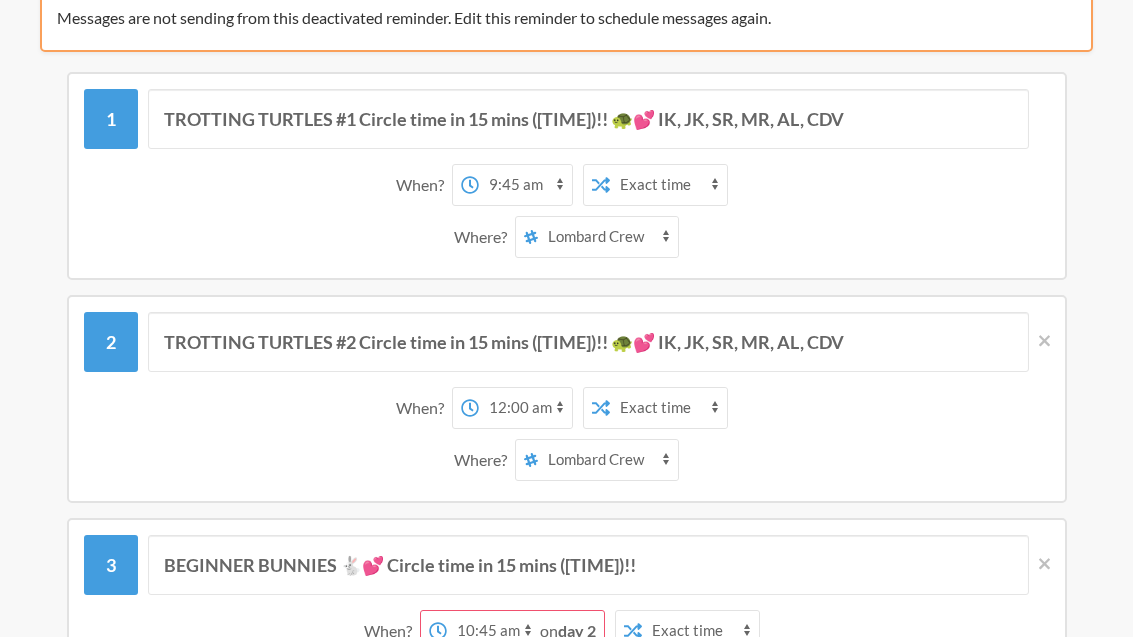 select on "[TIME]" 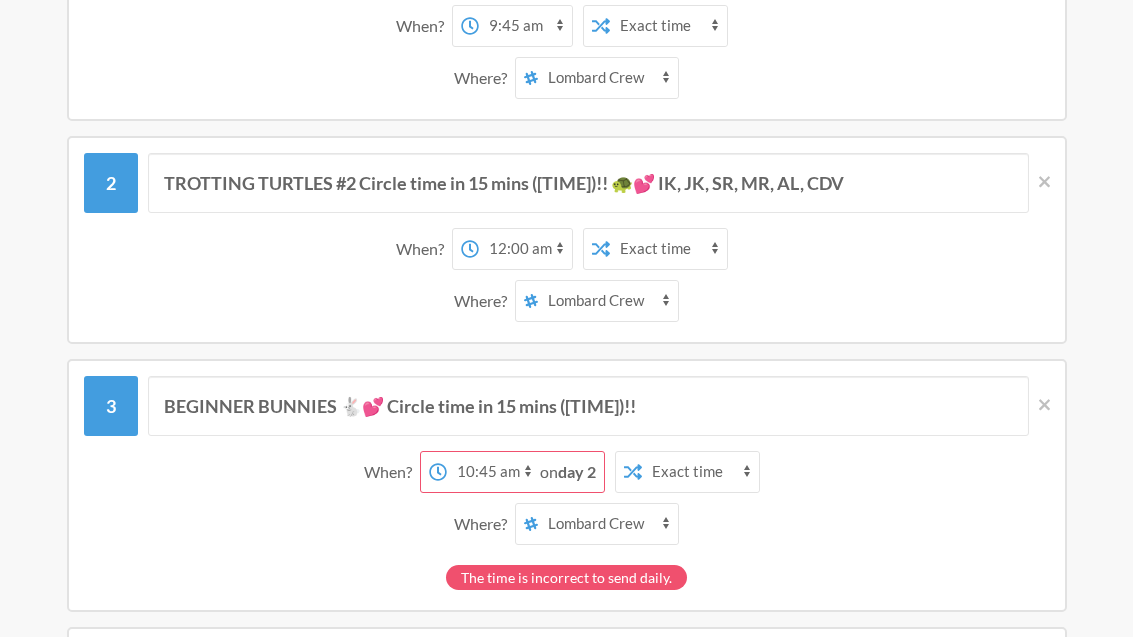 scroll, scrollTop: 400, scrollLeft: 0, axis: vertical 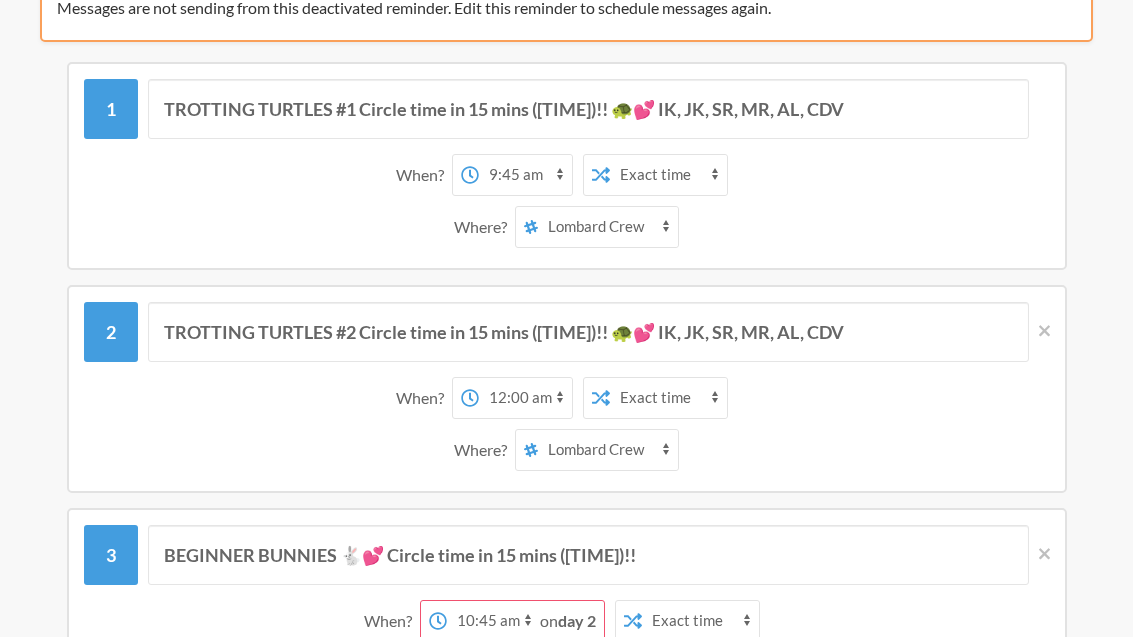 select on "09:45:00" 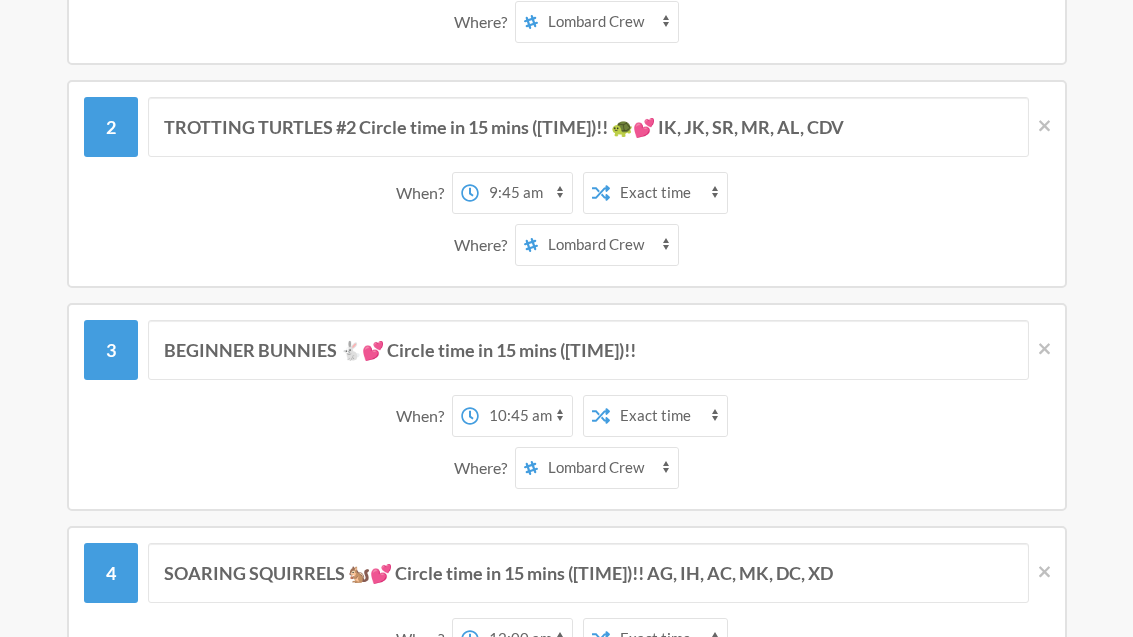 scroll, scrollTop: 470, scrollLeft: 0, axis: vertical 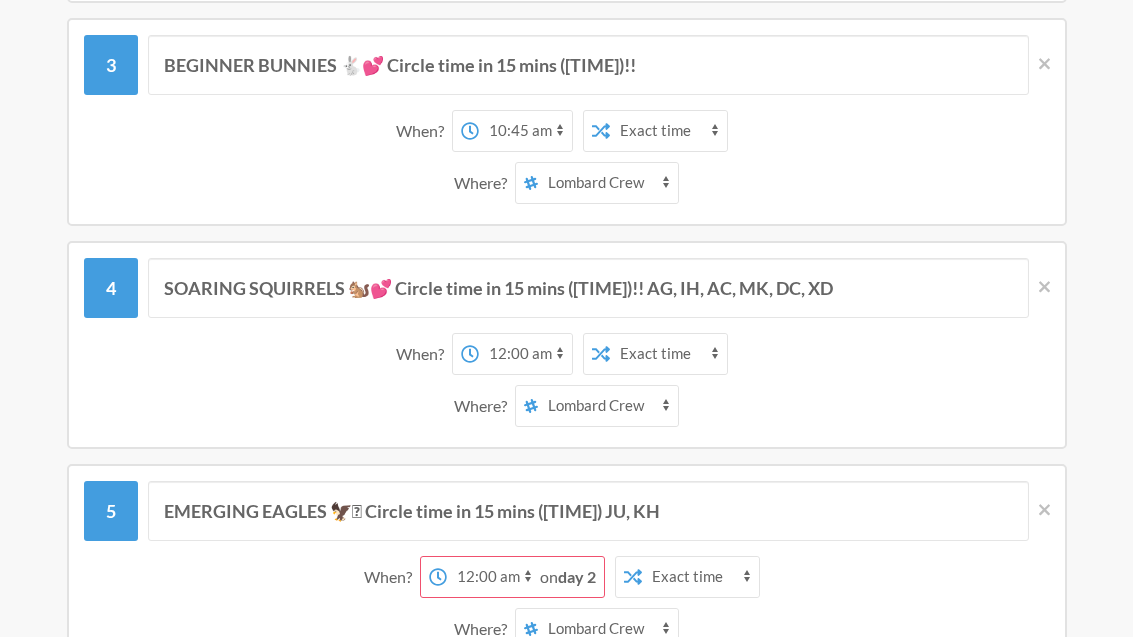 select on "10:45:00" 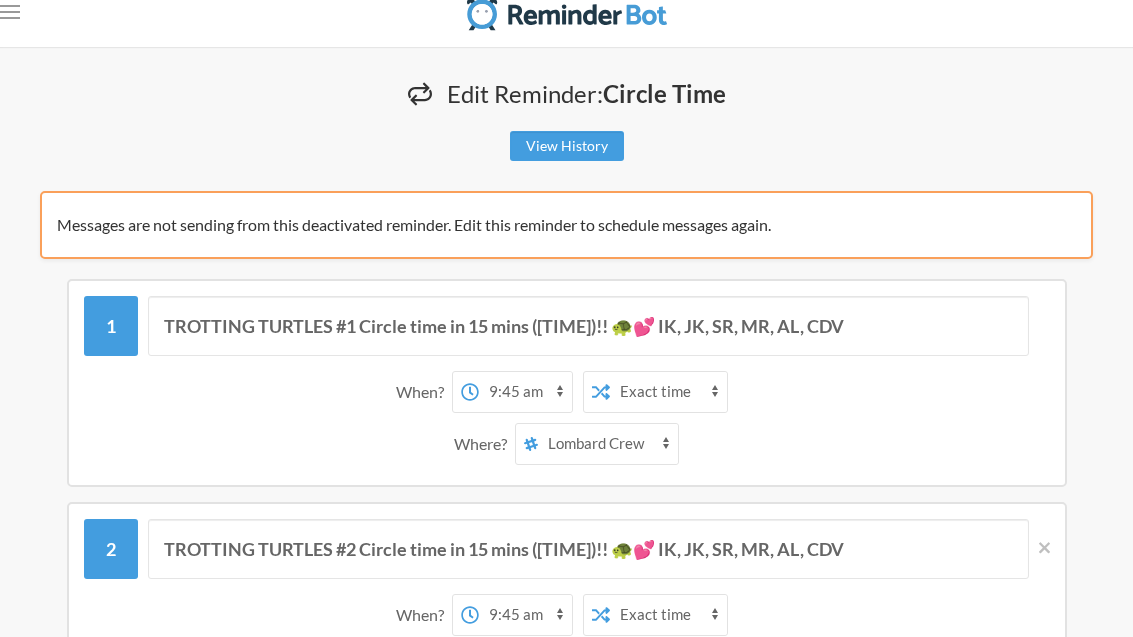 scroll, scrollTop: 57, scrollLeft: 0, axis: vertical 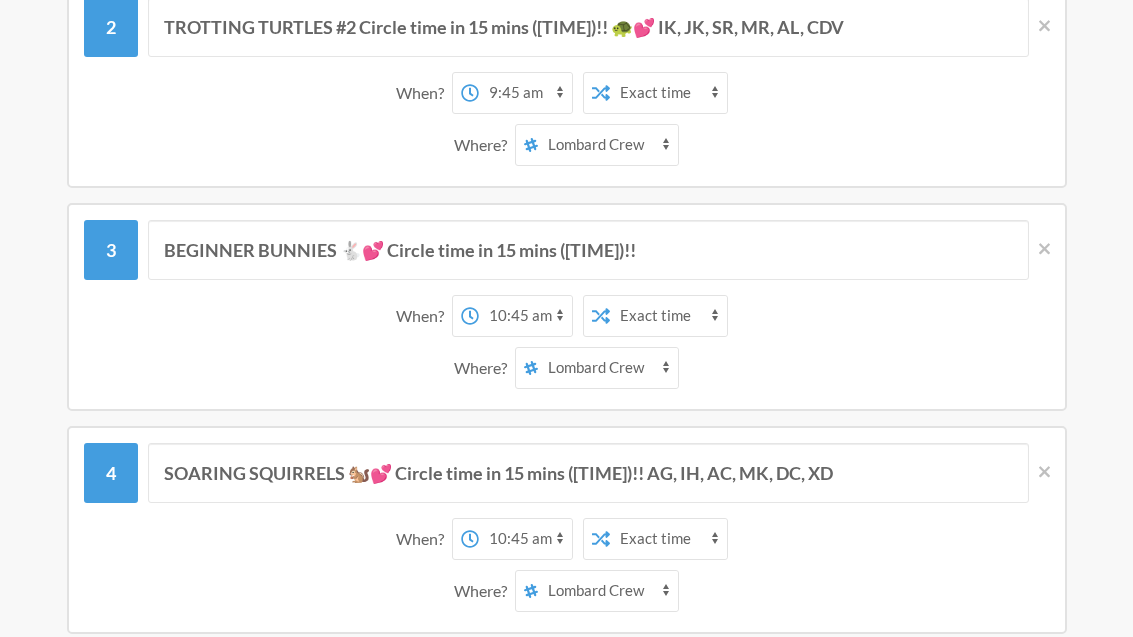 type on "TROTTING TURTLES #1 Circle time in 15 mins (9:30)!! 🐢💕  JH, LC, TG, AO, DM, GW" 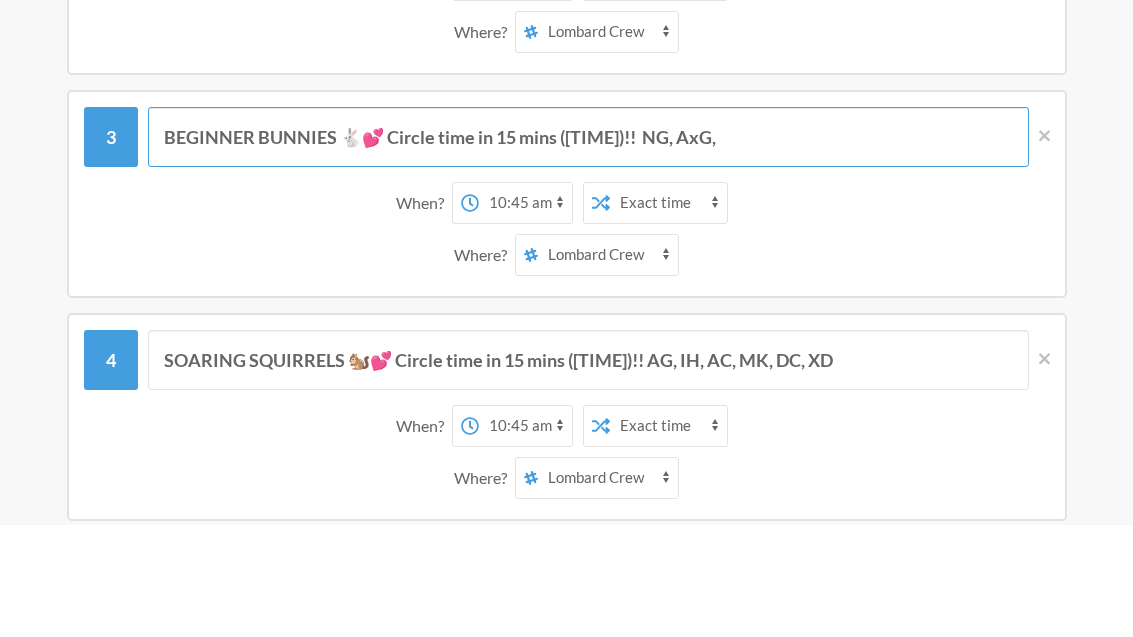 scroll, scrollTop: 657, scrollLeft: 0, axis: vertical 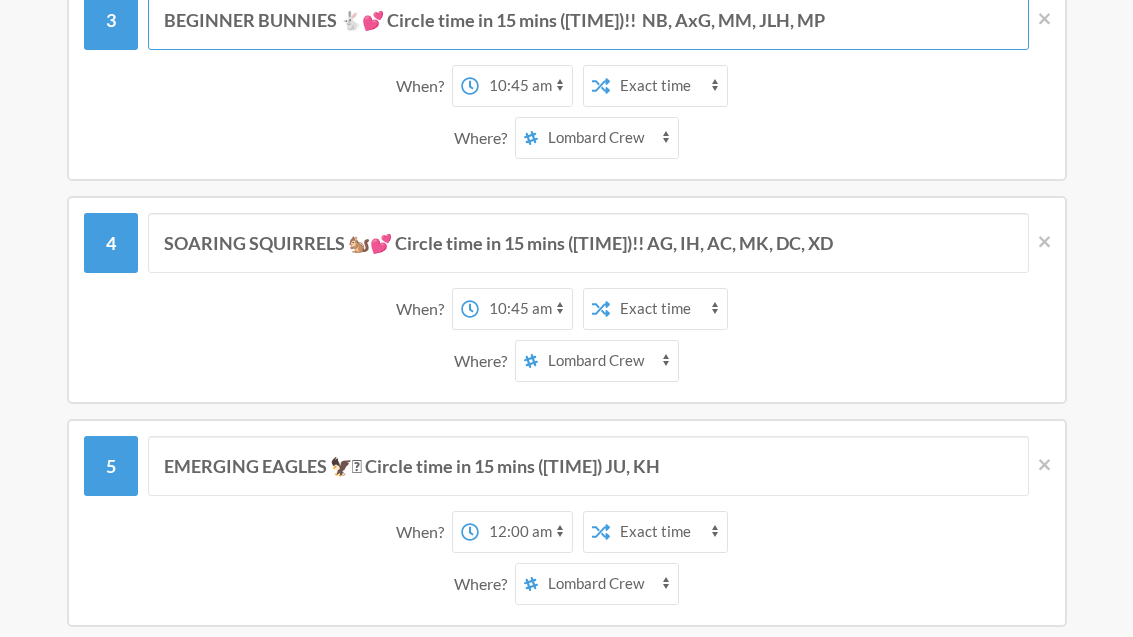 type on "BEGINNER BUNNIES 🐇💕 Circle time in 15 mins (10:30)!!  NB, AxG, MM, JLH, MP" 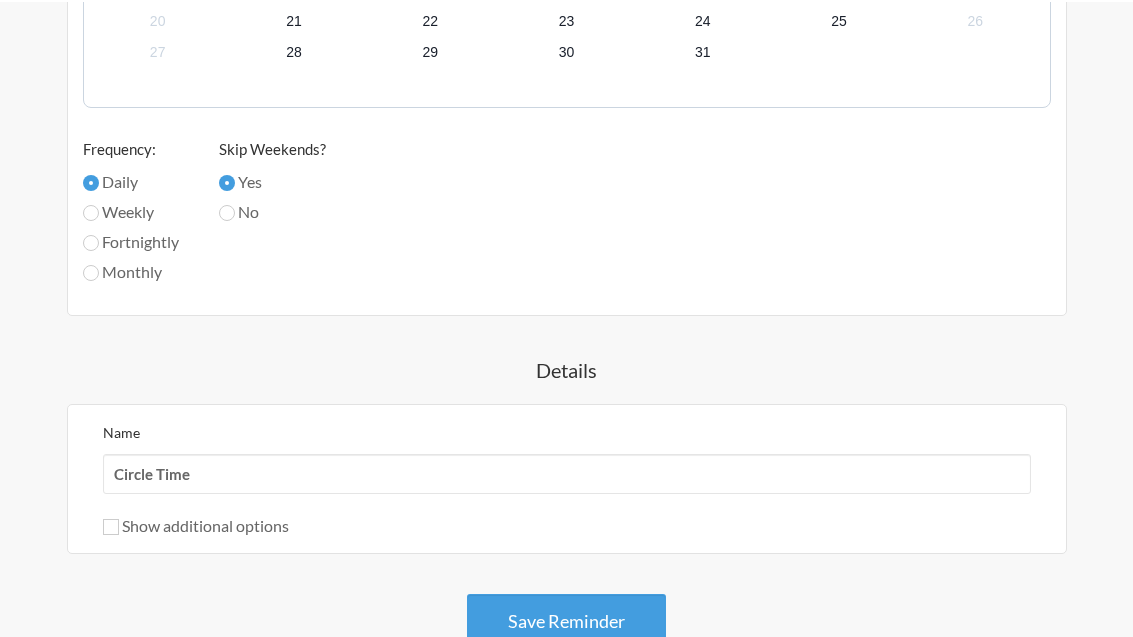 scroll, scrollTop: 1897, scrollLeft: 0, axis: vertical 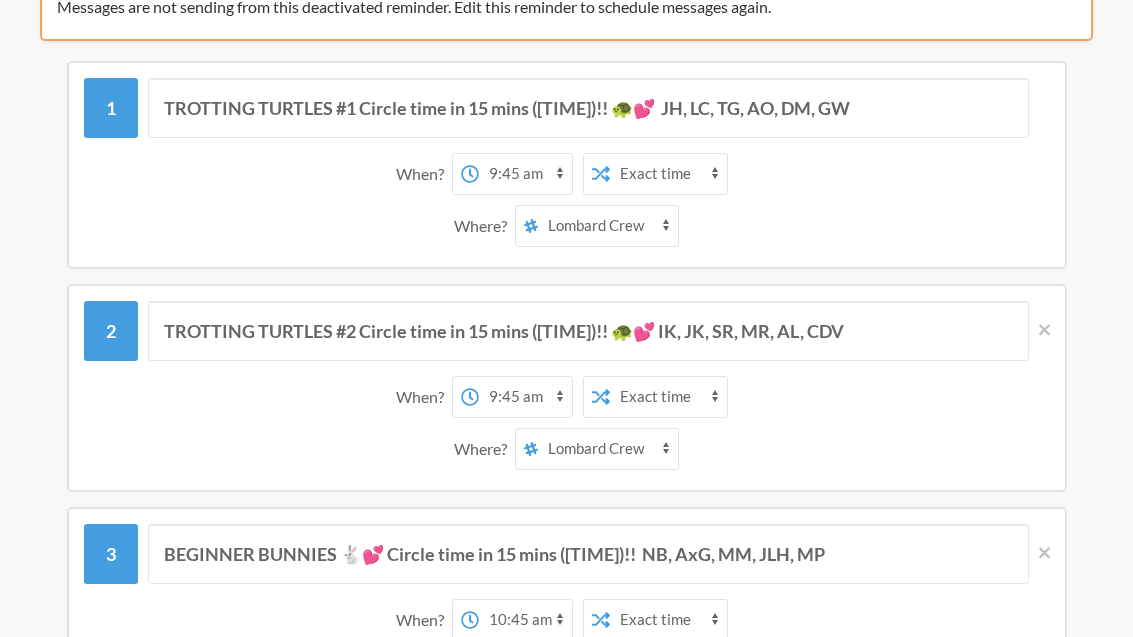 type on "SOARING SQUIRRELS 🐿️💕 Circle time in 15 mins (11:00)!!  IH, AC, MK, DC, XD" 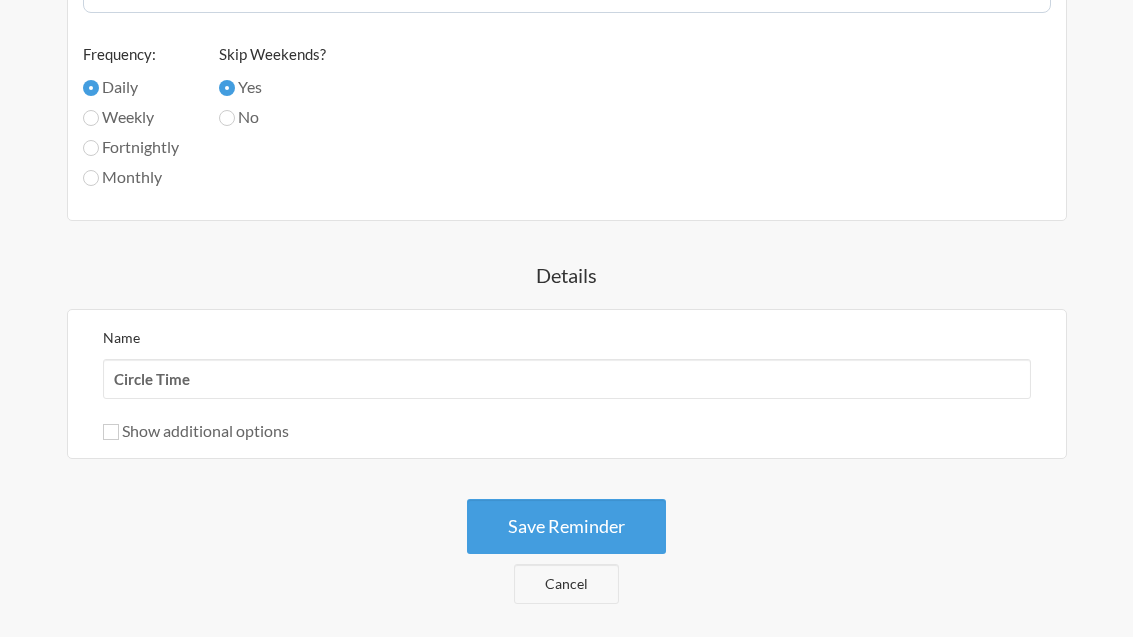 scroll, scrollTop: 2034, scrollLeft: 0, axis: vertical 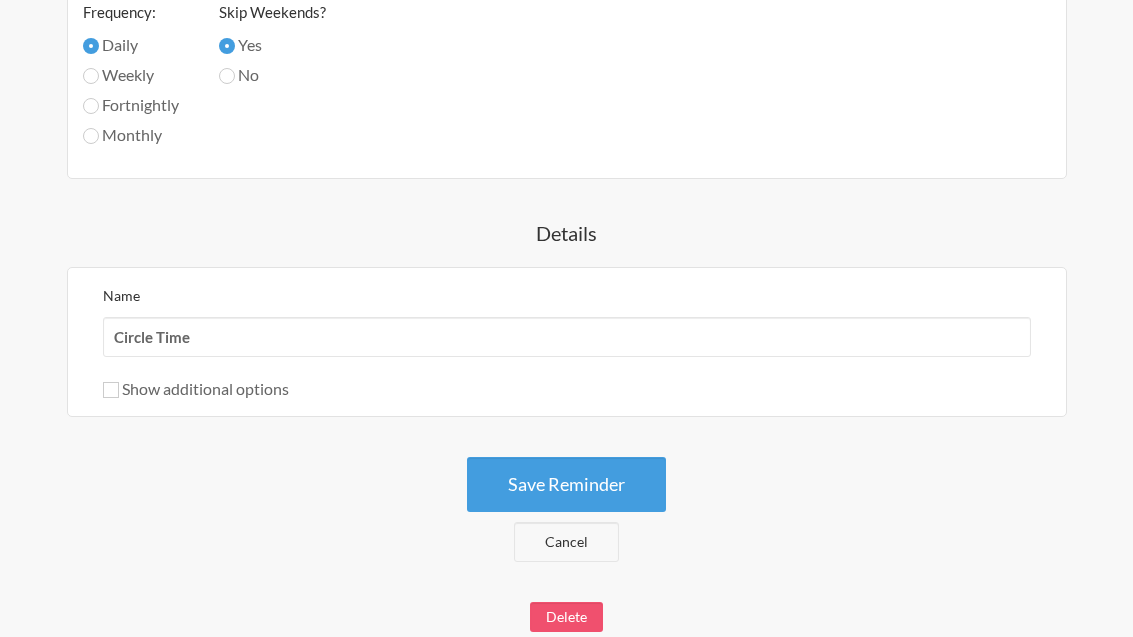 type on "TROTTING TURTLES #2 Circle time in 15 mins ([TIME])!! 🐢💕  IK, JK, SR, MR, AL, CDV" 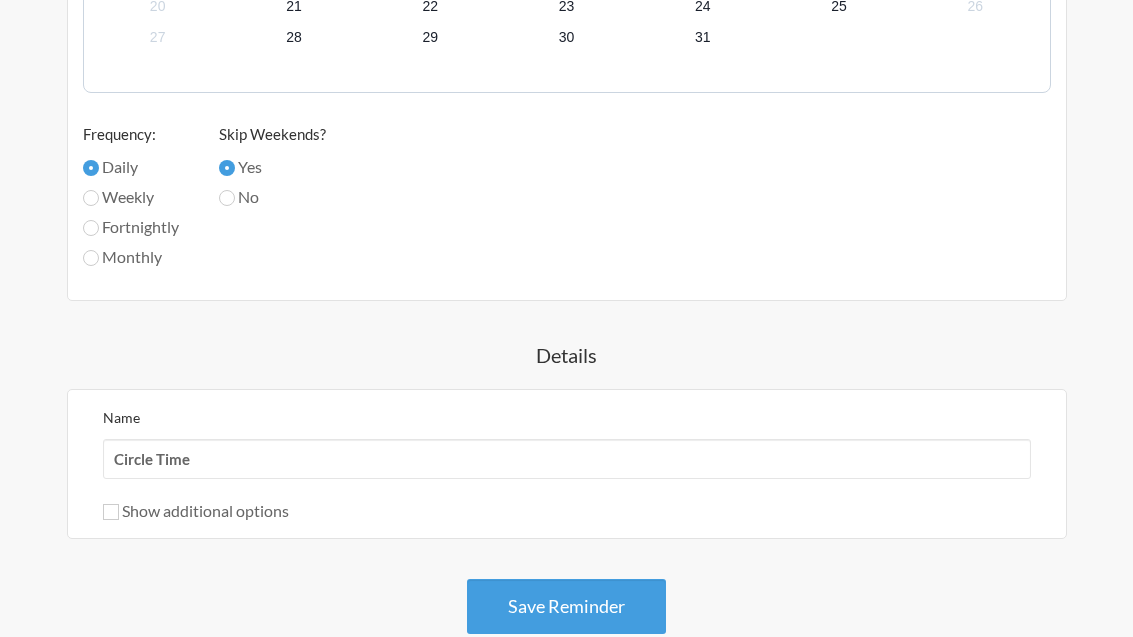 scroll, scrollTop: 2034, scrollLeft: 0, axis: vertical 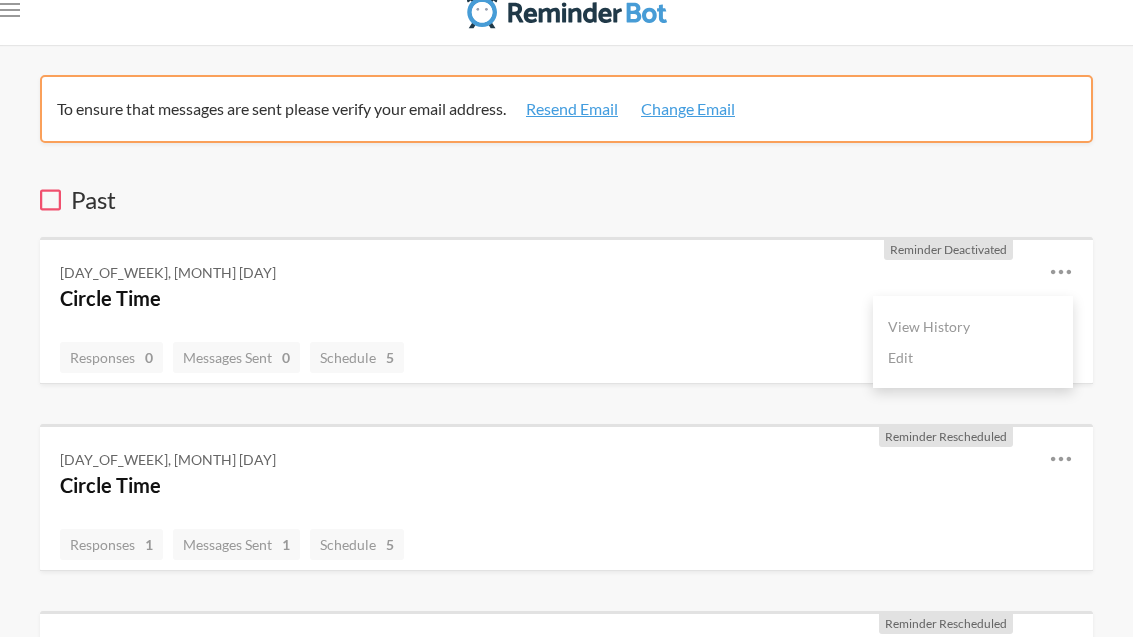 click on "Edit" at bounding box center [973, 357] 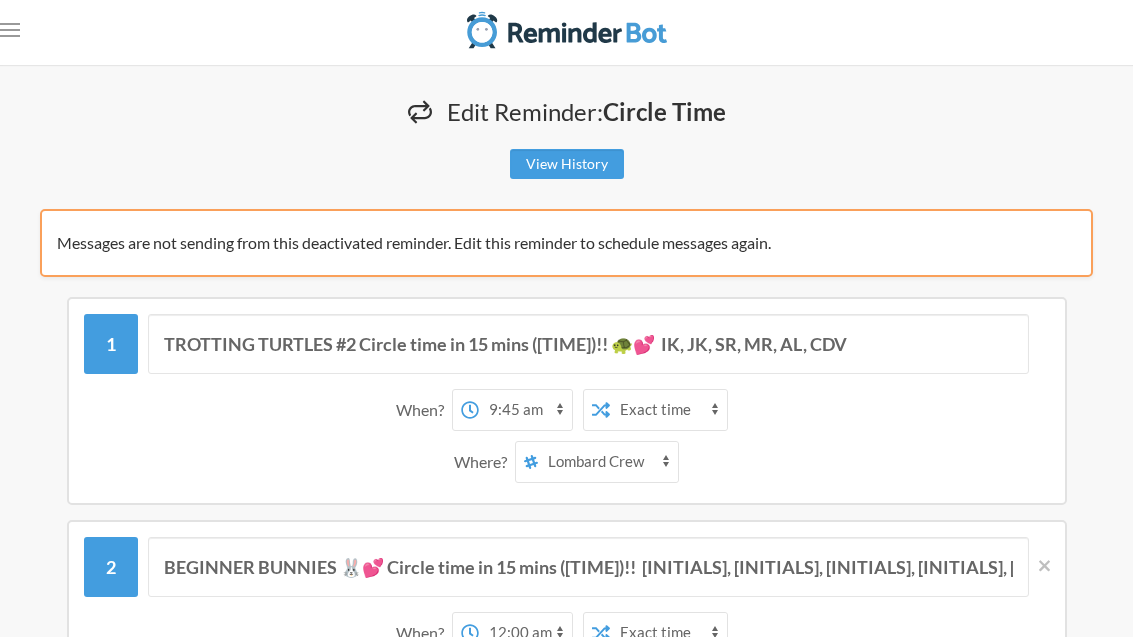scroll, scrollTop: 5, scrollLeft: 0, axis: vertical 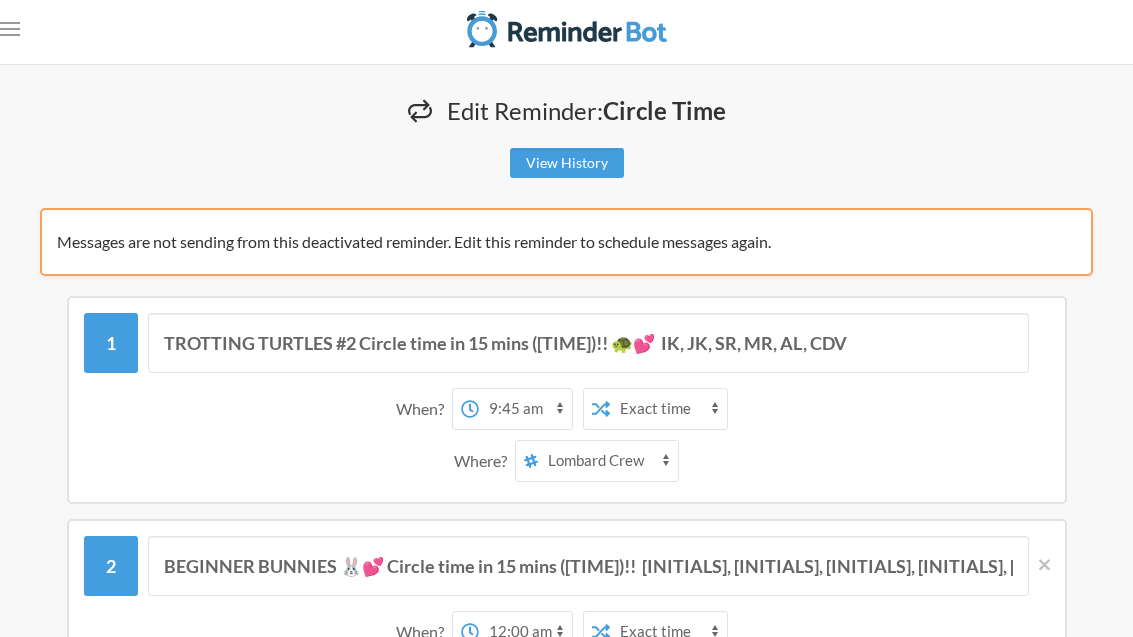 click on "Messages are not sending from this deactivated reminder. Edit this reminder to schedule messages again." at bounding box center (559, 243) 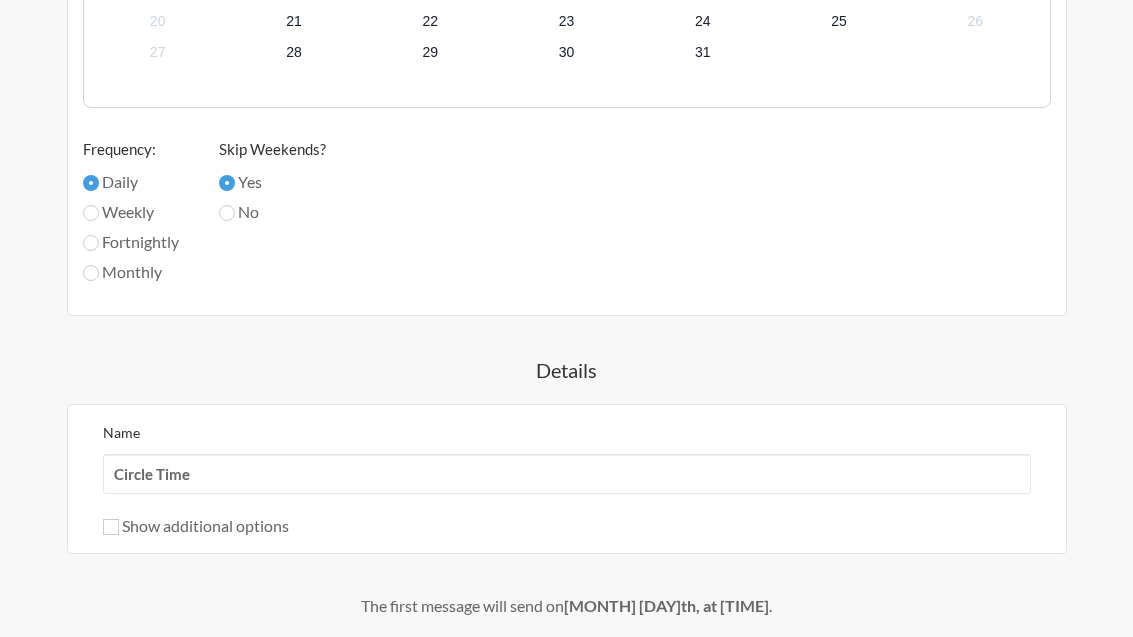 scroll, scrollTop: 1855, scrollLeft: 0, axis: vertical 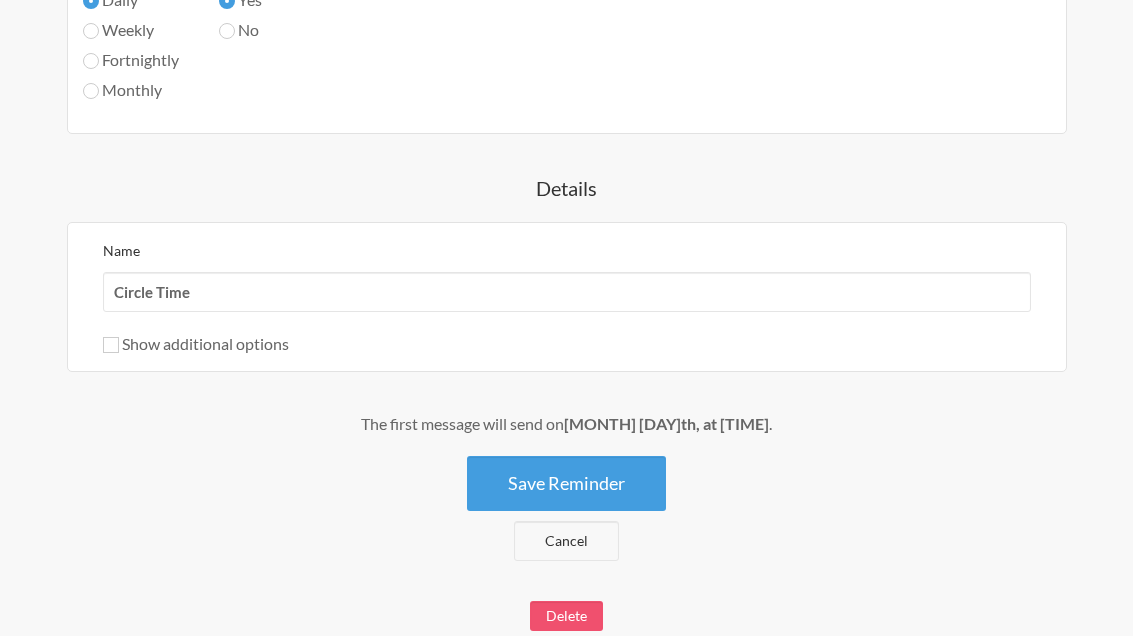 click on "Save Reminder" at bounding box center [566, 484] 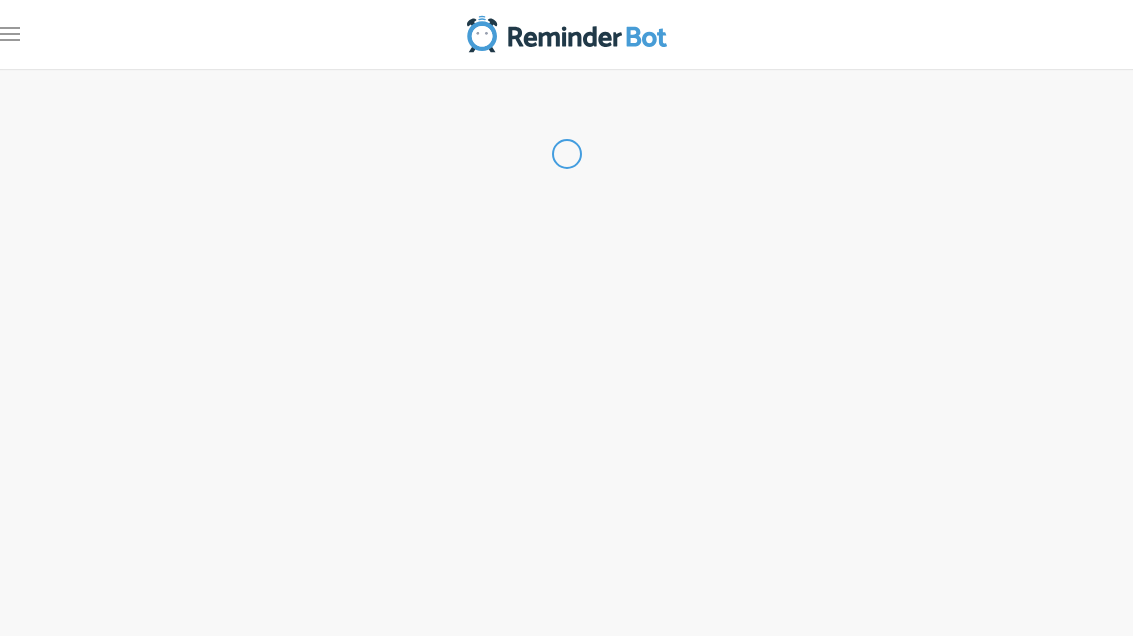 scroll, scrollTop: 0, scrollLeft: 0, axis: both 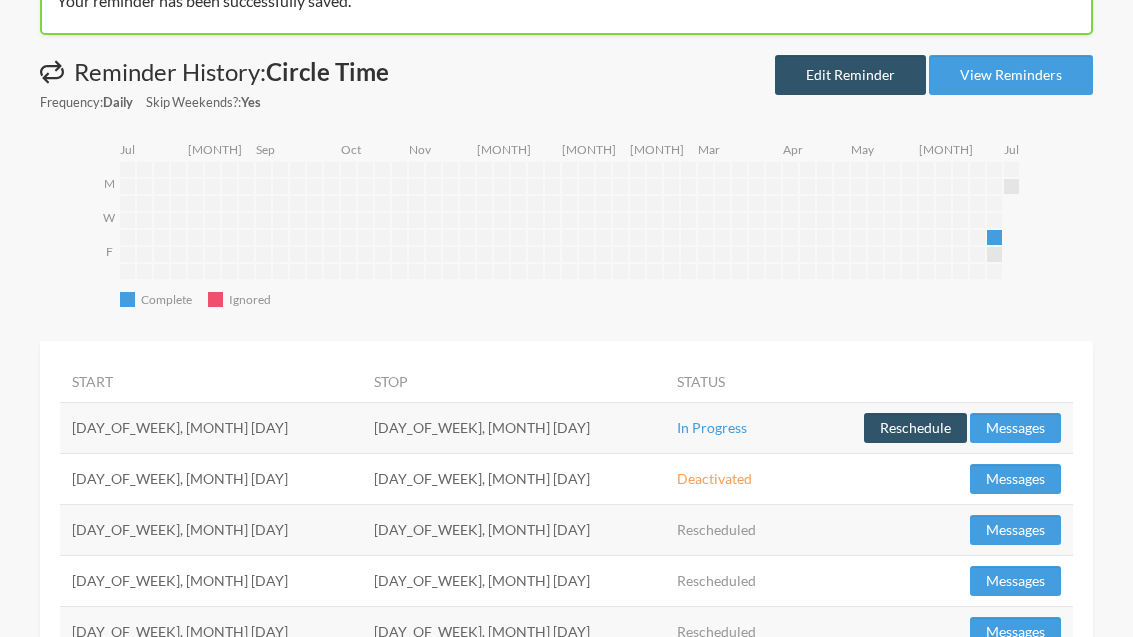 click on "Edit Reminder" at bounding box center (850, 75) 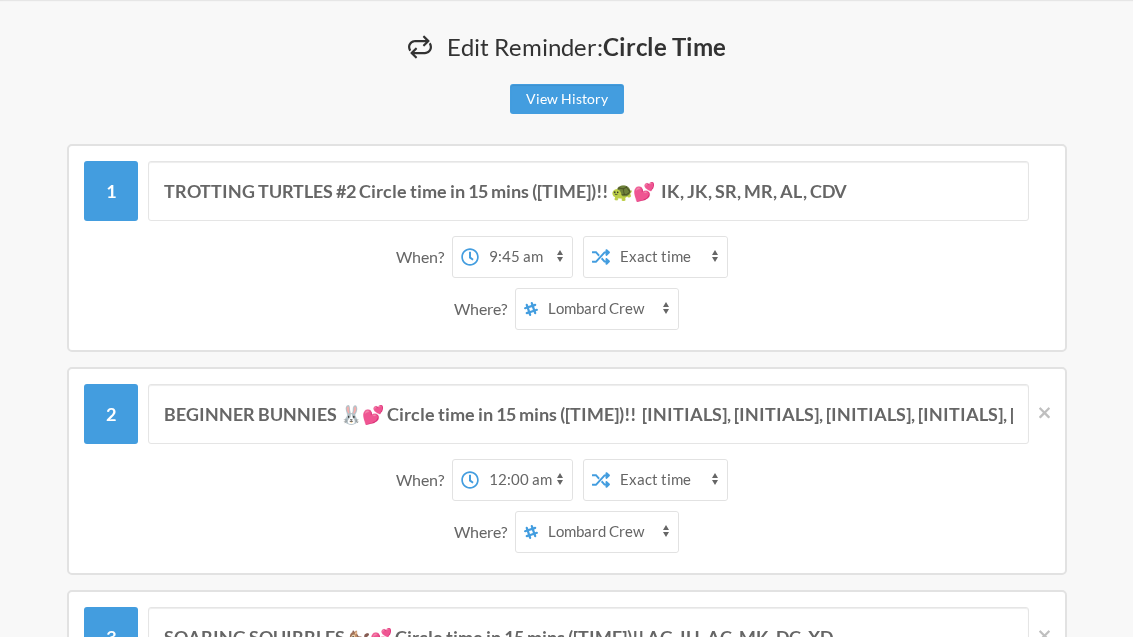 scroll, scrollTop: 47, scrollLeft: 0, axis: vertical 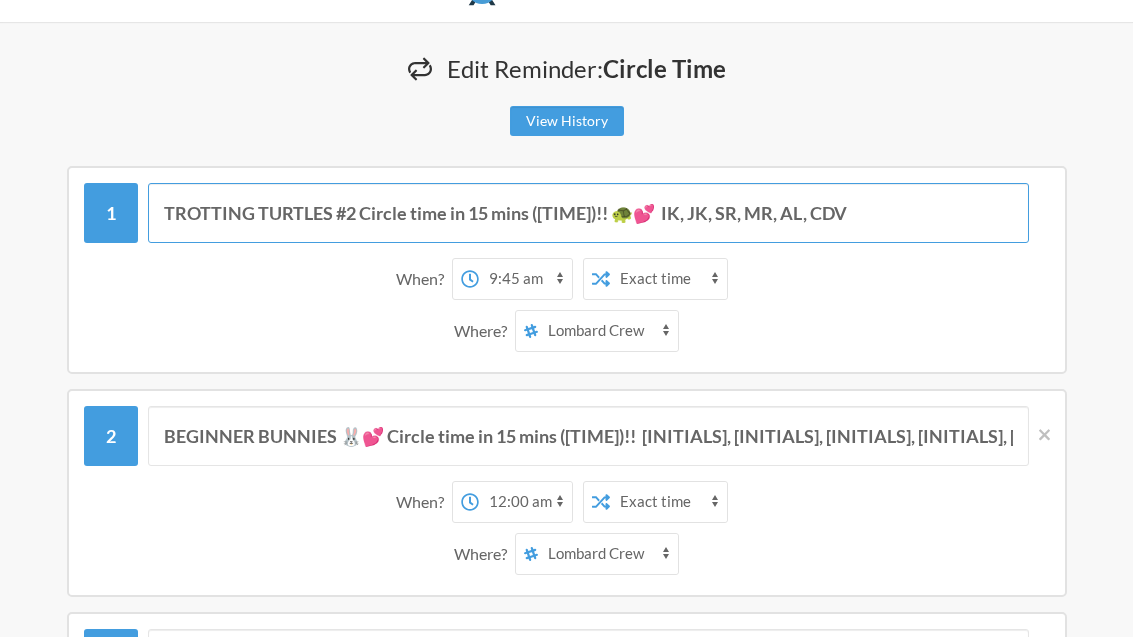 click on "TROTTING TURTLES #2 Circle time in 15 mins ([TIME])!! 🐢💕  IK, JK, SR, MR, AL, CDV" at bounding box center [588, 214] 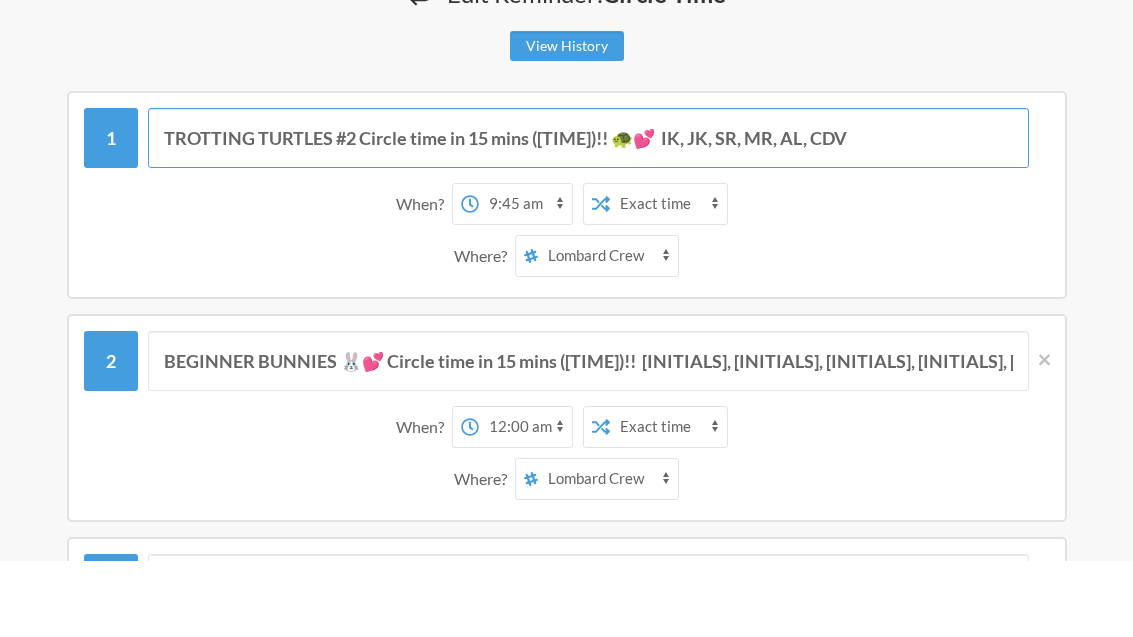 click on "TROTTING TURTLES #2 Circle time in 15 mins ([TIME])!! 🐢💕  IK, JK, SR, MR, AL, CDV" at bounding box center (588, 214) 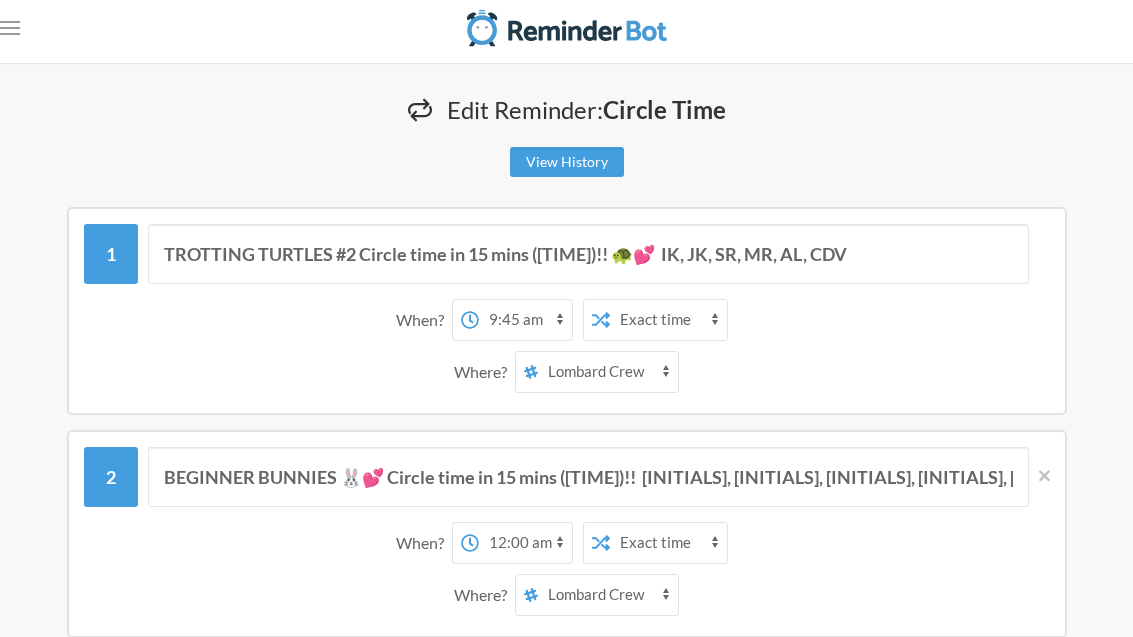 scroll, scrollTop: 6, scrollLeft: 0, axis: vertical 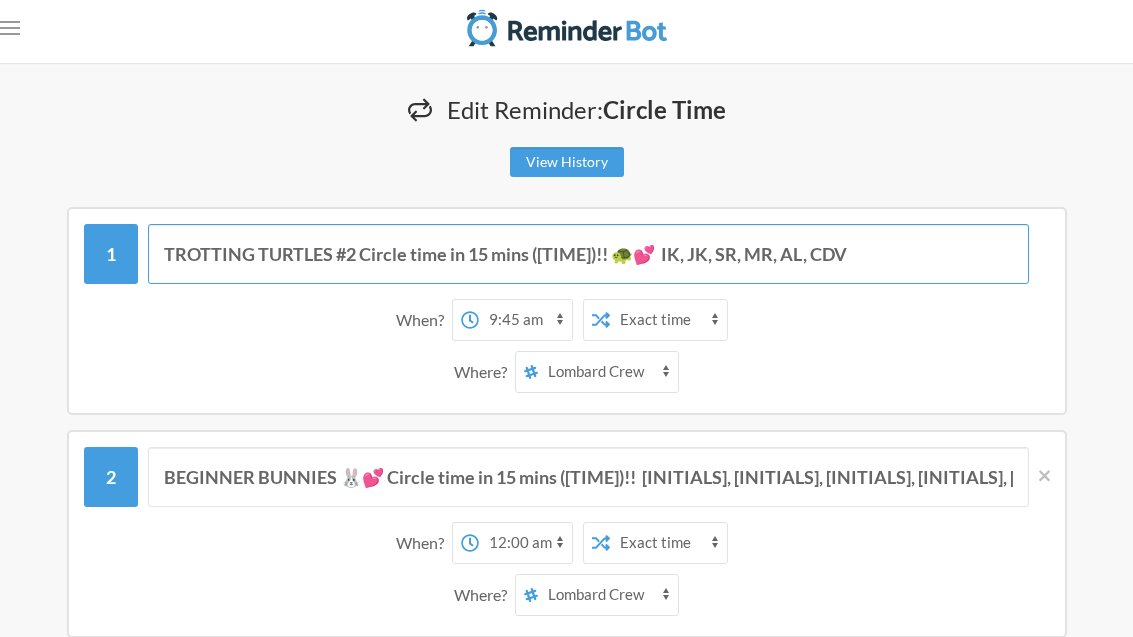 click on "TROTTING TURTLES #2 Circle time in 15 mins ([TIME])!! 🐢💕  IK, JK, SR, MR, AL, CDV" at bounding box center [588, 255] 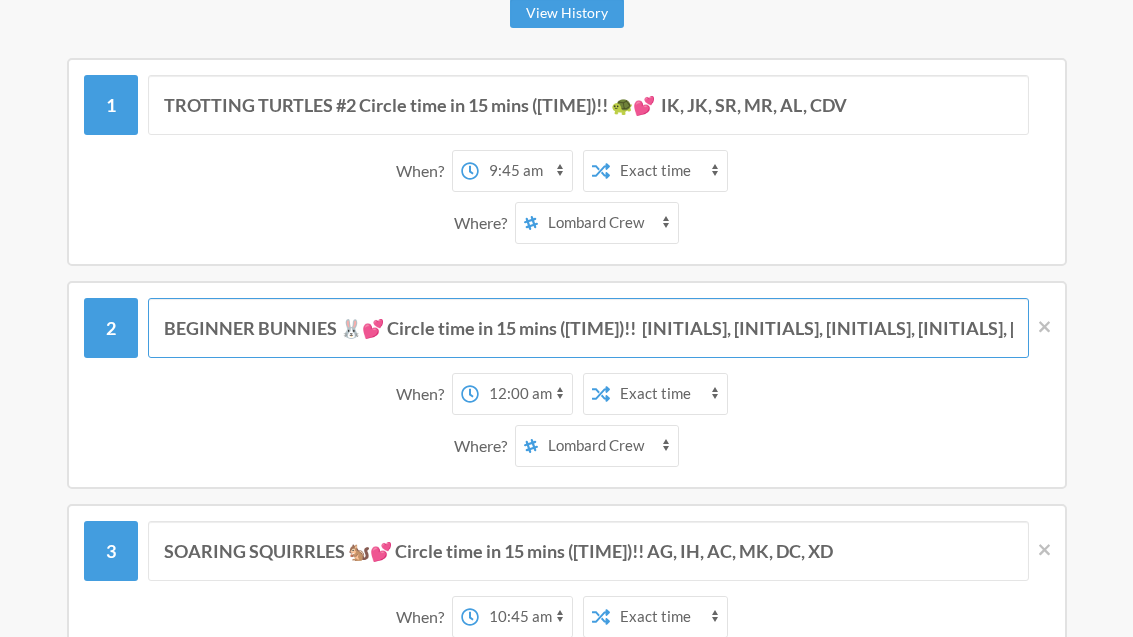 click on "BEGINNER BUNNIES 🐰💕 Circle time in 15 mins ([TIME])!!  [INITIALS], [INITIALS], [INITIALS], [INITIALS], [INITIALS]" at bounding box center [588, 328] 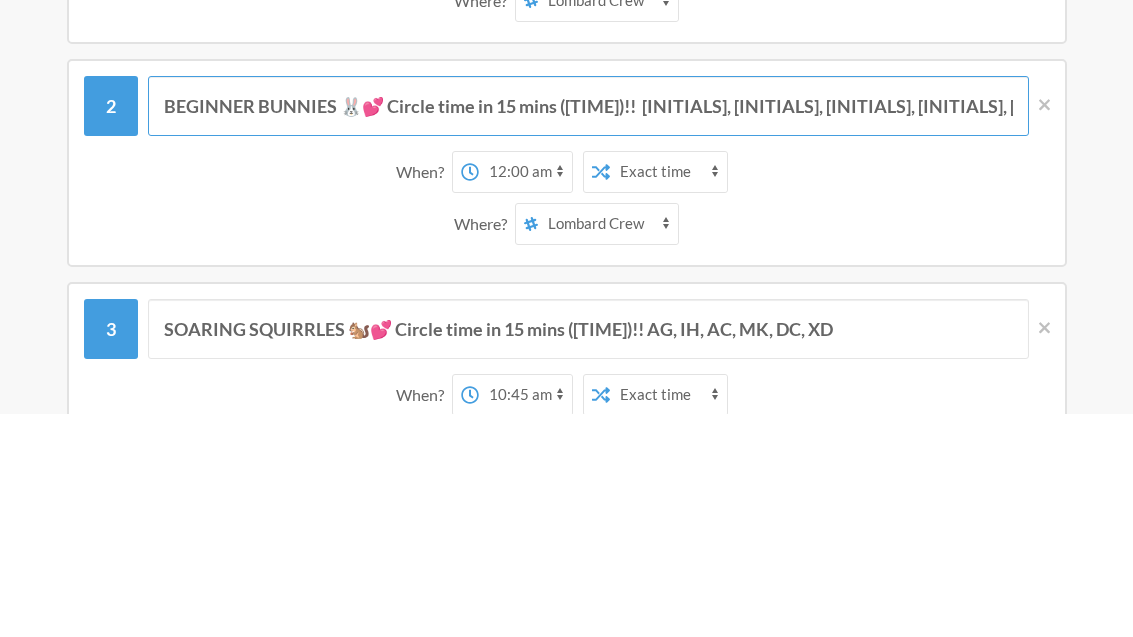 click on "BEGINNER BUNNIES 🐰💕 Circle time in 15 mins ([TIME])!!  [INITIALS], [INITIALS], [INITIALS], [INITIALS], [INITIALS]" at bounding box center (588, 329) 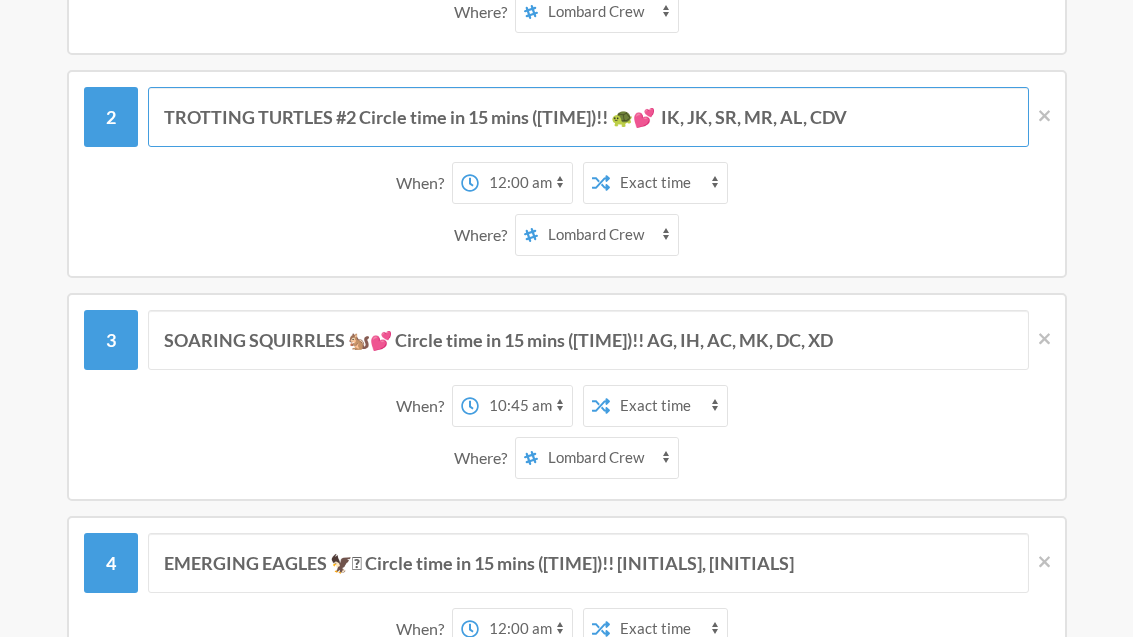 type on "TROTTING TURTLES #2 Circle time in 15 mins ([TIME])!! 🐢💕  IK, JK, SR, MR, AL, CDV" 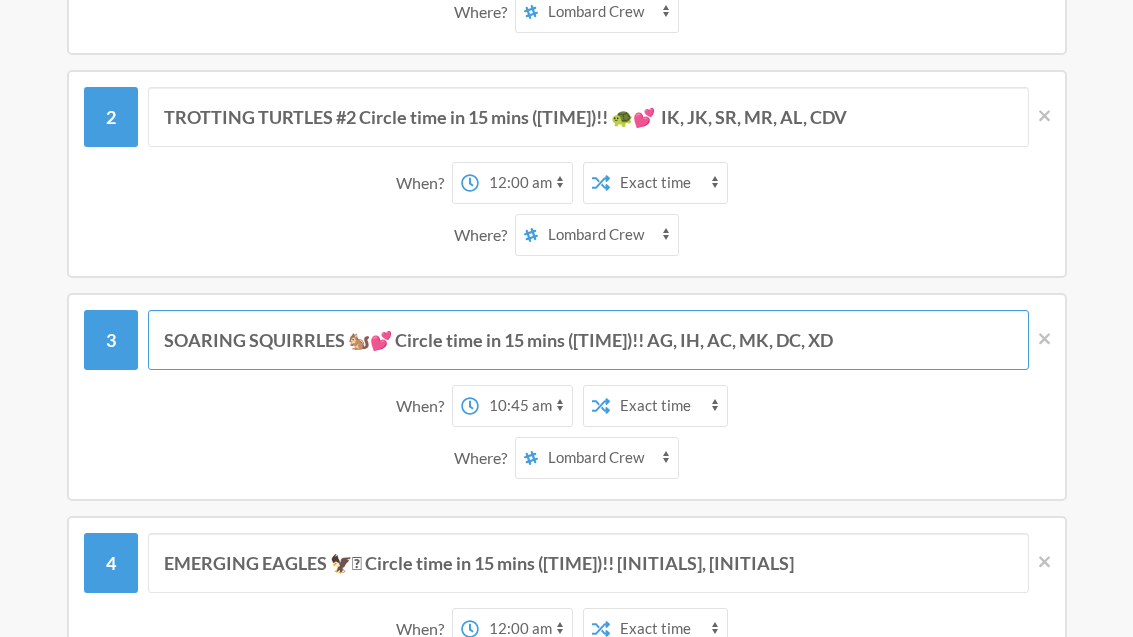 click on "SOARING SQUIRRLES 🐿️💕 Circle time in 15 mins ([TIME])!! AG, IH, AC, MK, DC, XD" at bounding box center [588, 340] 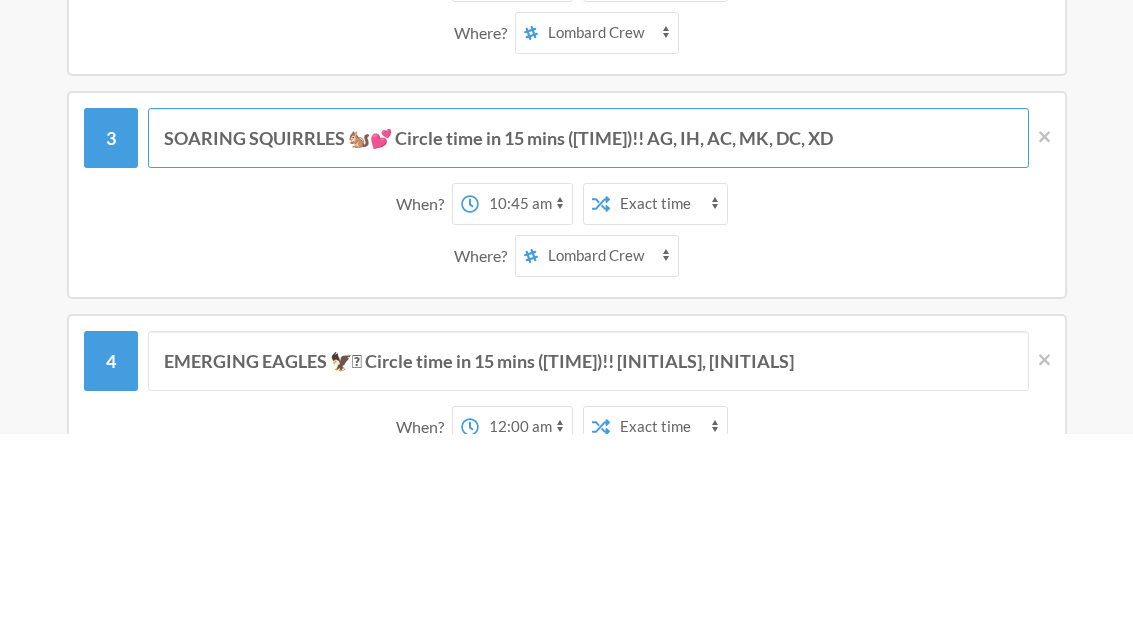 click on "SOARING SQUIRRLES 🐿️💕 Circle time in 15 mins ([TIME])!! AG, IH, AC, MK, DC, XD" at bounding box center (588, 341) 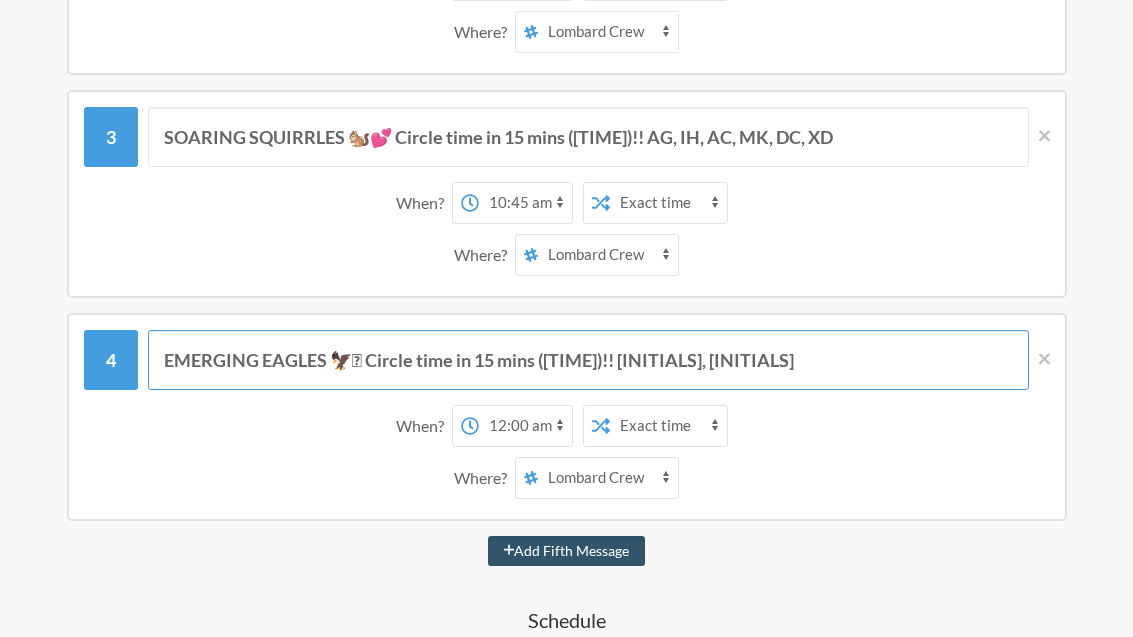 click on "EMERGING EAGLES 🦅🩷 Circle time in 15 mins ([TIME])!! [INITIALS], [INITIALS]" at bounding box center (588, 360) 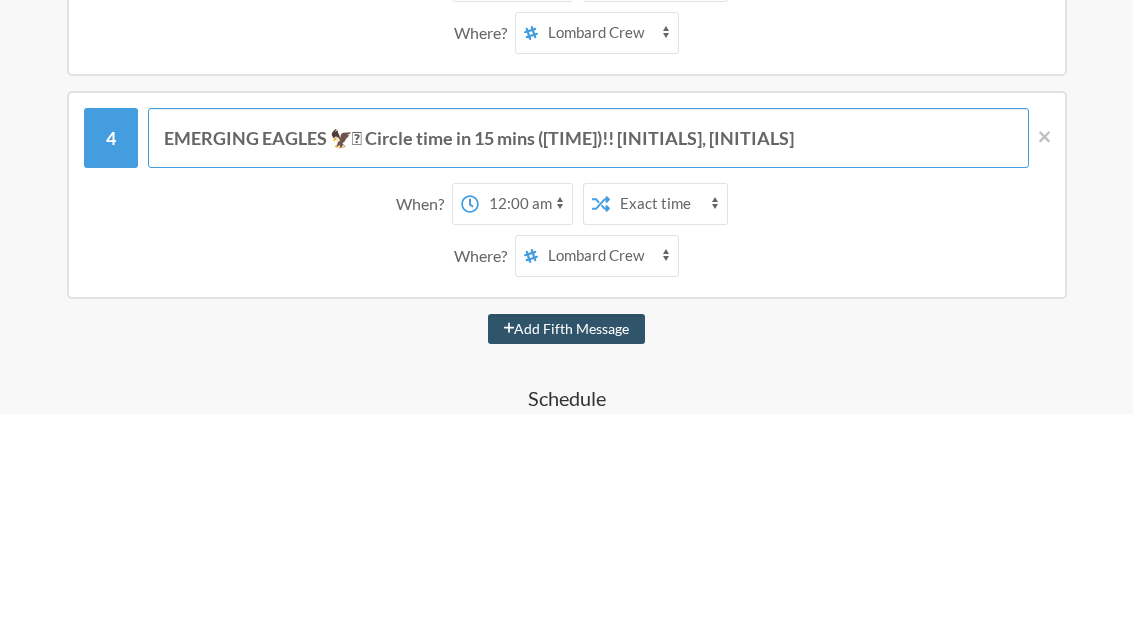 click on "EMERGING EAGLES 🦅🩷 Circle time in 15 mins ([TIME])!! [INITIALS], [INITIALS]" at bounding box center [588, 361] 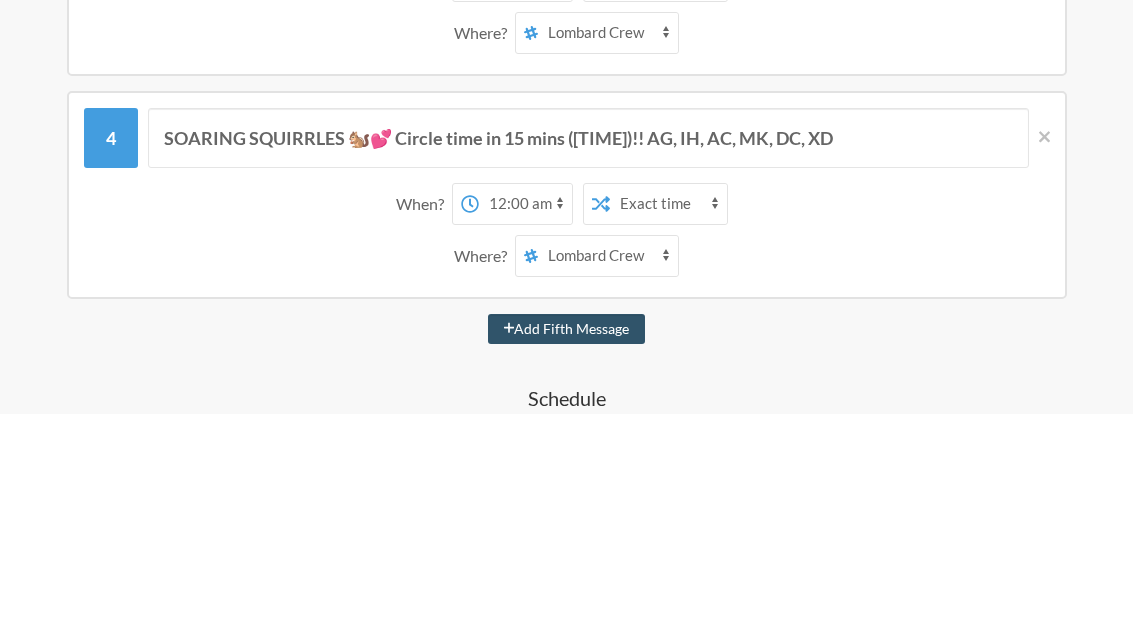 scroll, scrollTop: 793, scrollLeft: 0, axis: vertical 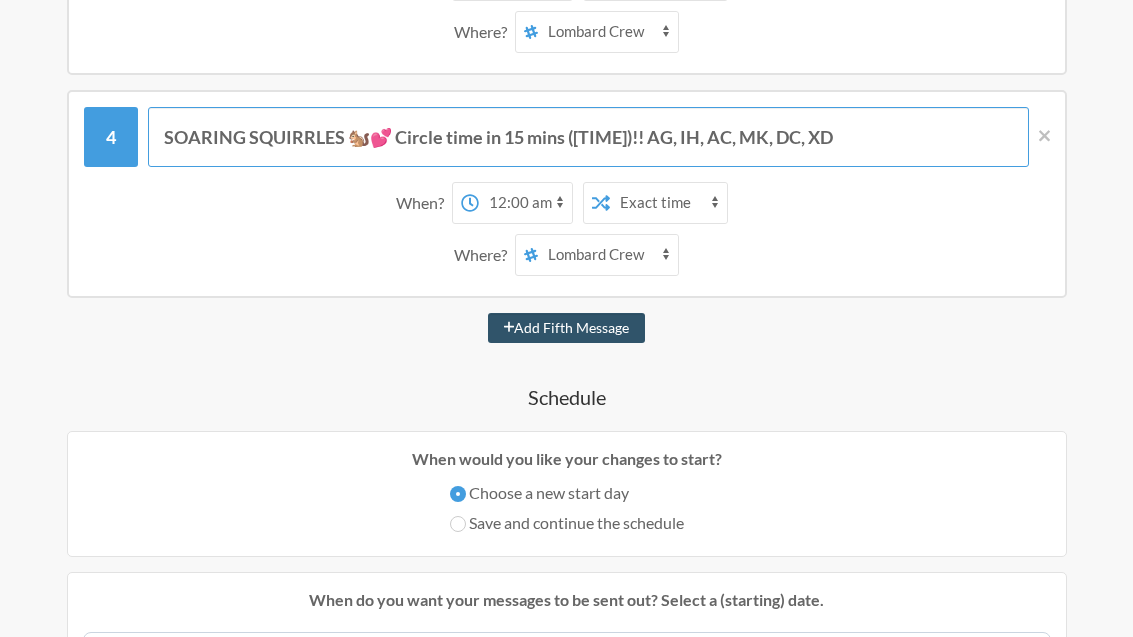 type on "SOARING SQUIRRLES 🐿️💕 Circle time in 15 mins ([TIME])!! AG, IH, AC, MK, DC, XD" 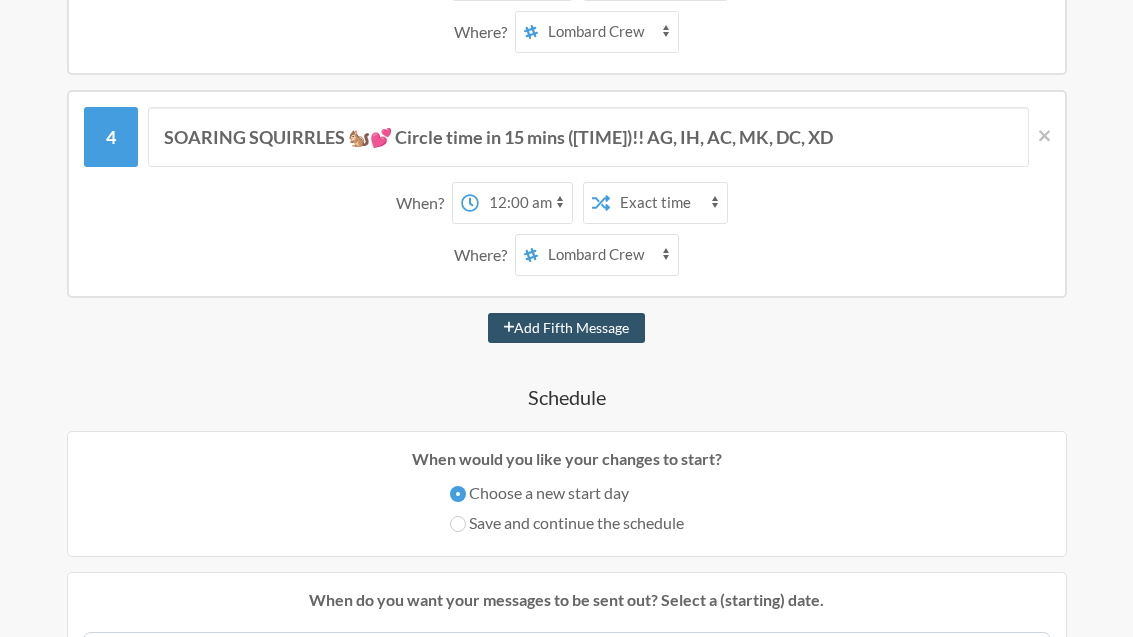 click on "Add Fifth Message" at bounding box center (567, 328) 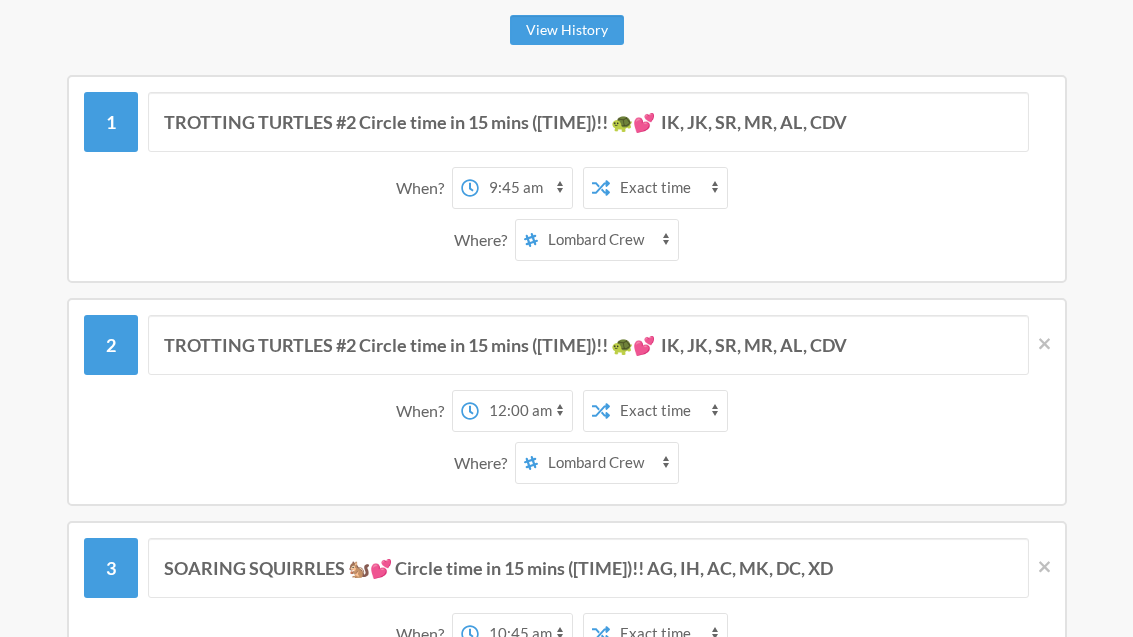 scroll, scrollTop: 126, scrollLeft: 0, axis: vertical 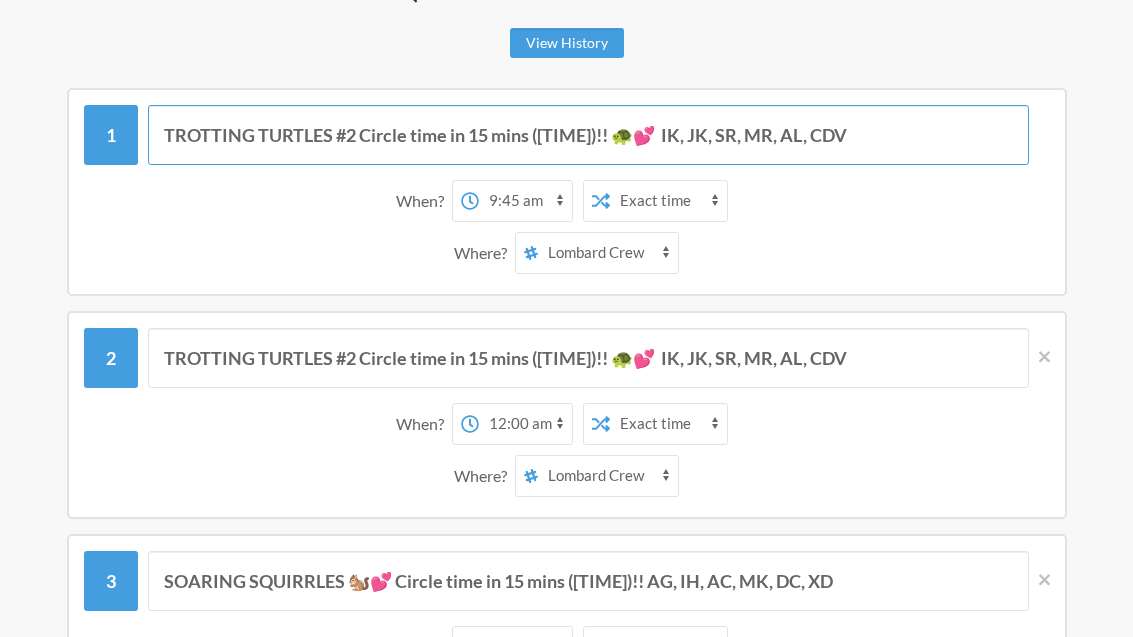 click on "TROTTING TURTLES #2 Circle time in 15 mins ([TIME])!! 🐢💕  IK, JK, SR, MR, AL, CDV" at bounding box center [588, 135] 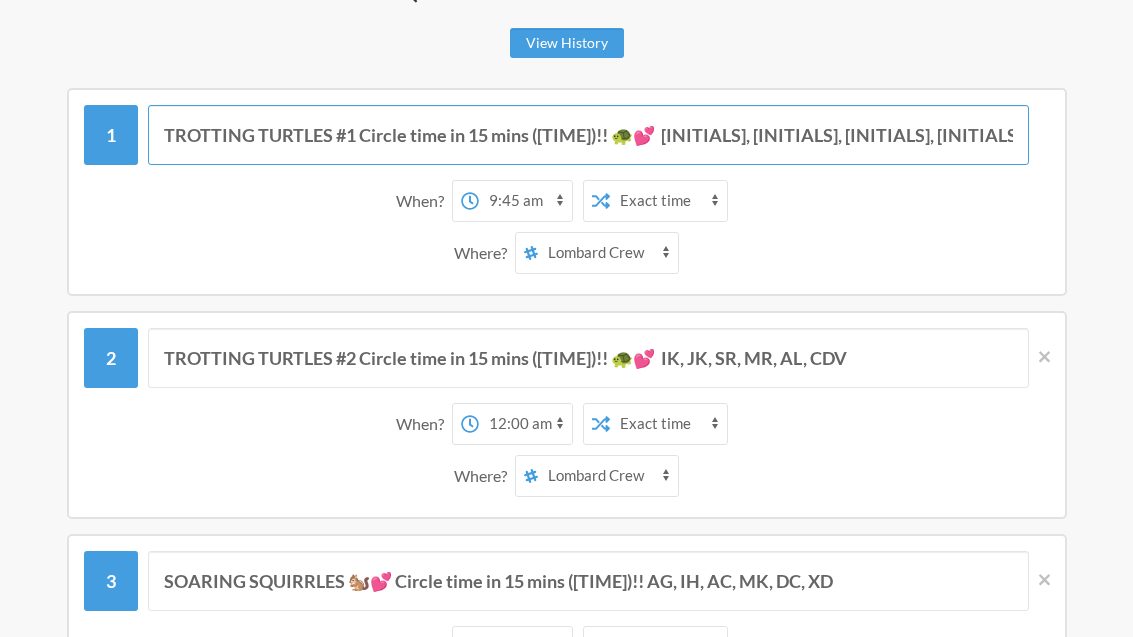 click on "TROTTING TURTLES #1 Circle time in 15 mins ([TIME])!! 🐢💕  [INITIALS], [INITIALS], [INITIALS], [INITIALS], [INITIALS], [INITIALS]" at bounding box center [588, 135] 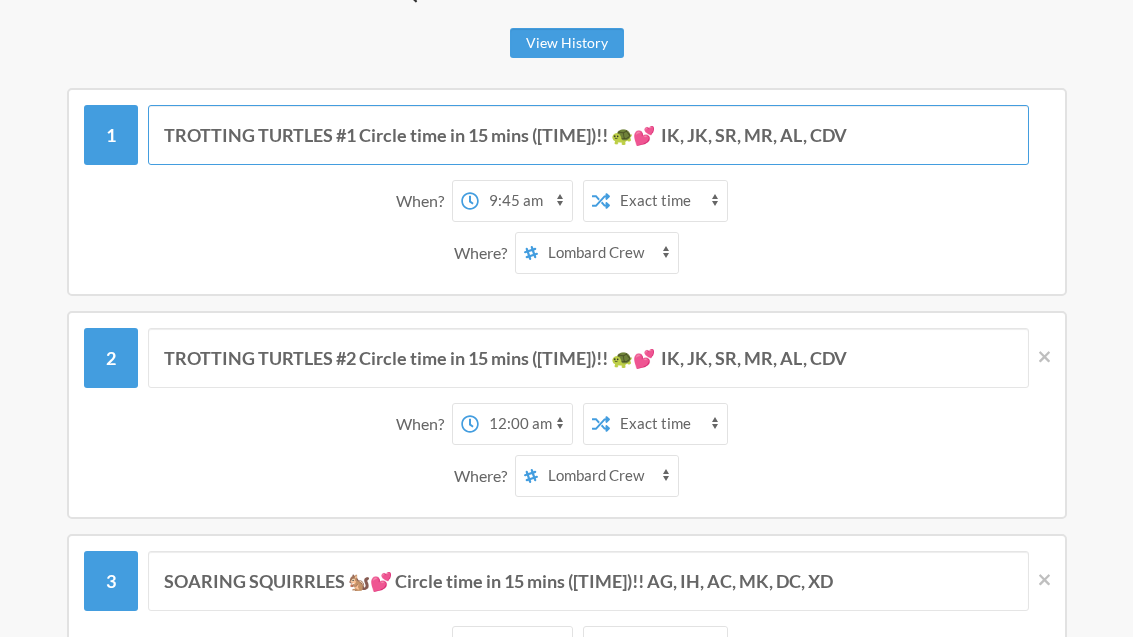 click on "TROTTING TURTLES #1 Circle time in 15 mins ([TIME])!! 🐢💕  IK, JK, SR, MR, AL, CDV" at bounding box center [588, 135] 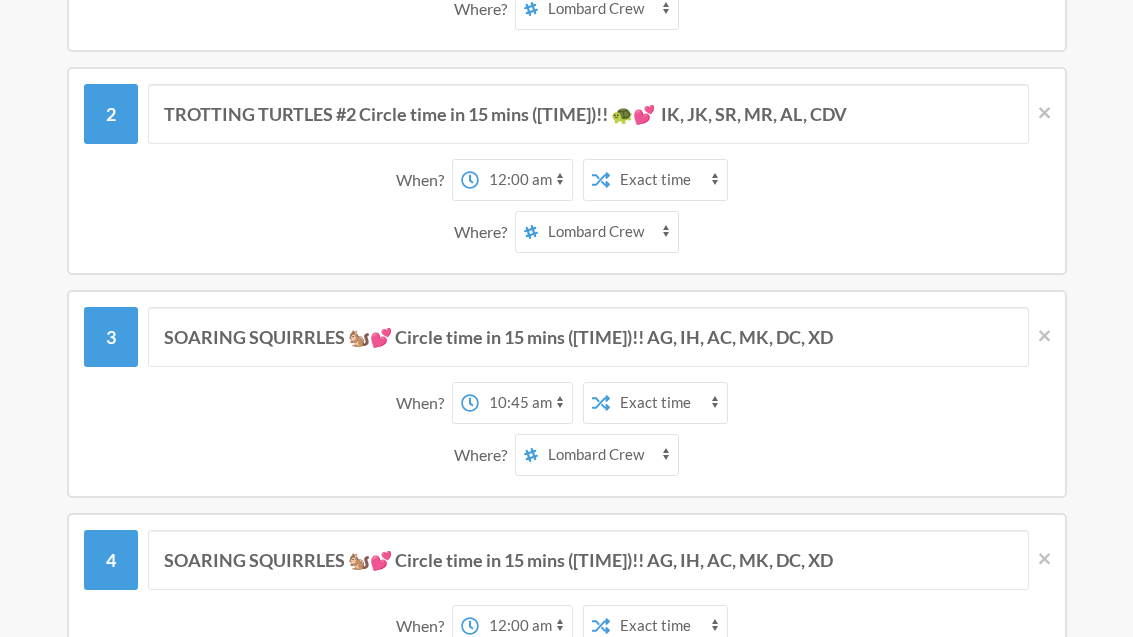 scroll, scrollTop: 413, scrollLeft: 0, axis: vertical 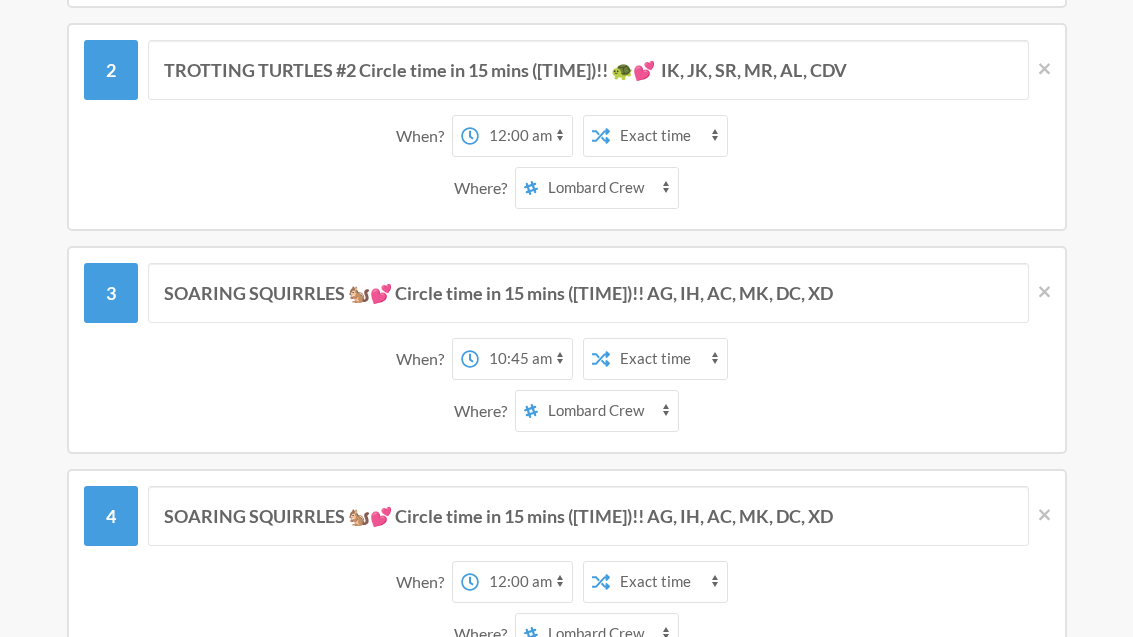 type on "TROTTING TURTLES #1 Circle time in 15 mins ([TIME])!! 🐢💕  AO, DM, LC, TG, JH, GW" 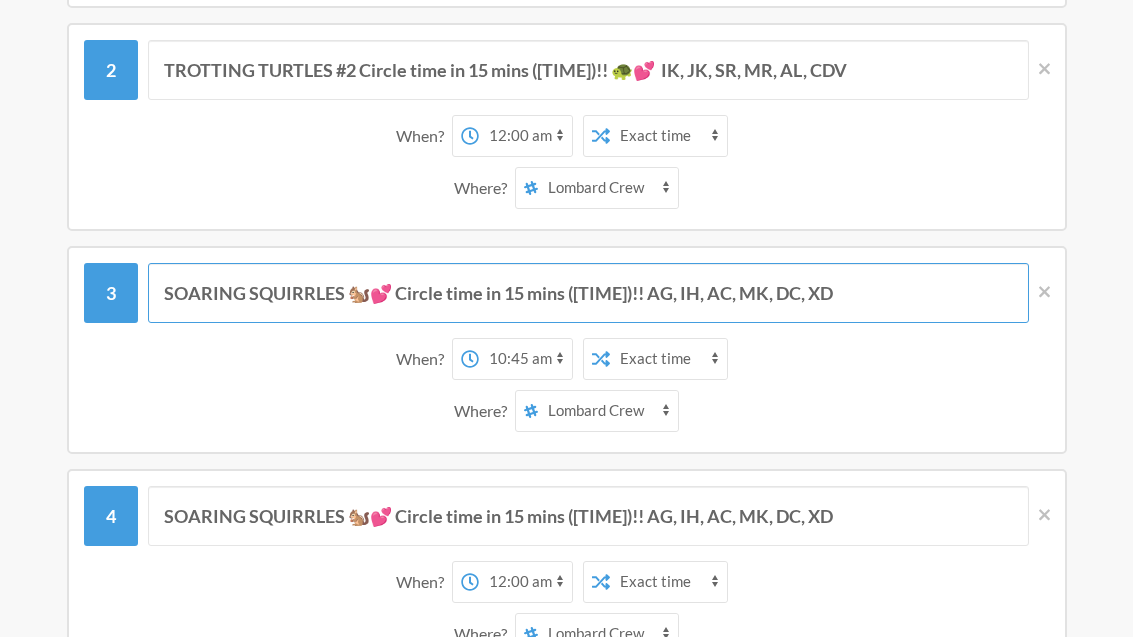 click on "SOARING SQUIRRLES 🐿️💕 Circle time in 15 mins ([TIME])!! AG, IH, AC, MK, DC, XD" at bounding box center [588, 294] 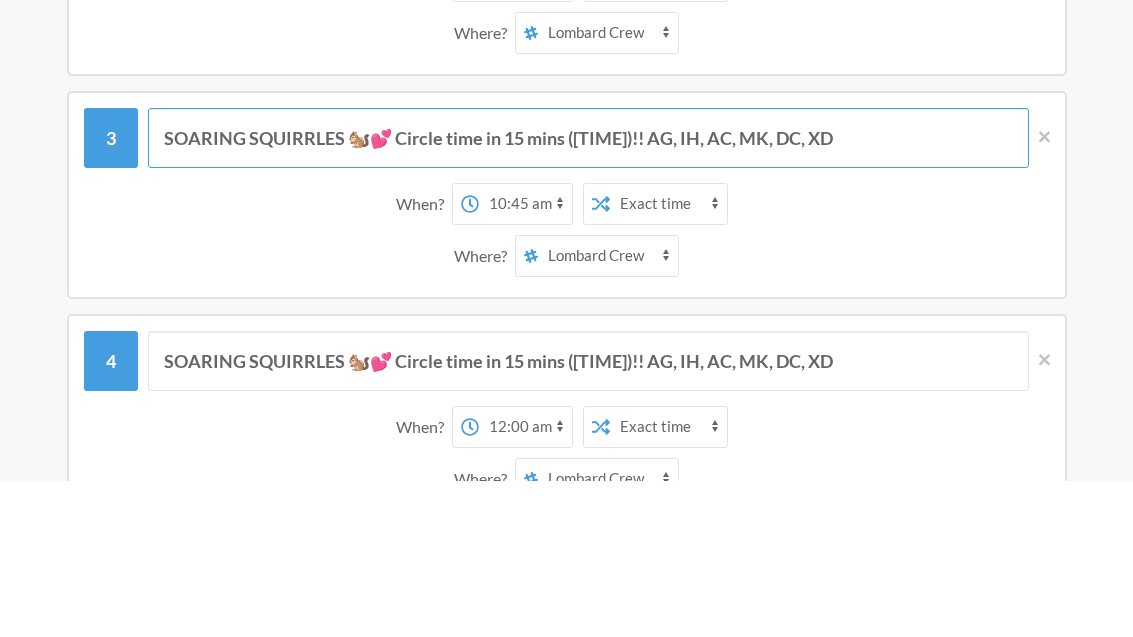 click on "SOARING SQUIRRLES 🐿️💕 Circle time in 15 mins ([TIME])!! AG, IH, AC, MK, DC, XD" at bounding box center (588, 294) 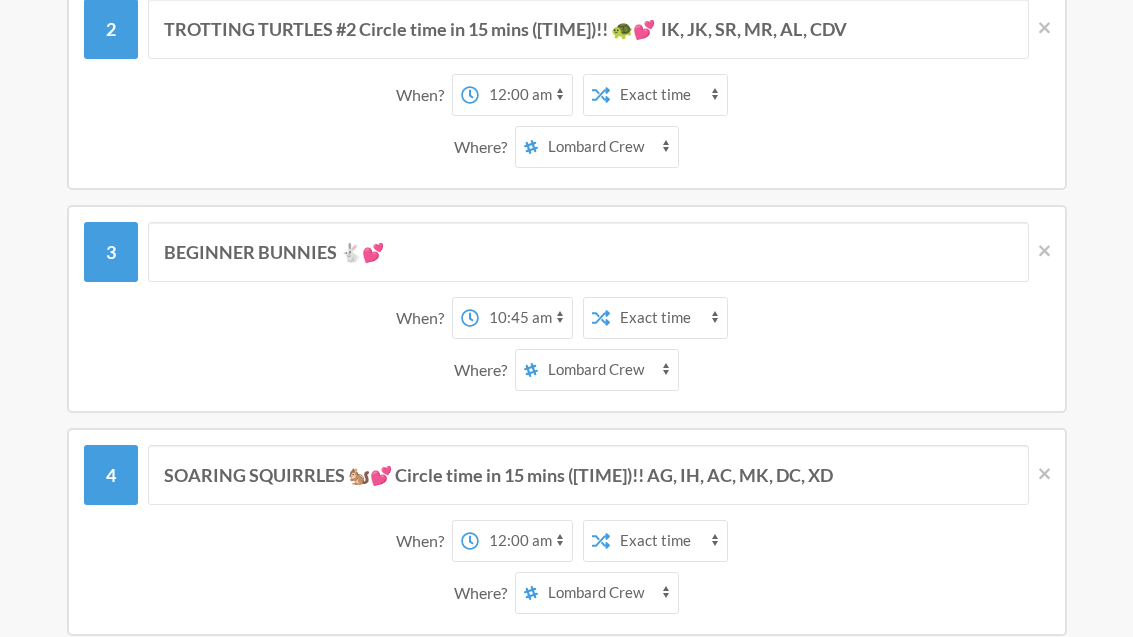 scroll, scrollTop: 291, scrollLeft: 0, axis: vertical 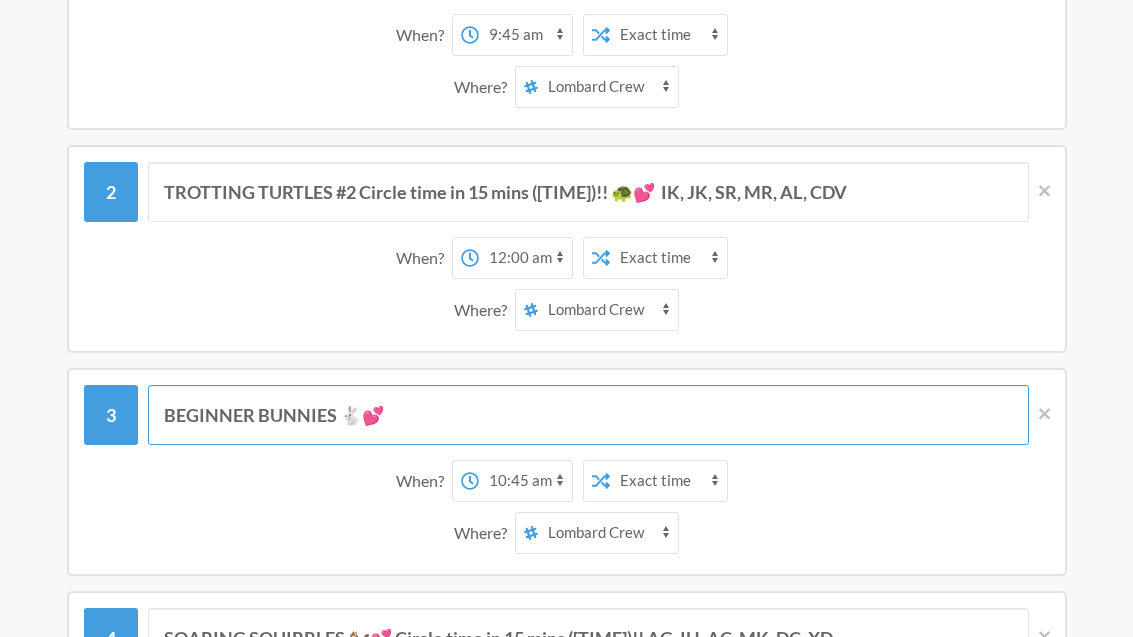 click on "BEGINNER BUNNIES 🐇💕" at bounding box center [588, 416] 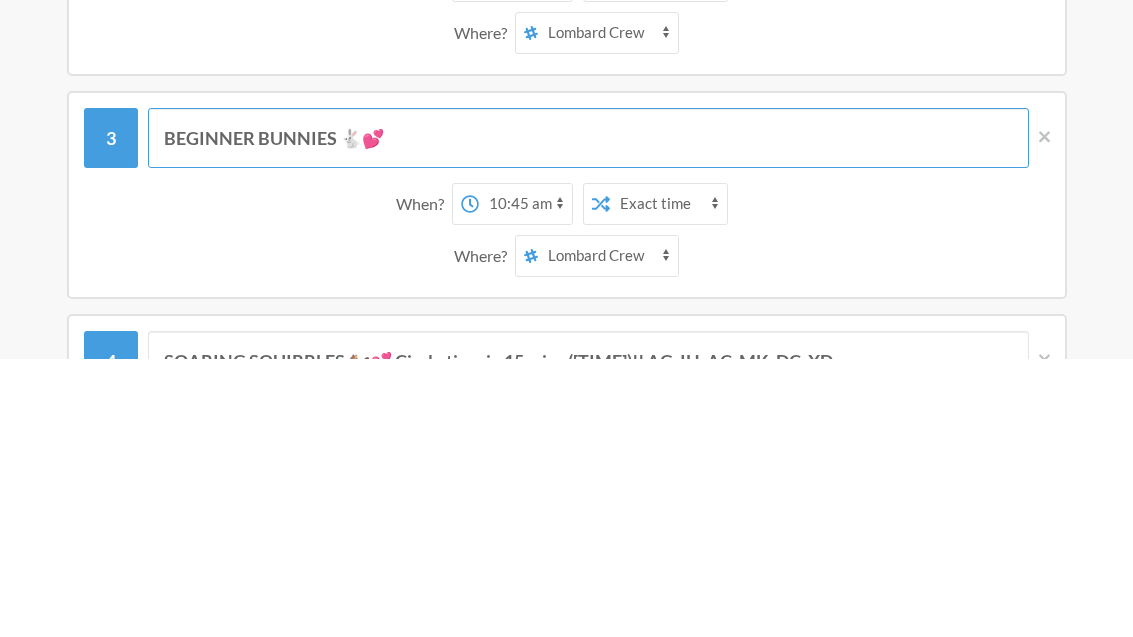 click on "BEGINNER BUNNIES 🐇💕" at bounding box center [588, 416] 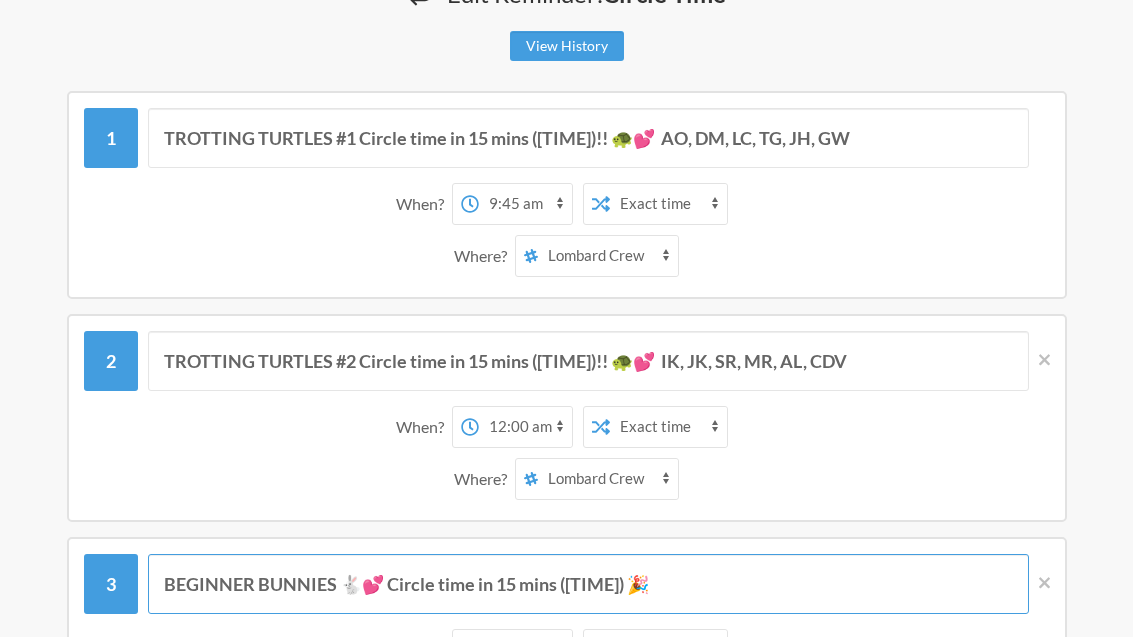 scroll, scrollTop: 117, scrollLeft: 0, axis: vertical 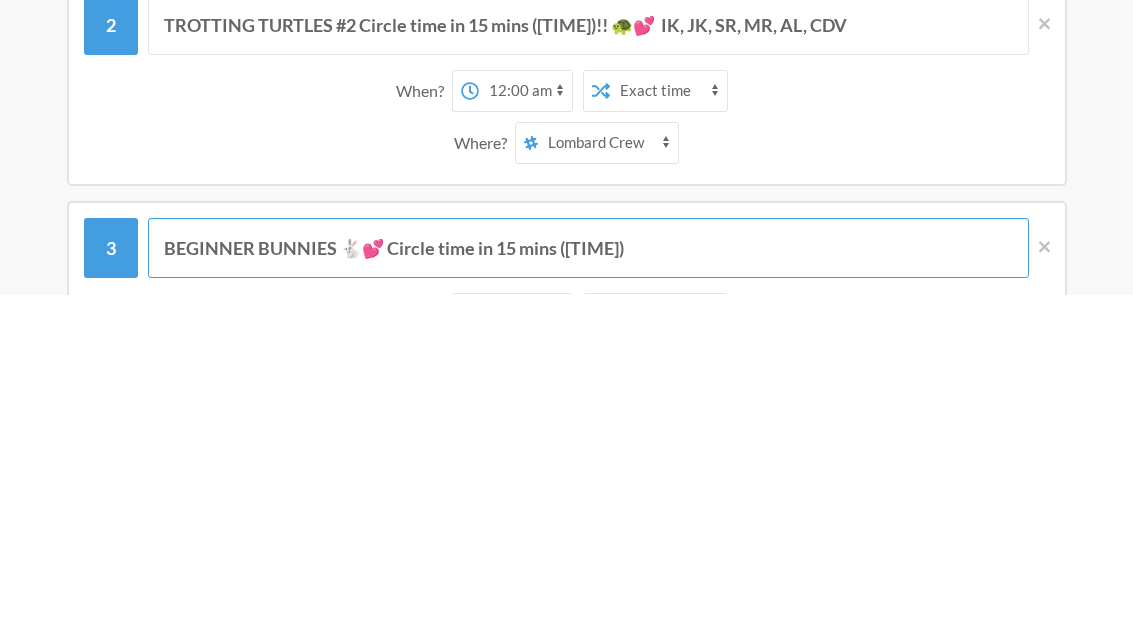 click on "BEGINNER BUNNIES 🐇💕 Circle time in 15 mins ([TIME])" at bounding box center (588, 590) 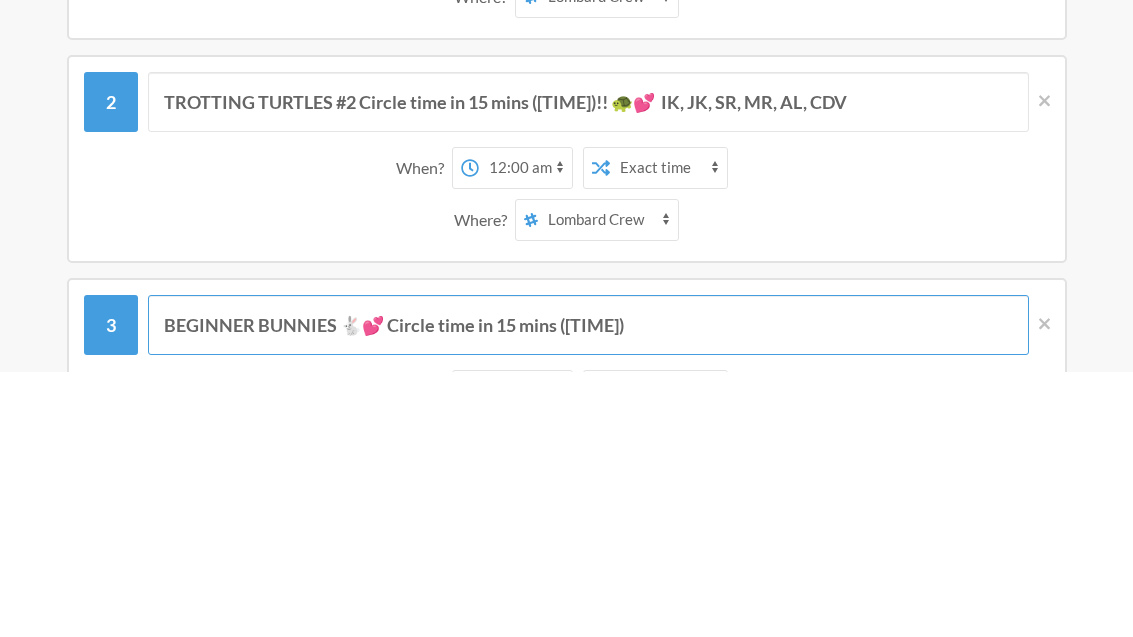 type on "BEGINNER BUNNIES 🐇💕 Circle time in 15 mins ([TIME])" 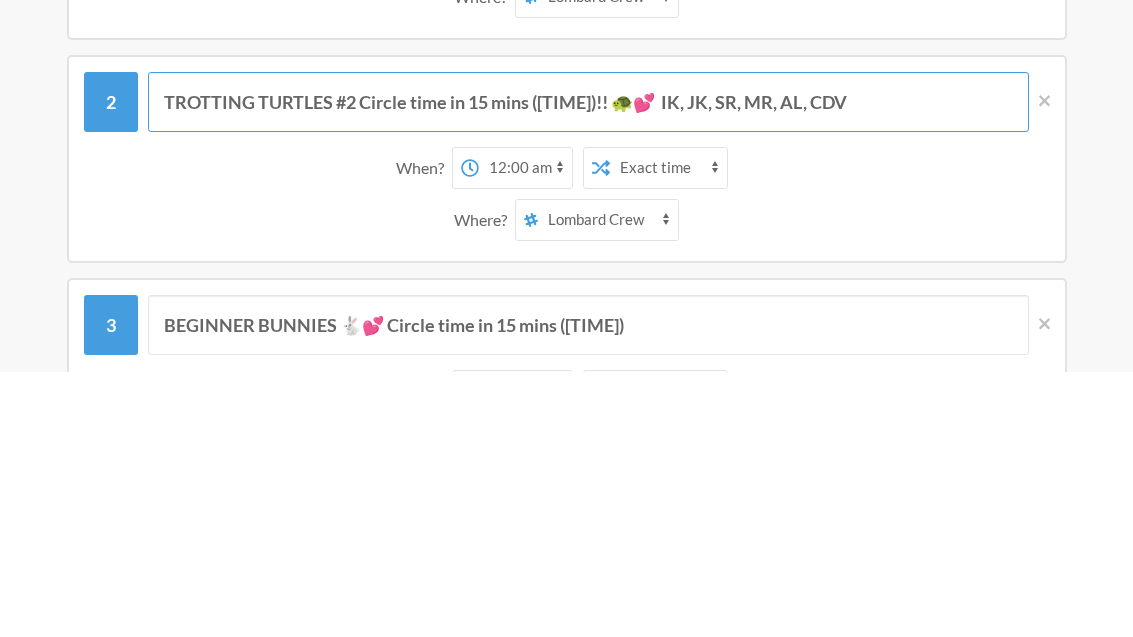 click on "TROTTING TURTLES #2 Circle time in 15 mins ([TIME])!! 🐢💕  IK, JK, SR, MR, AL, CDV" at bounding box center [588, 367] 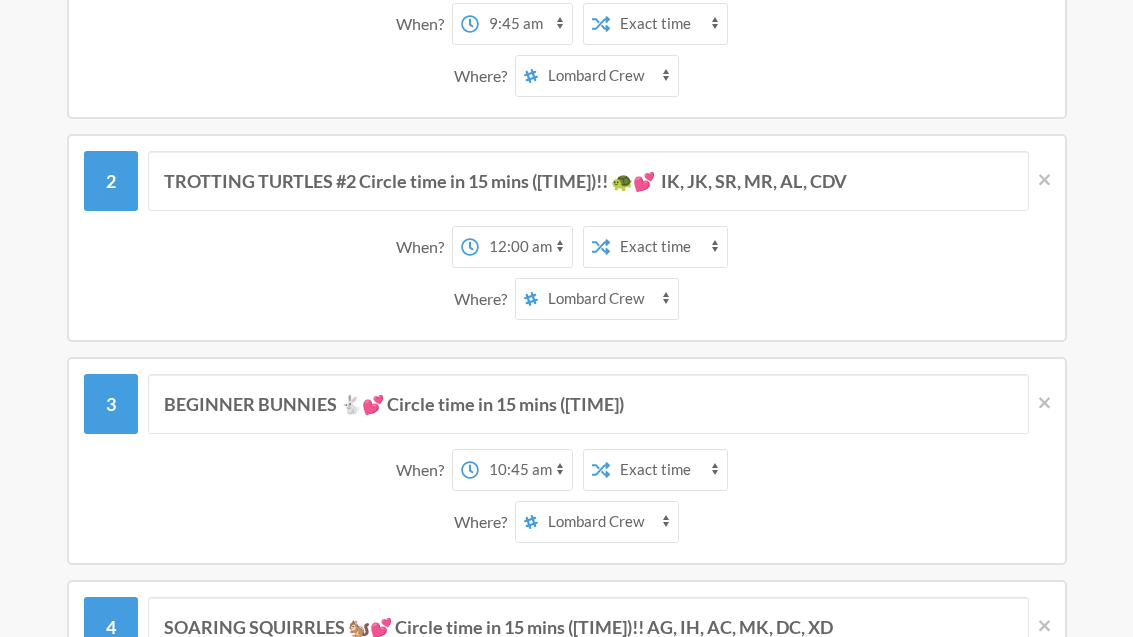 scroll, scrollTop: 469, scrollLeft: 0, axis: vertical 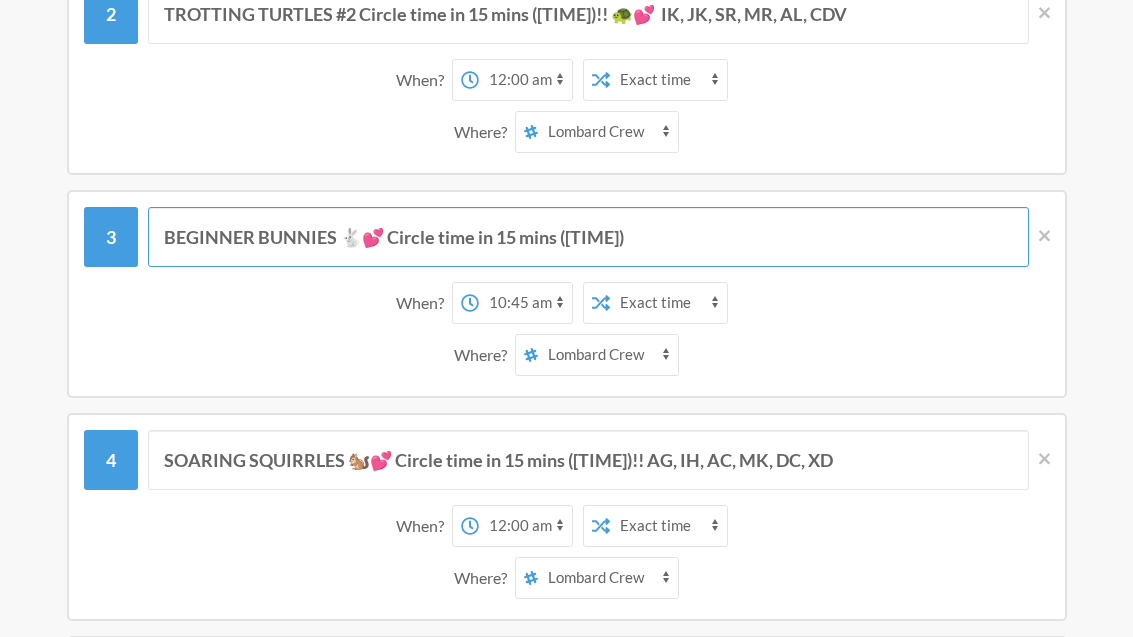 click on "BEGINNER BUNNIES 🐇💕 Circle time in 15 mins ([TIME])" at bounding box center (588, 238) 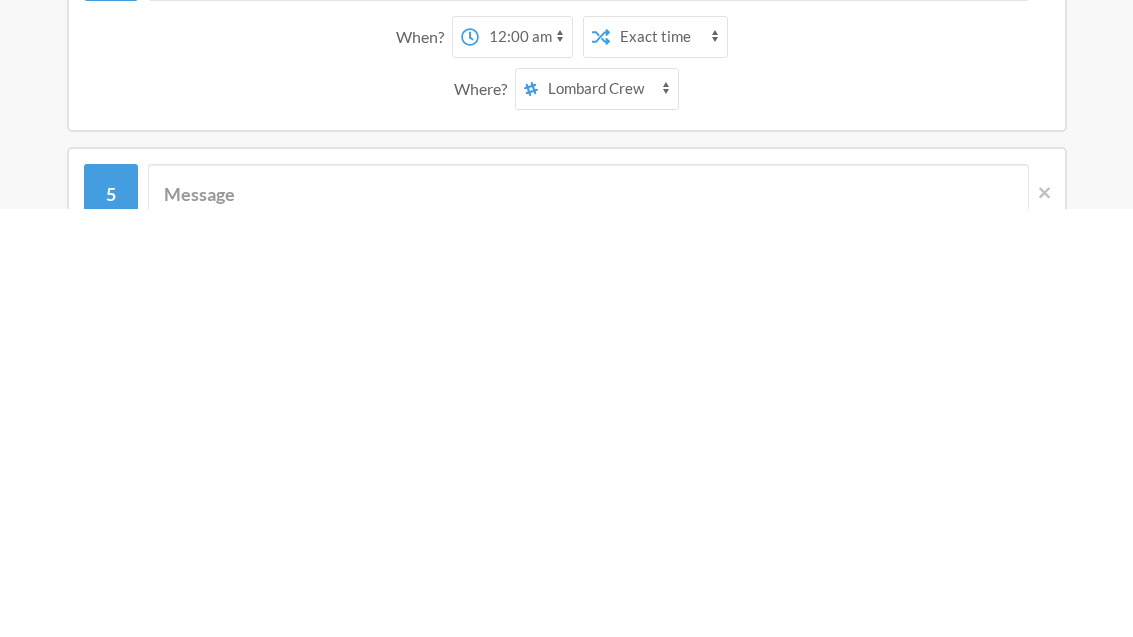 scroll, scrollTop: 534, scrollLeft: 0, axis: vertical 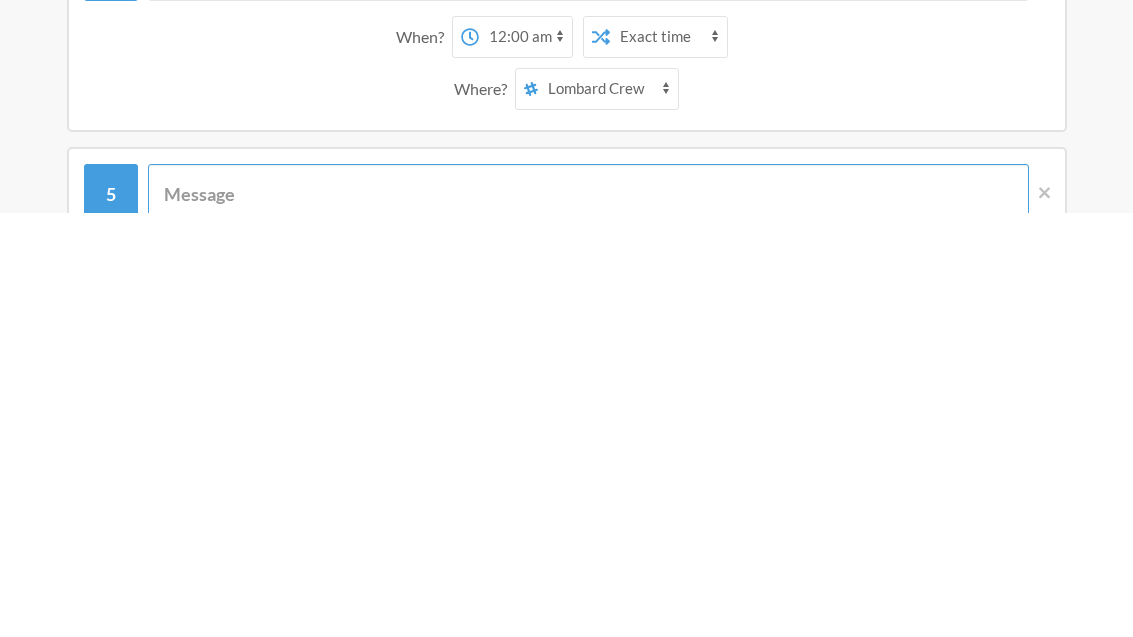 click at bounding box center (588, 619) 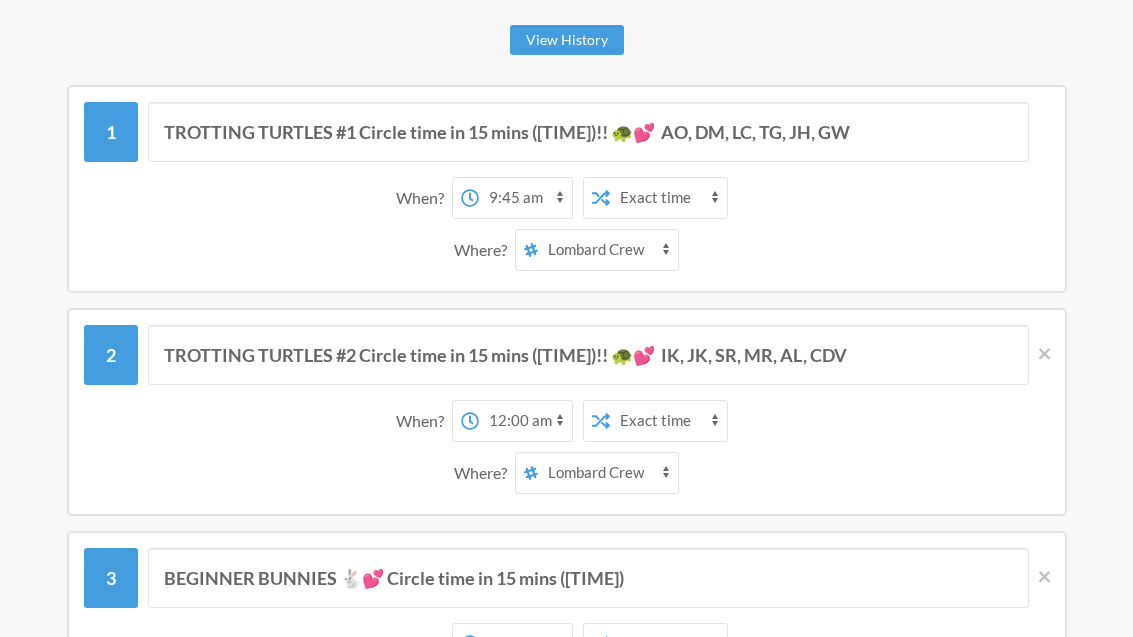 scroll, scrollTop: 130, scrollLeft: 0, axis: vertical 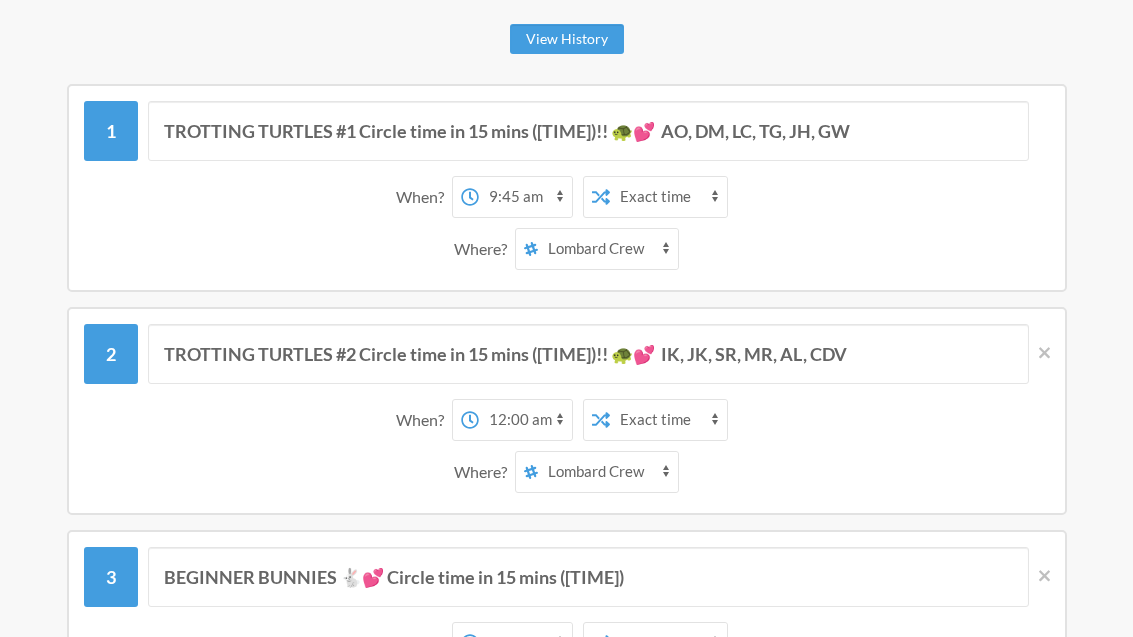 type on "EMERGING EAGLES 🦅🩷 Circle time in 15 mins ([TIME])!! [INITIALS], [INITIALS]" 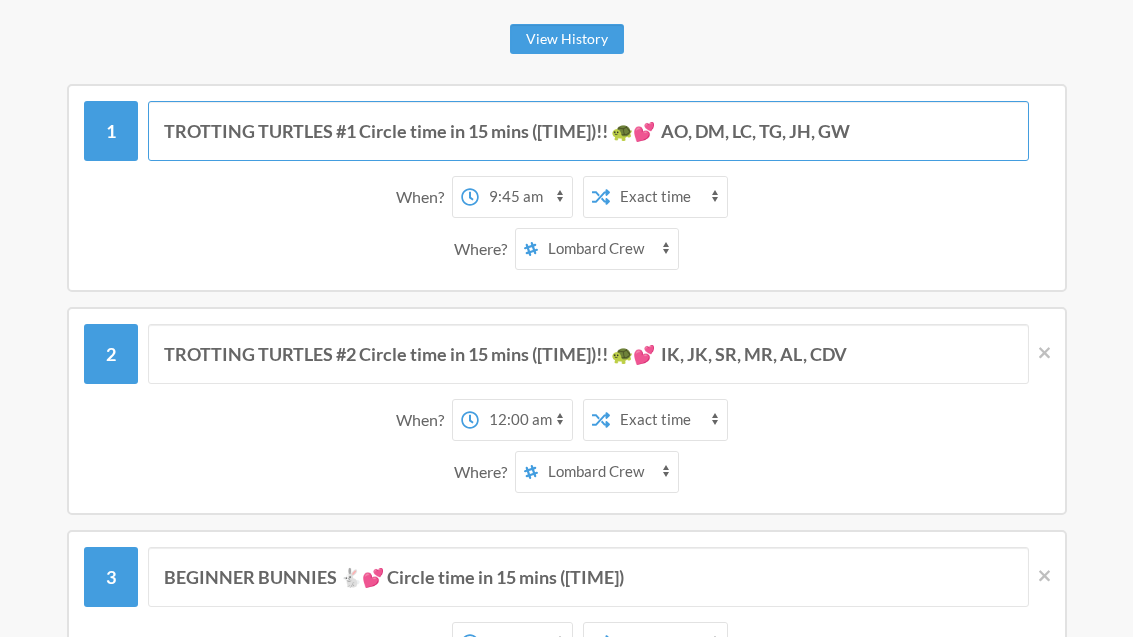 click on "TROTTING TURTLES #1 Circle time in 15 mins ([TIME])!! 🐢💕  AO, DM, LC, TG, JH, GW" at bounding box center [588, 131] 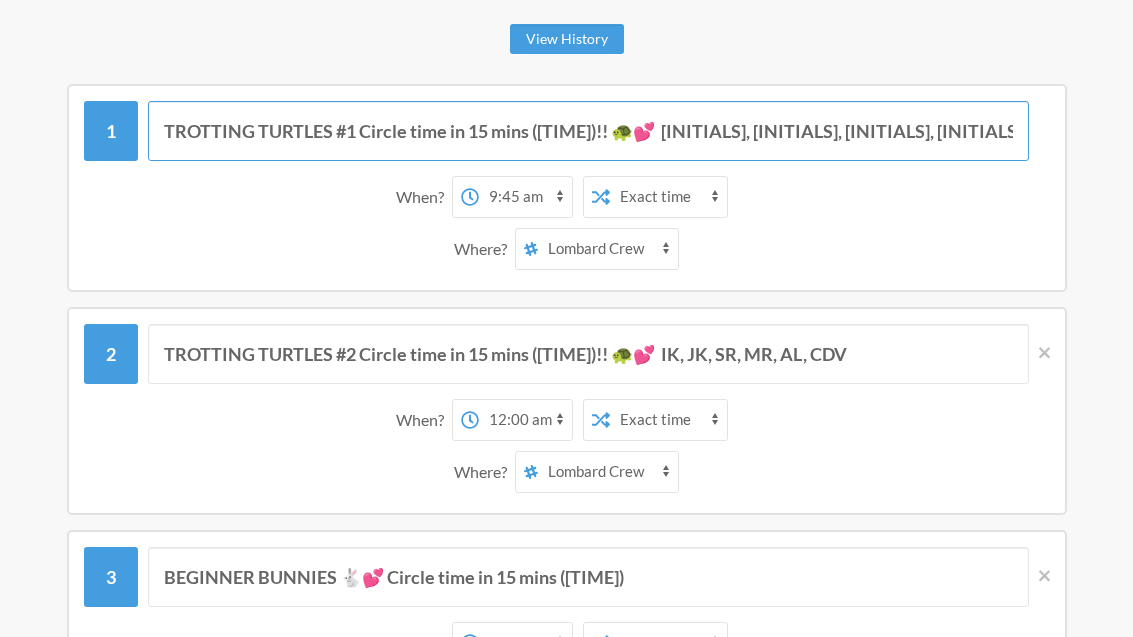 type on "TROTTING TURTLES #1 Circle time in 15 mins ([TIME])!! 🐢💕  [INITIALS], [INITIALS], [INITIALS], [INITIALS], [INITIALS]" 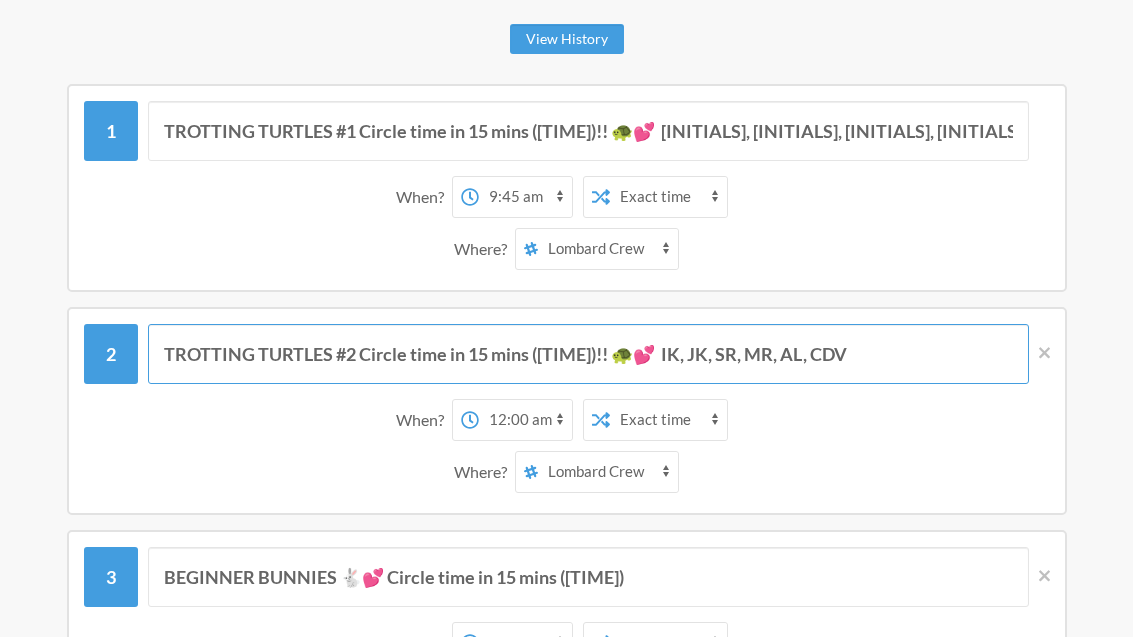 click on "TROTTING TURTLES #2 Circle time in 15 mins ([TIME])!! 🐢💕  IK, JK, SR, MR, AL, CDV" at bounding box center [588, 354] 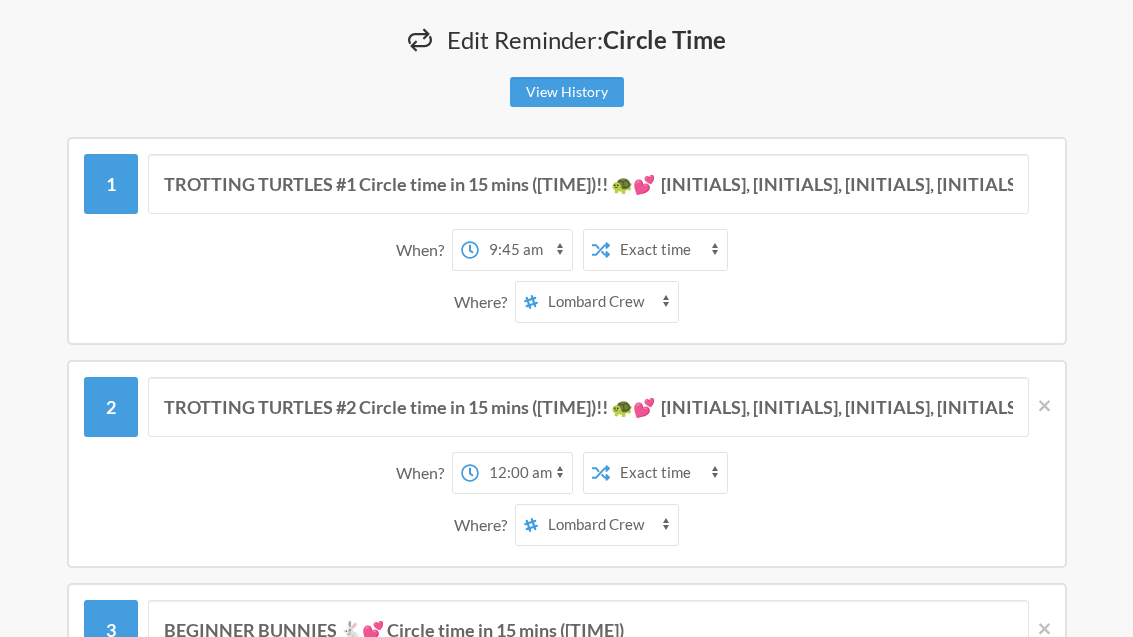 scroll, scrollTop: 77, scrollLeft: 0, axis: vertical 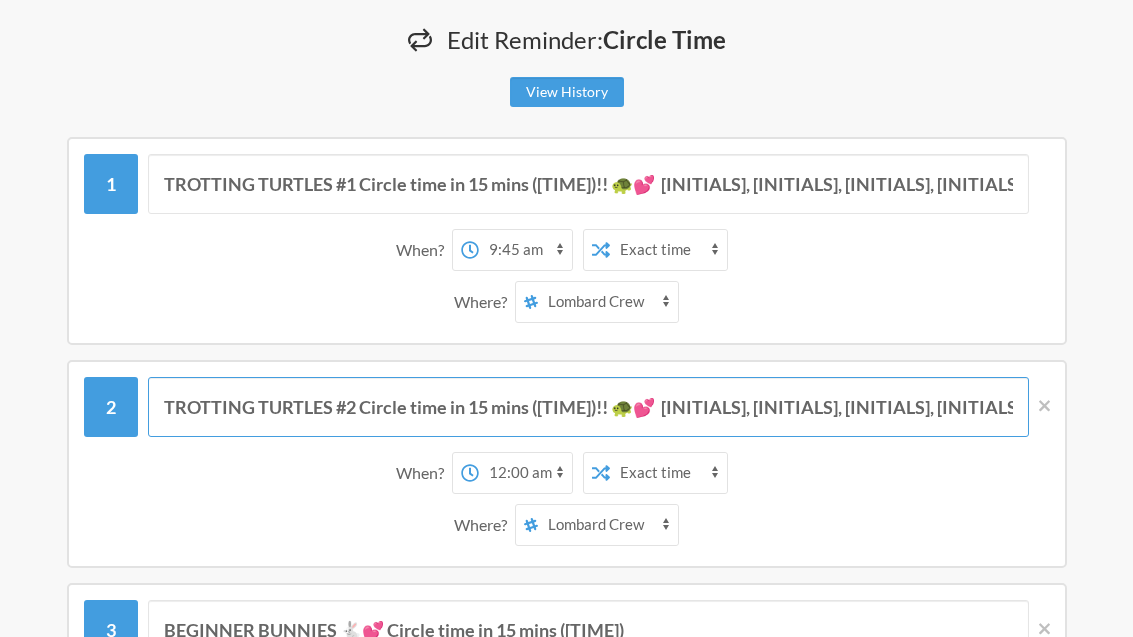 type on "TROTTING TURTLES #2 Circle time in 15 mins ([TIME])!! 🐢💕  [INITIALS], [INITIALS], [INITIALS], [INITIALS], [INITIALS], [INITIALS]" 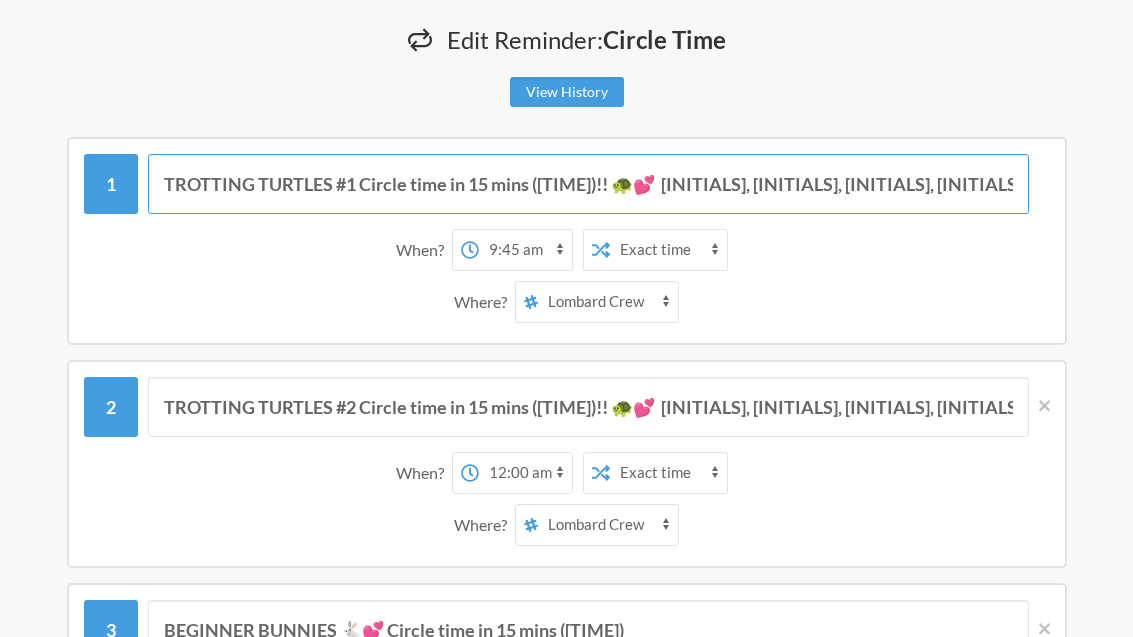 click on "TROTTING TURTLES #1 Circle time in 15 mins ([TIME])!! 🐢💕  [INITIALS], [INITIALS], [INITIALS], [INITIALS], [INITIALS]" at bounding box center (588, 184) 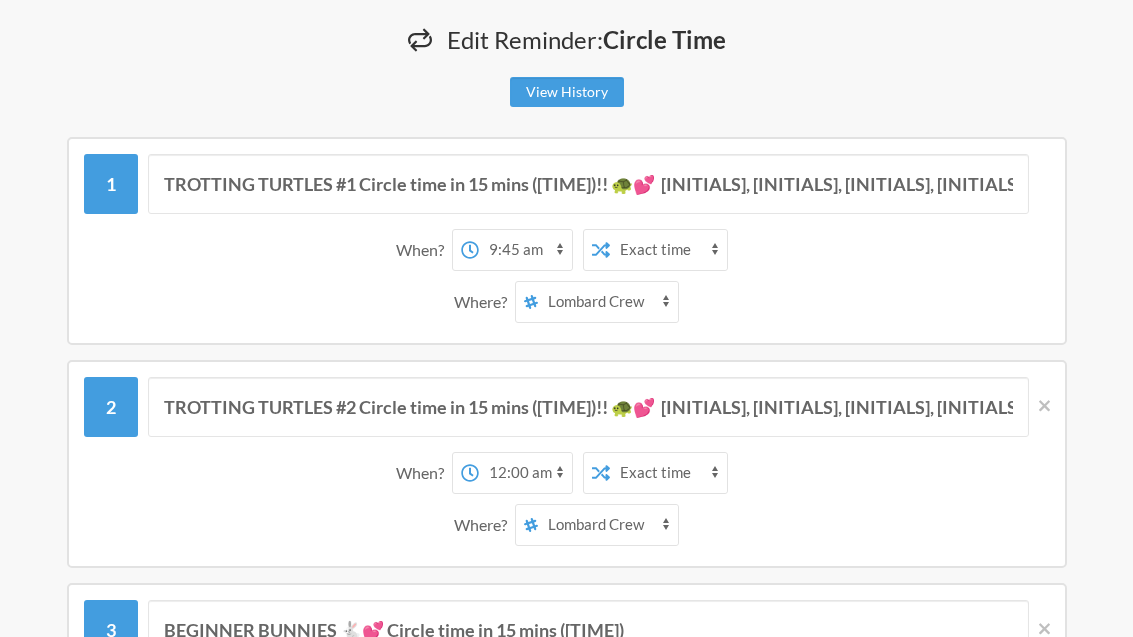 scroll, scrollTop: 190, scrollLeft: 0, axis: vertical 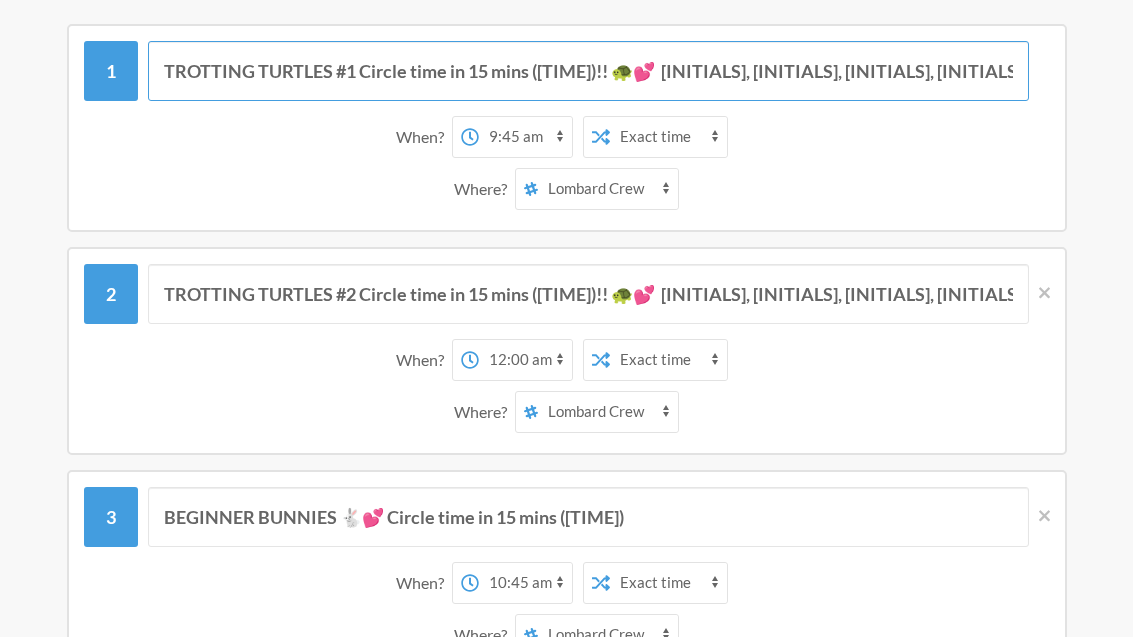 click on "TROTTING TURTLES #1 Circle time in 15 mins ([TIME])!! 🐢💕  [INITIALS], [INITIALS], [INITIALS], [INITIALS], [INITIALS]" at bounding box center (588, 71) 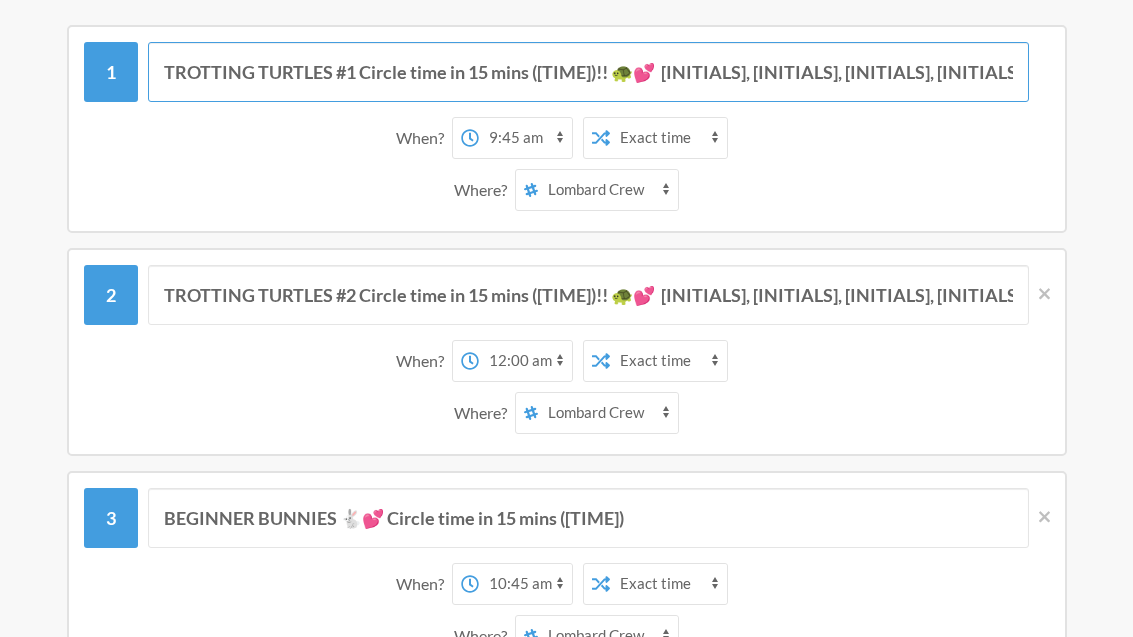 click on "TROTTING TURTLES #1 Circle time in 15 mins ([TIME])!! 🐢💕  [INITIALS], [INITIALS], [INITIALS], [INITIALS], [INITIALS]" at bounding box center (588, 72) 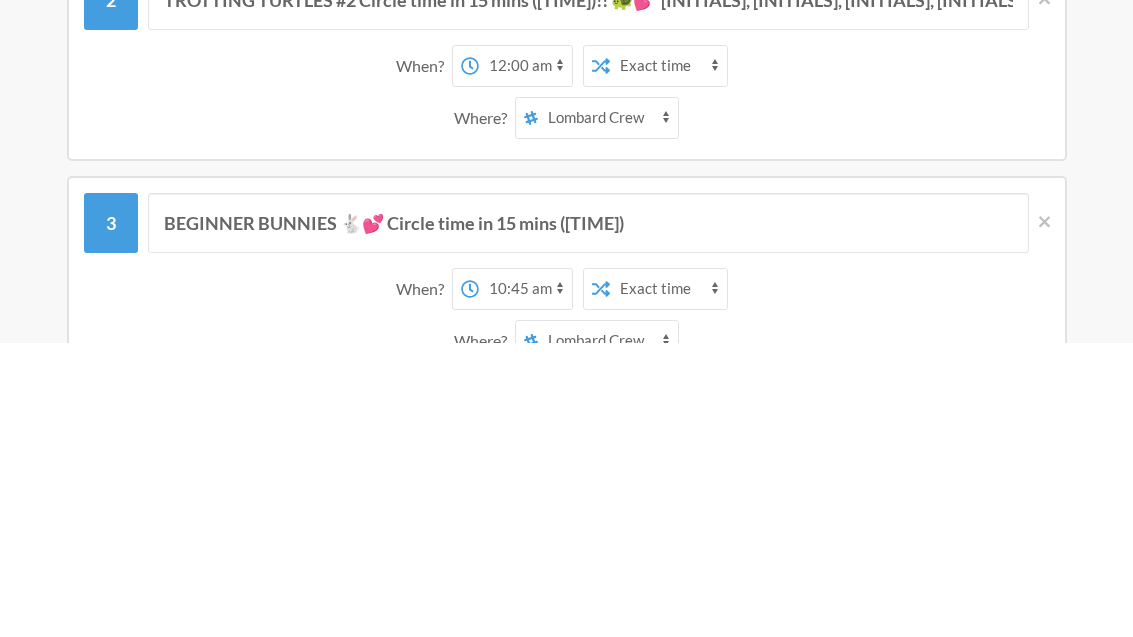 type on "TROTTING TURTLES #1 Circle time in 15 mins ([TIME])!! 🐢💕  JoLH, AO, DM, LC, TG, JH, GW" 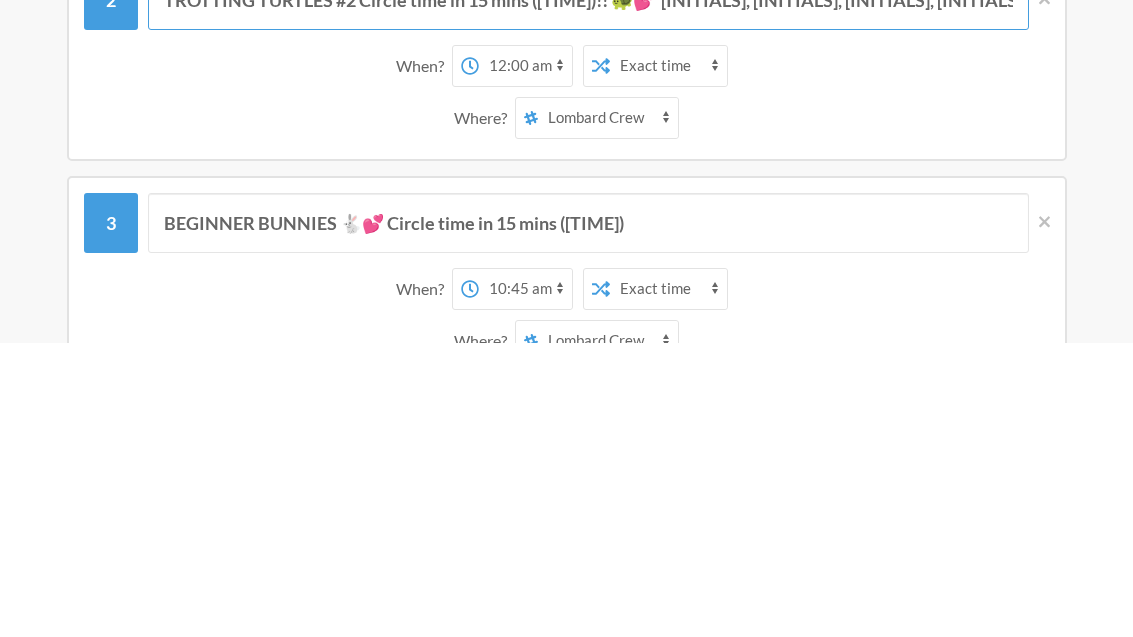 click on "TROTTING TURTLES #2 Circle time in 15 mins ([TIME])!! 🐢💕  [INITIALS], [INITIALS], [INITIALS], [INITIALS], [INITIALS], [INITIALS]" at bounding box center (588, 295) 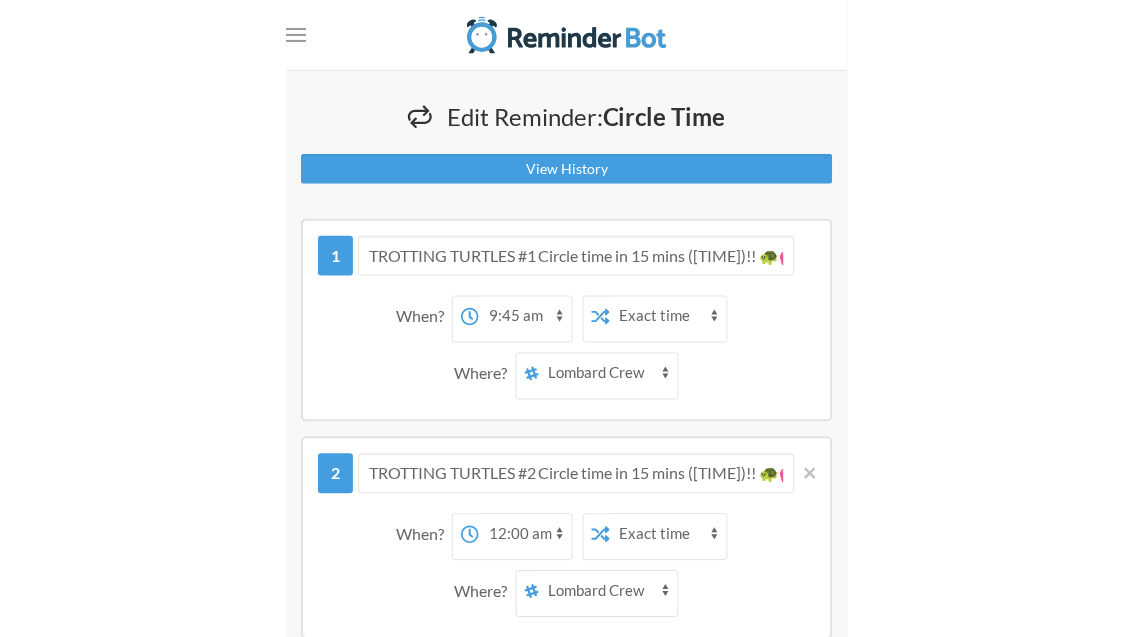 scroll, scrollTop: 162, scrollLeft: 0, axis: vertical 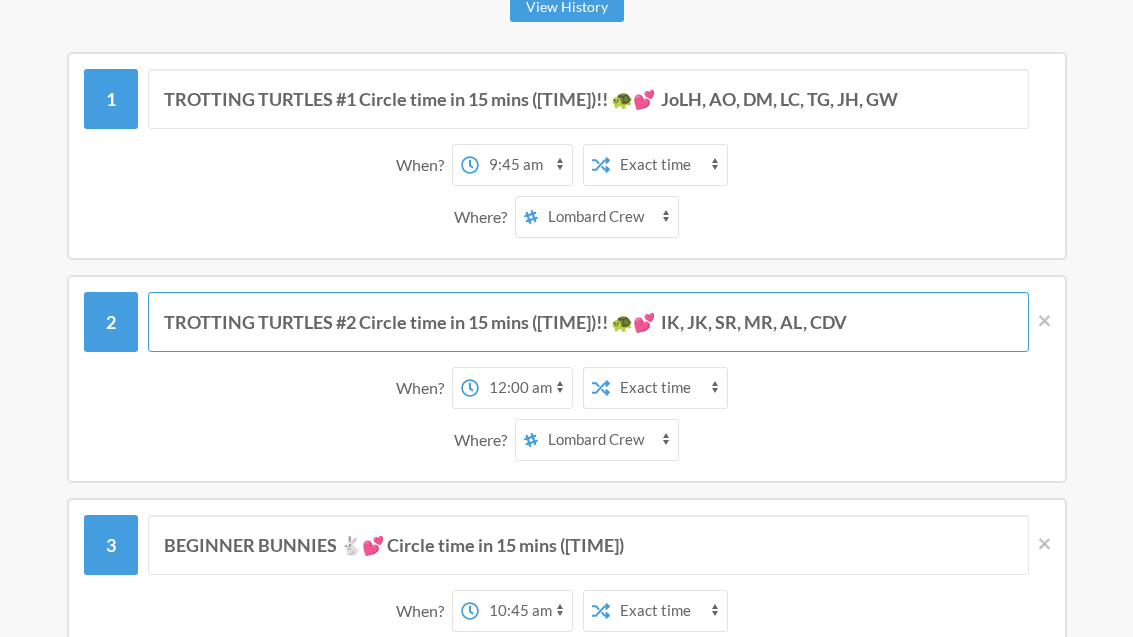 type on "TROTTING TURTLES #2 Circle time in 15 mins ([TIME])!! 🐢💕  IK, JK, SR, MR, AL, CDV" 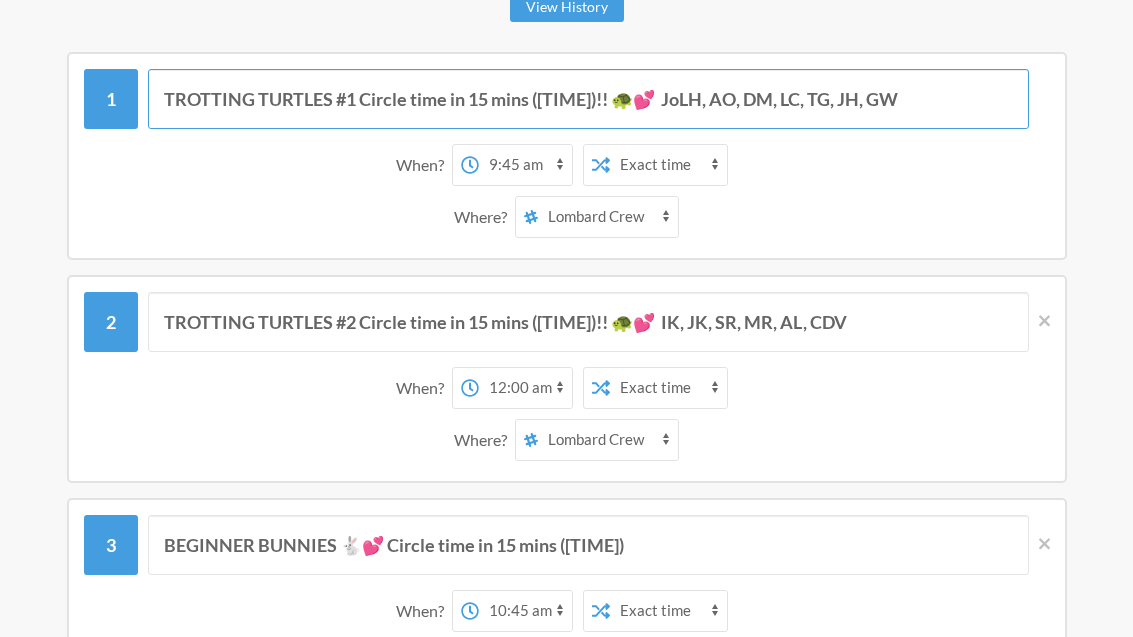 click on "TROTTING TURTLES #1 Circle time in 15 mins ([TIME])!! 🐢💕  JoLH, AO, DM, LC, TG, JH, GW" at bounding box center [588, 99] 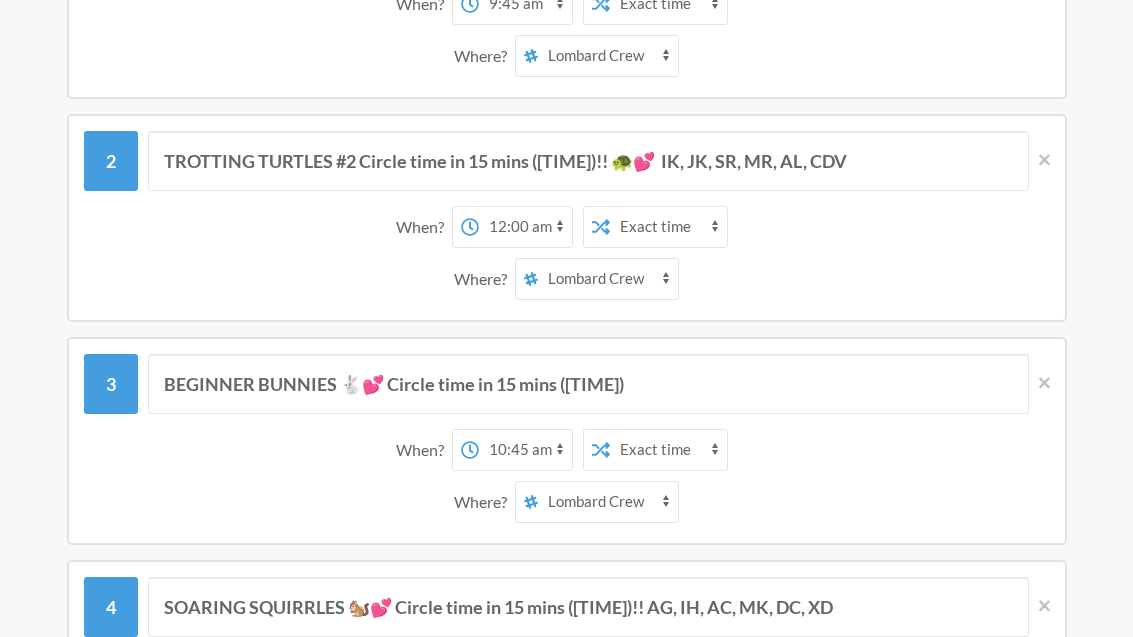 scroll, scrollTop: 322, scrollLeft: 0, axis: vertical 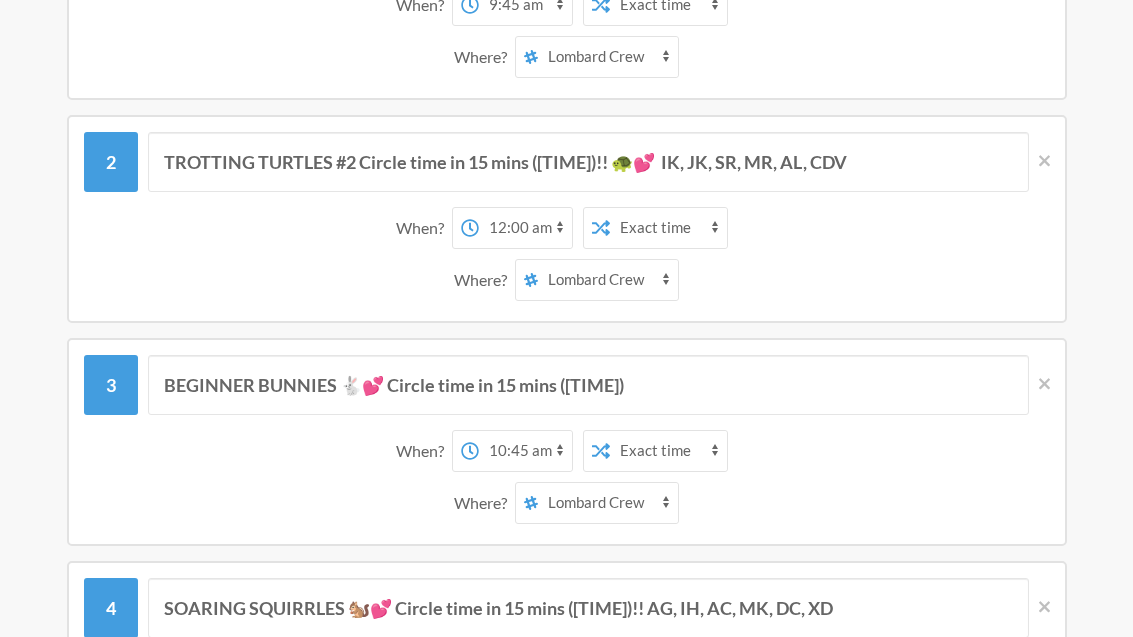 type on "TROTTING TURTLES #1 Circle time in 15 mins ([TIME])!! 🐢💕  [INITIALS], [INITIALS], [INITIALS], [INITIALS], [INITIALS]" 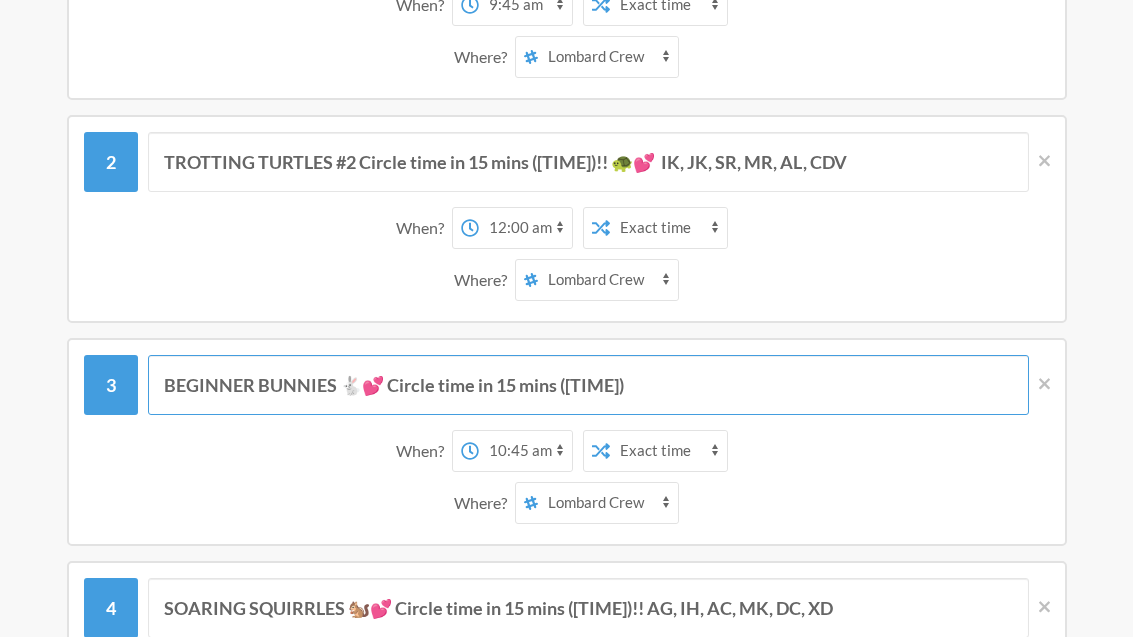 click on "BEGINNER BUNNIES 🐇💕 Circle time in 15 mins ([TIME])" at bounding box center [588, 385] 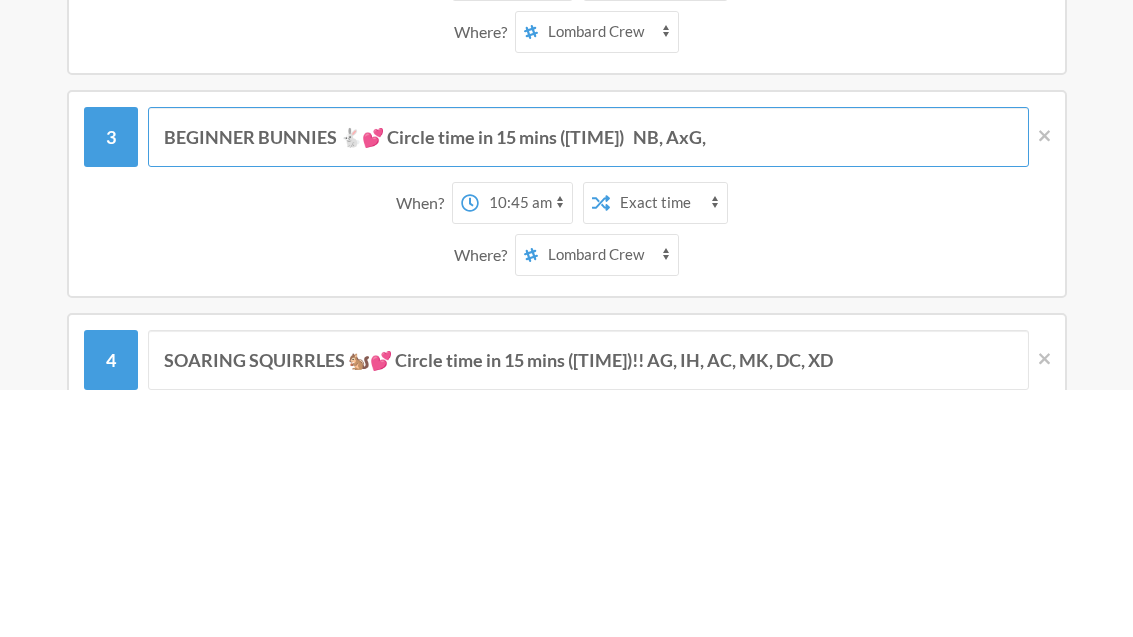 scroll, scrollTop: 570, scrollLeft: 0, axis: vertical 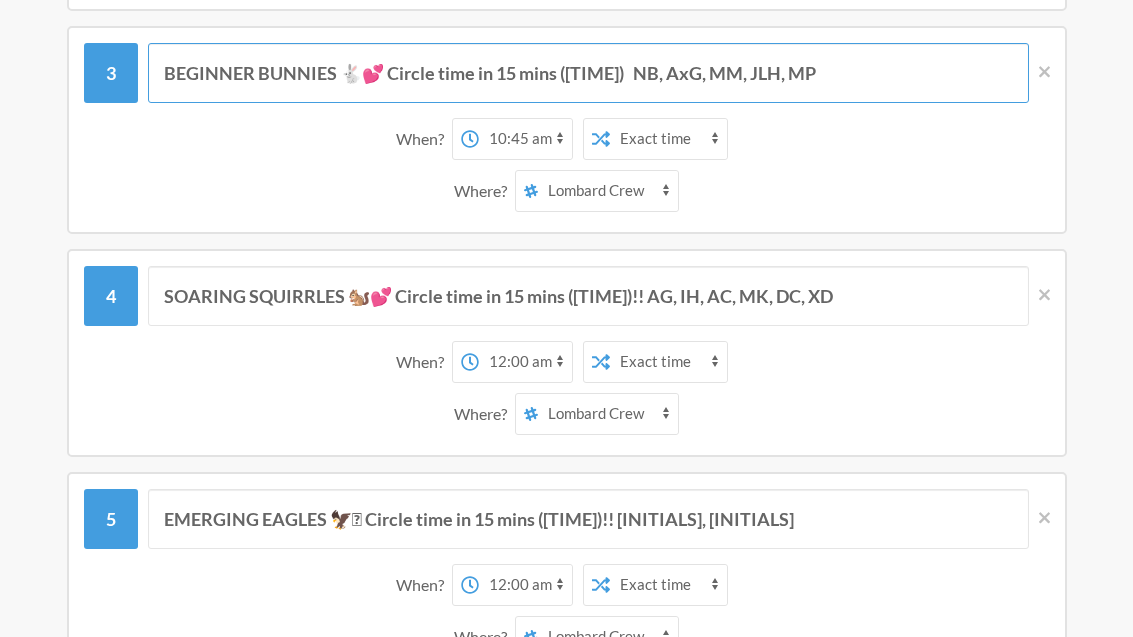 type on "BEGINNER BUNNIES 🐇💕 Circle time in 15 mins ([TIME])   NB, AxG, MM, JLH, MP" 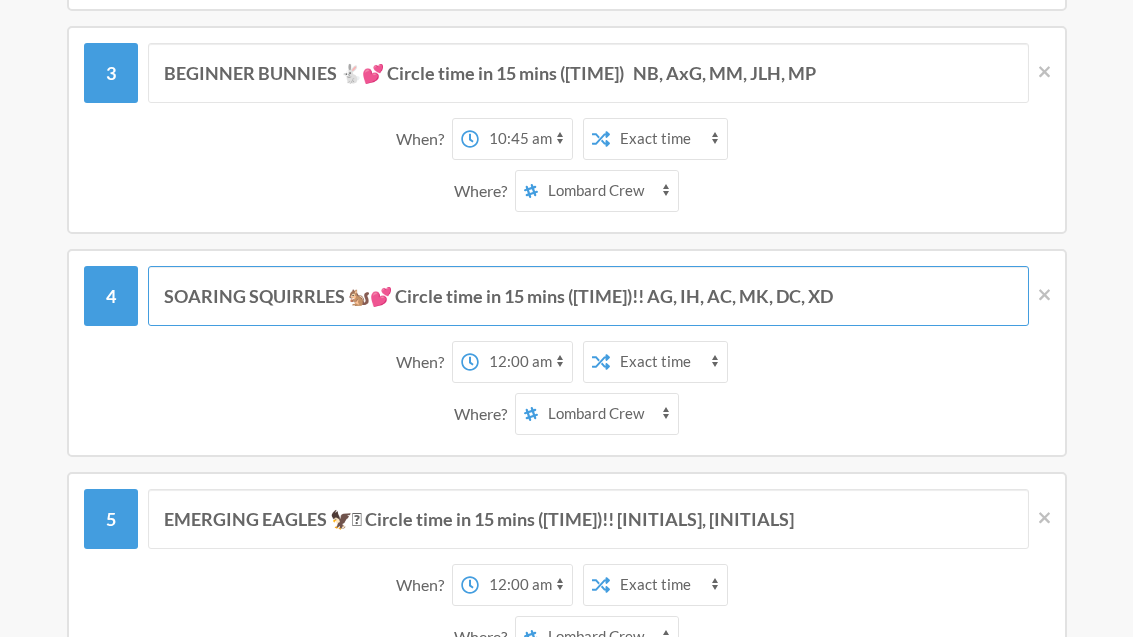 click on "SOARING SQUIRRLES 🐿️💕 Circle time in 15 mins ([TIME])!! AG, IH, AC, MK, DC, XD" at bounding box center [588, 296] 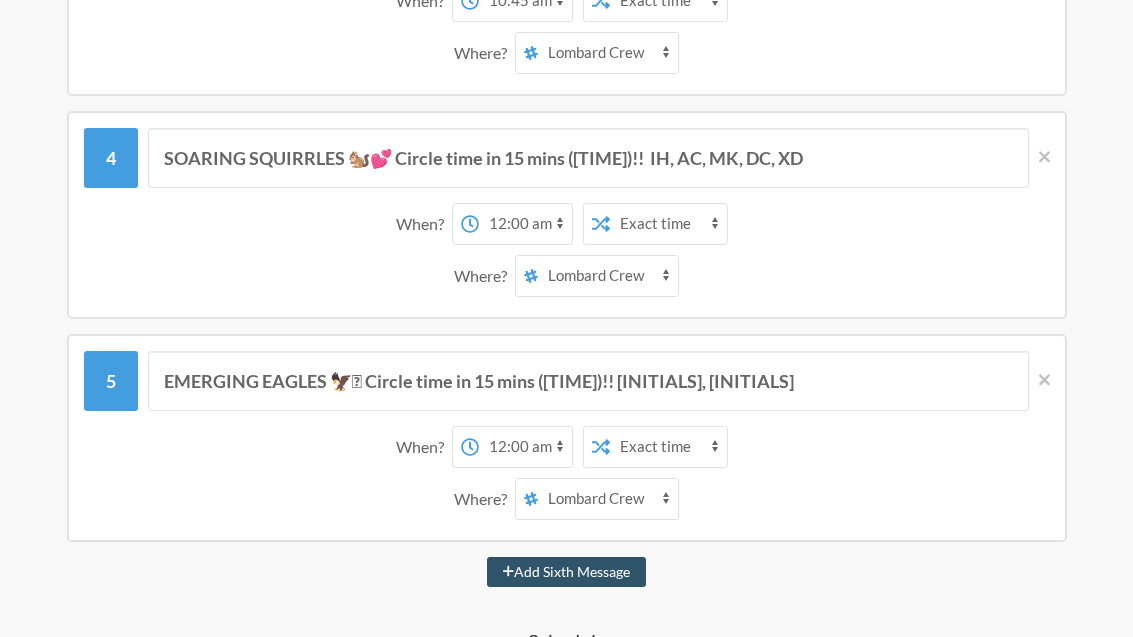 scroll, scrollTop: 770, scrollLeft: 0, axis: vertical 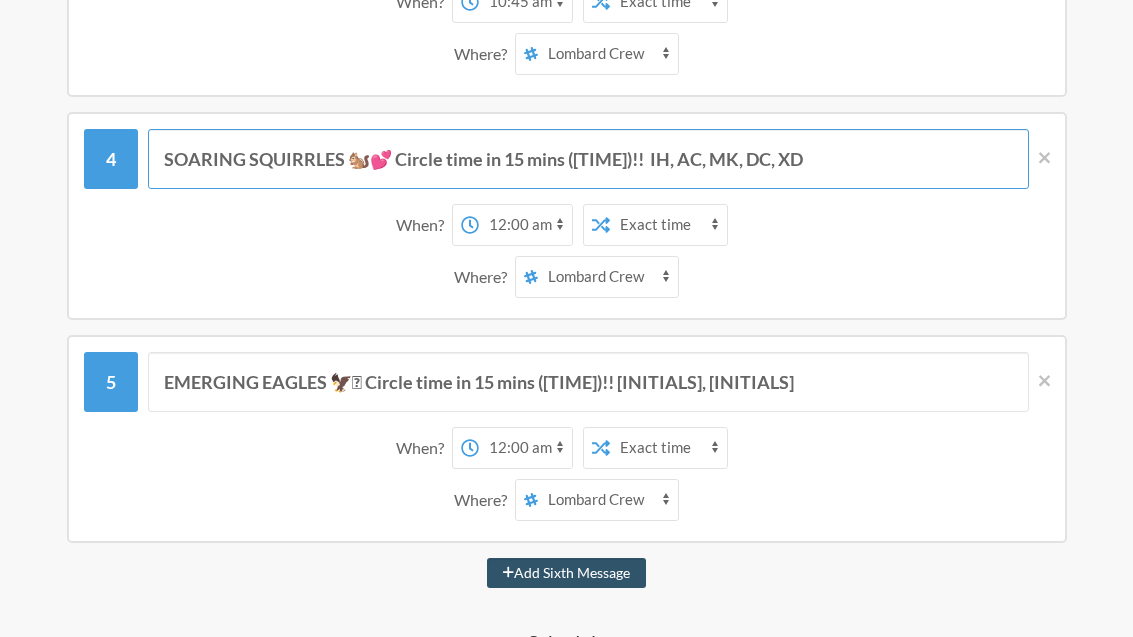 type on "SOARING SQUIRRLES 🐿️💕 Circle time in 15 mins ([TIME])!!  IH, AC, MK, DC, XD" 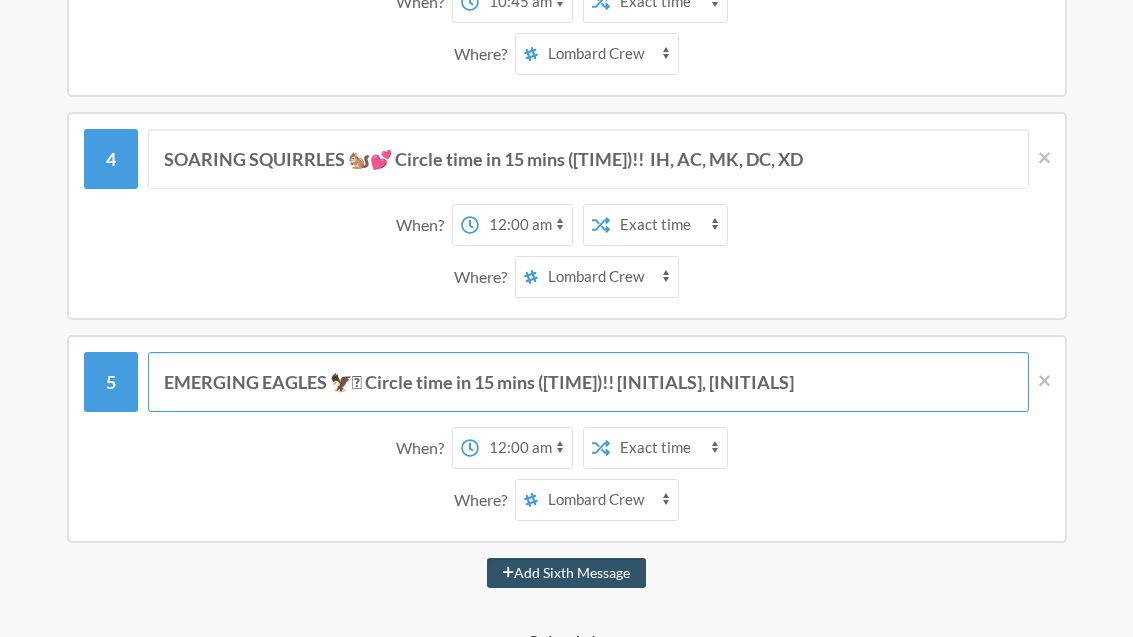 click on "EMERGING EAGLES 🦅🩷 Circle time in 15 mins ([TIME])!! [INITIALS], [INITIALS]" at bounding box center [588, 383] 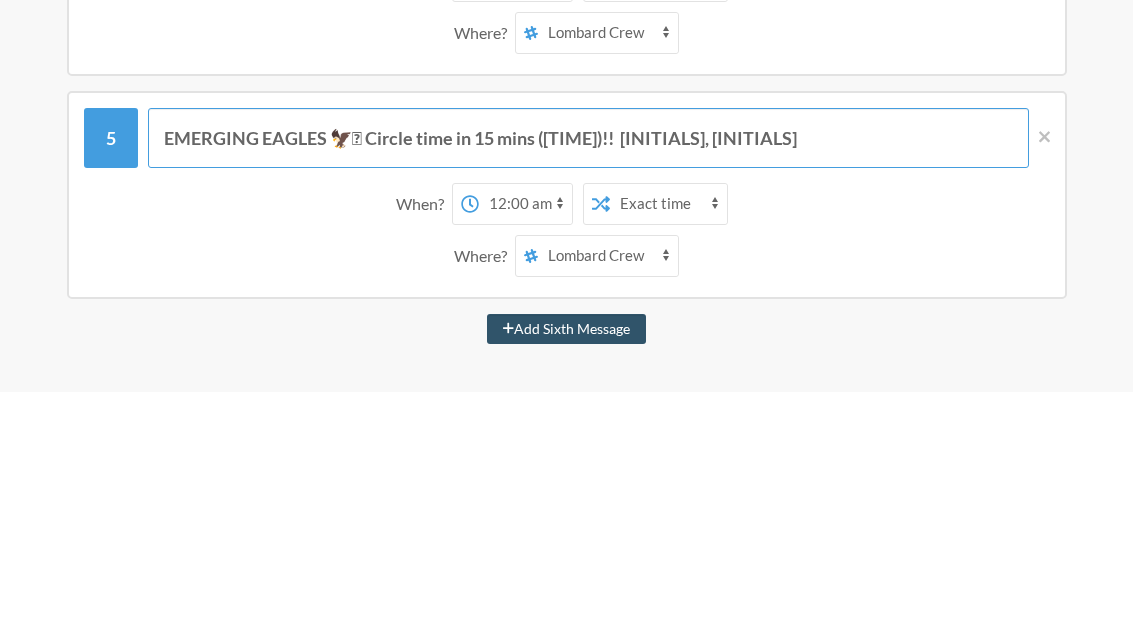 type on "EMERGING EAGLES 🦅🩷 Circle time in 15 mins ([TIME])!!  [INITIALS], [INITIALS]" 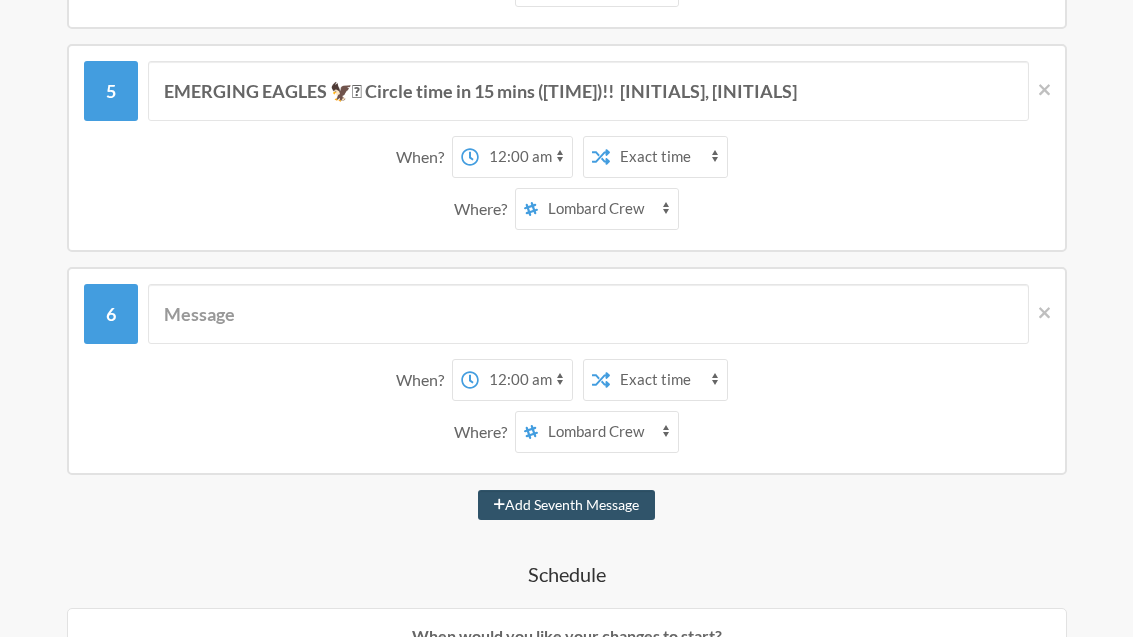 click at bounding box center [1044, 313] 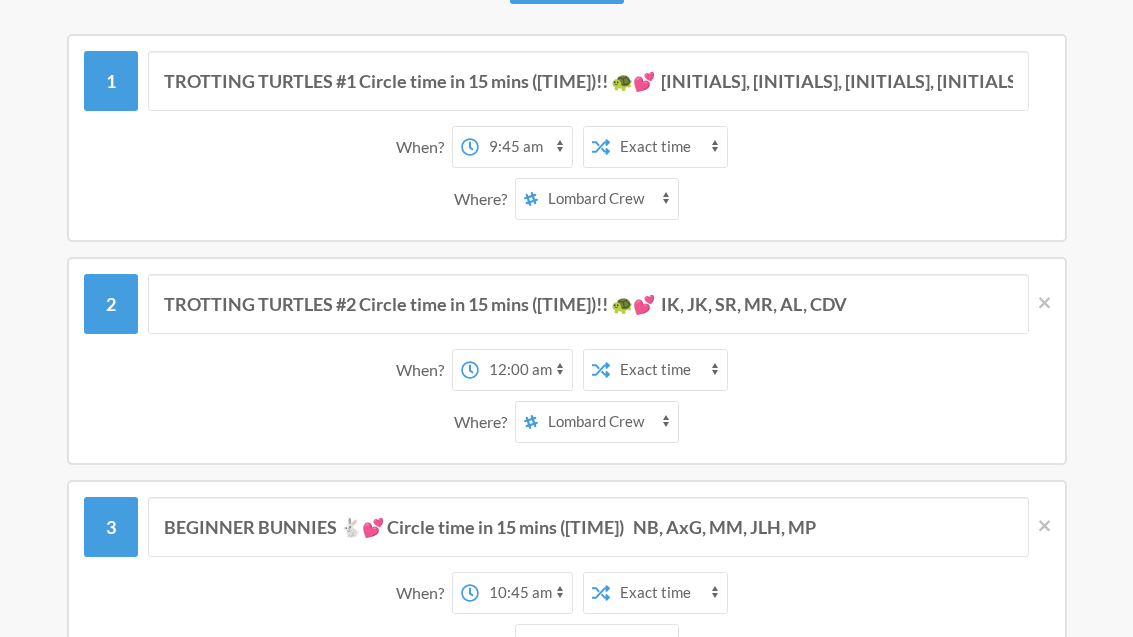 scroll, scrollTop: 153, scrollLeft: 0, axis: vertical 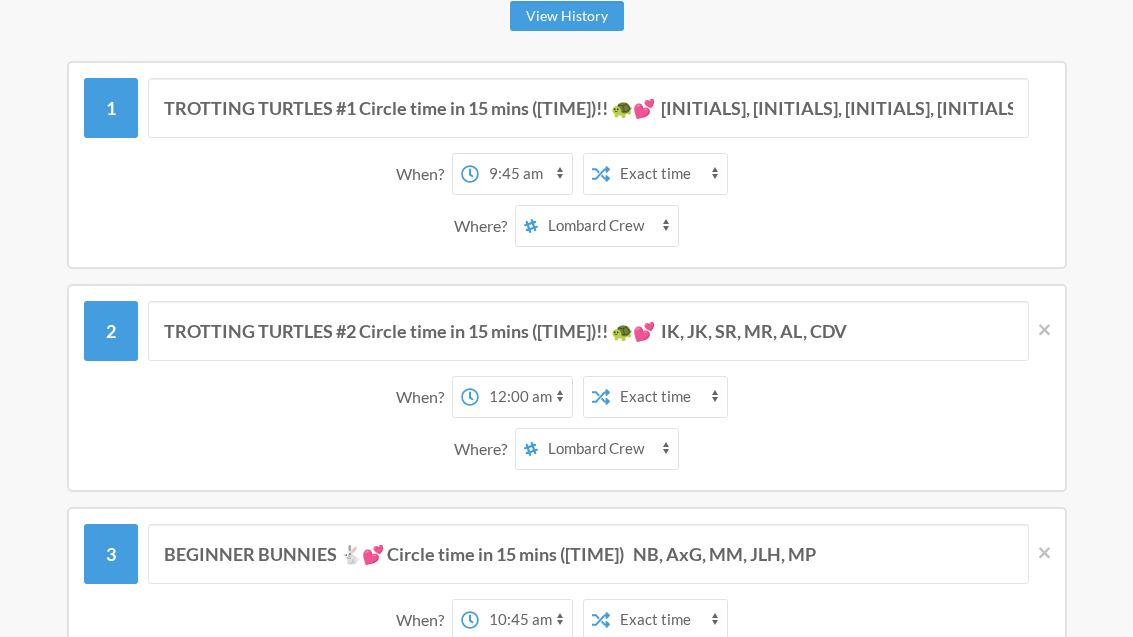 click on "12:00 am 12:15 am 12:30 am 12:45 am 1:00 am 1:15 am 1:30 am 1:45 am 2:00 am 2:15 am 2:30 am 2:45 am 3:00 am 3:15 am 3:30 am 3:45 am 4:00 am 4:15 am 4:30 am 4:45 am 5:00 am 5:15 am 5:30 am 5:45 am 6:00 am 6:15 am 6:30 am 6:45 am 7:00 am 7:15 am 7:30 am 7:45 am 8:00 am 8:15 am 8:30 am 8:45 am 9:00 am 9:15 am 9:30 am 9:45 am 10:00 am 10:15 am 10:30 am 10:45 am 11:00 am 11:15 am 11:30 am 11:45 am 12:00 pm 12:15 pm 12:30 pm 12:45 pm 1:00 pm 1:15 pm 1:30 pm 1:45 pm 2:00 pm 2:15 pm 2:30 pm 2:45 pm 3:00 pm 3:15 pm 3:30 pm 3:45 pm 4:00 pm 4:15 pm 4:30 pm 4:45 pm 5:00 pm 5:15 pm 5:30 pm 5:45 pm 6:00 pm 6:15 pm 6:30 pm 6:45 pm 7:00 pm 7:15 pm 7:30 pm 7:45 pm 8:00 pm 8:15 pm 8:30 pm 8:45 pm 9:00 pm 9:15 pm 9:30 pm 9:45 pm 10:00 pm 10:15 pm 10:30 pm 10:45 pm 11:00 pm 11:15 pm 11:30 pm 11:45 pm" at bounding box center (525, 174) 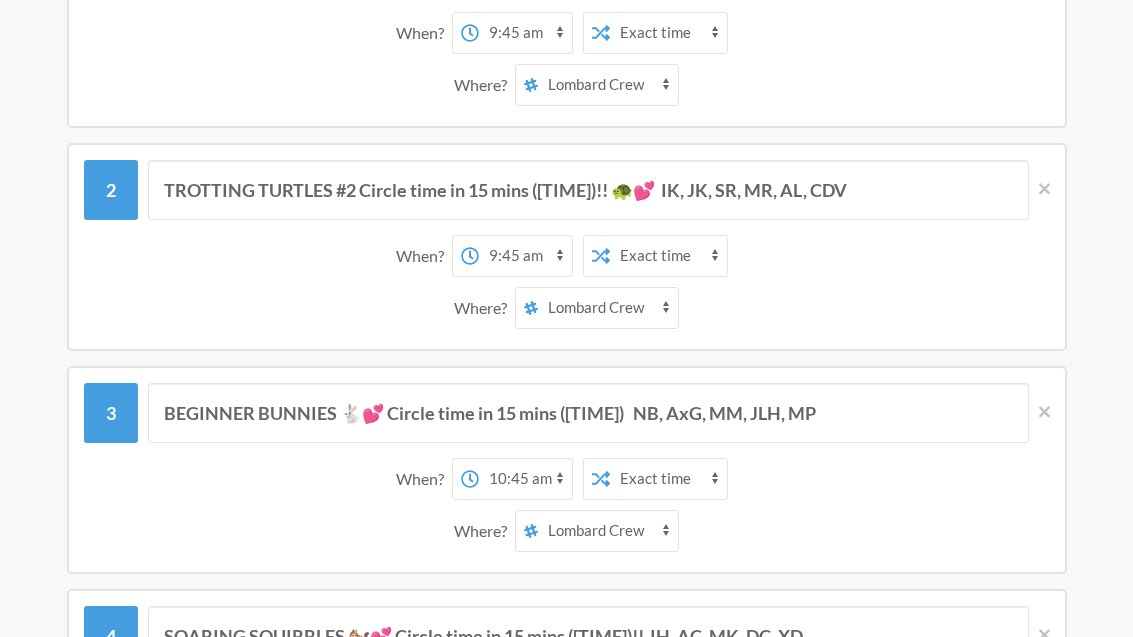 scroll, scrollTop: 311, scrollLeft: 0, axis: vertical 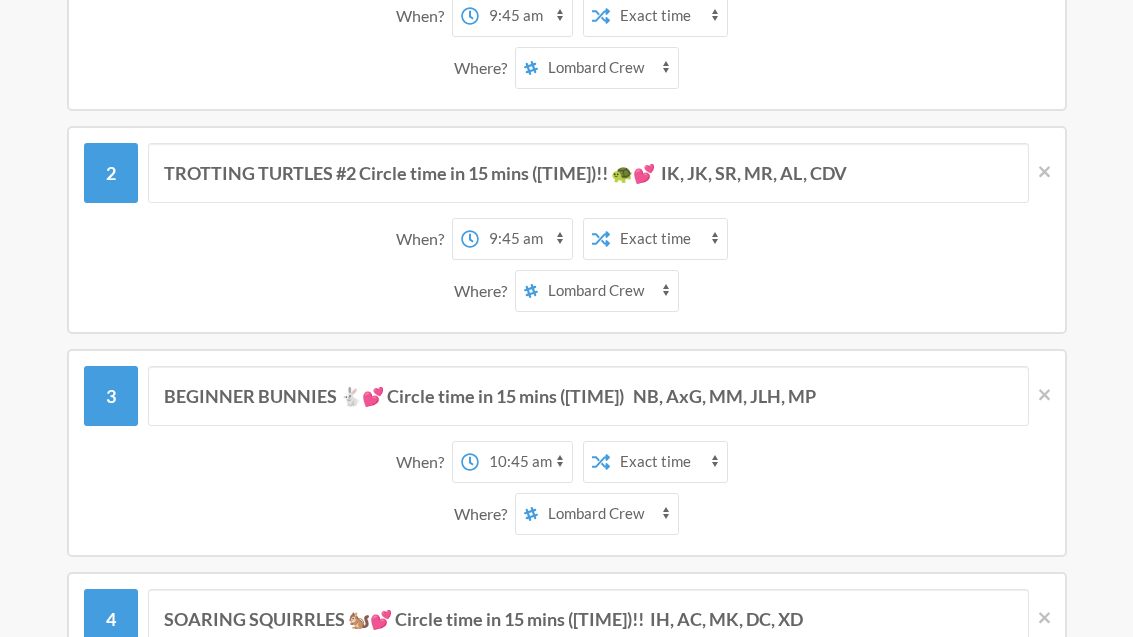 click at bounding box center [469, 461] 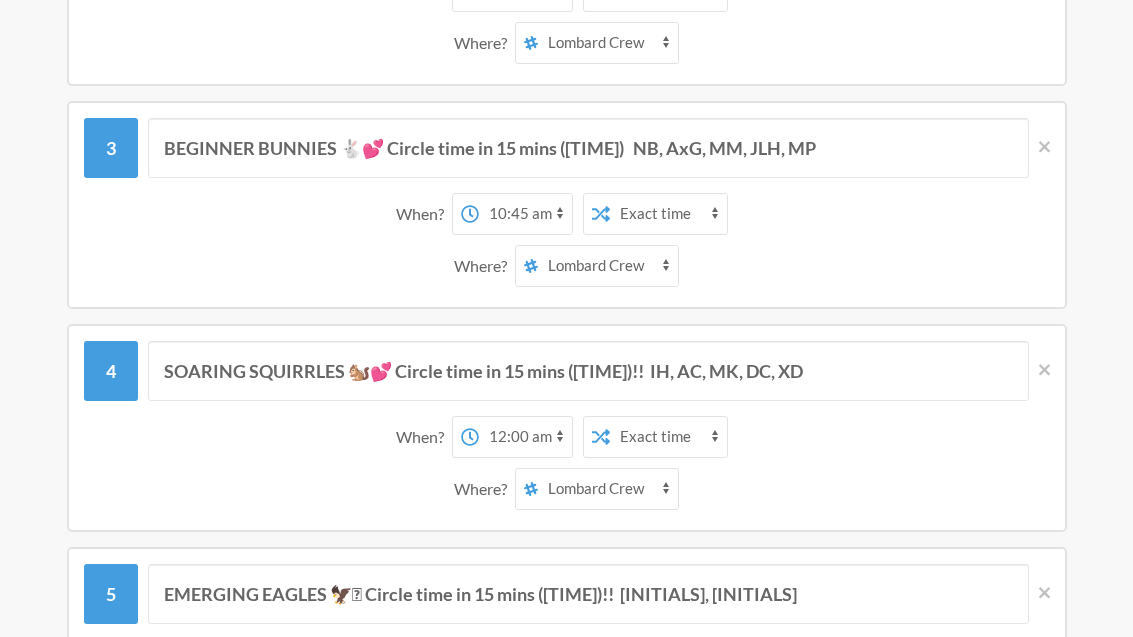 scroll, scrollTop: 562, scrollLeft: 0, axis: vertical 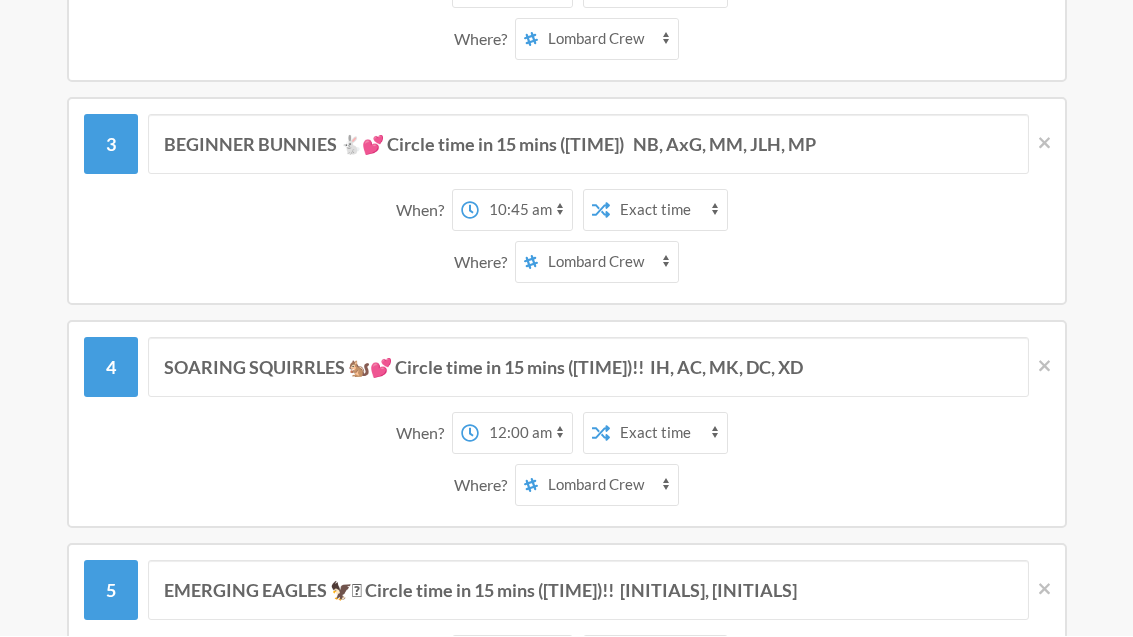 click on "12:00 am 12:15 am 12:30 am 12:45 am 1:00 am 1:15 am 1:30 am 1:45 am 2:00 am 2:15 am 2:30 am 2:45 am 3:00 am 3:15 am 3:30 am 3:45 am 4:00 am 4:15 am 4:30 am 4:45 am 5:00 am 5:15 am 5:30 am 5:45 am 6:00 am 6:15 am 6:30 am 6:45 am 7:00 am 7:15 am 7:30 am 7:45 am 8:00 am 8:15 am 8:30 am 8:45 am 9:00 am 9:15 am 9:30 am 9:45 am 10:00 am 10:15 am 10:30 am 10:45 am 11:00 am 11:15 am 11:30 am 11:45 am 12:00 pm 12:15 pm 12:30 pm 12:45 pm 1:00 pm 1:15 pm 1:30 pm 1:45 pm 2:00 pm 2:15 pm 2:30 pm 2:45 pm 3:00 pm 3:15 pm 3:30 pm 3:45 pm 4:00 pm 4:15 pm 4:30 pm 4:45 pm 5:00 pm 5:15 pm 5:30 pm 5:45 pm 6:00 pm 6:15 pm 6:30 pm 6:45 pm 7:00 pm 7:15 pm 7:30 pm 7:45 pm 8:00 pm 8:15 pm 8:30 pm 8:45 pm 9:00 pm 9:15 pm 9:30 pm 9:45 pm 10:00 pm 10:15 pm 10:30 pm 10:45 pm 11:00 pm 11:15 pm 11:30 pm 11:45 pm" at bounding box center (525, 434) 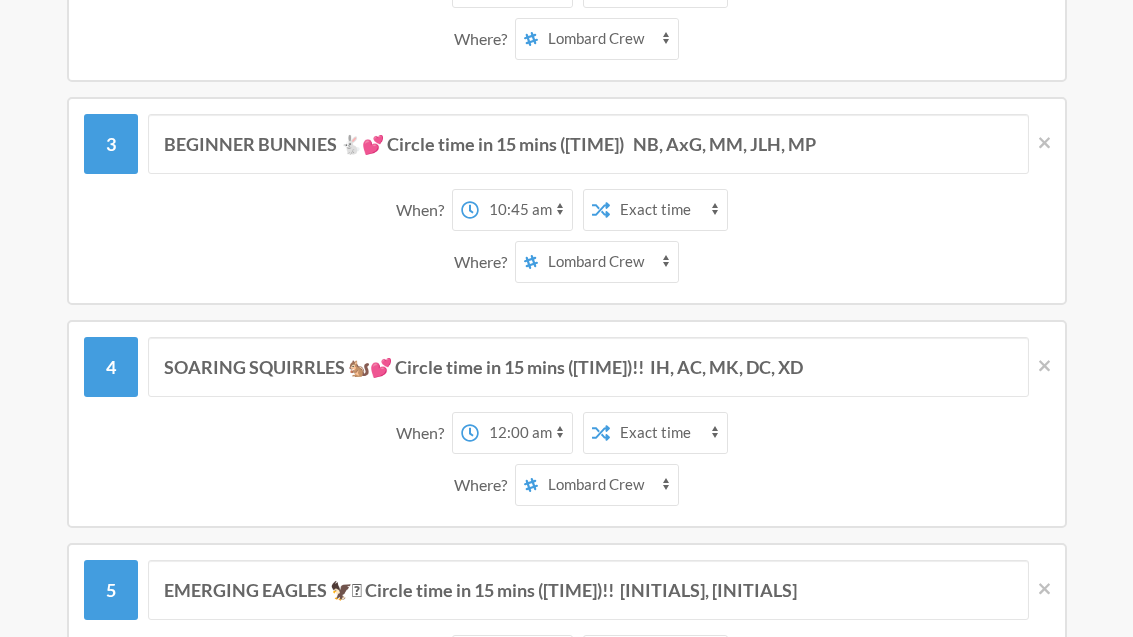 select on "10:45:00" 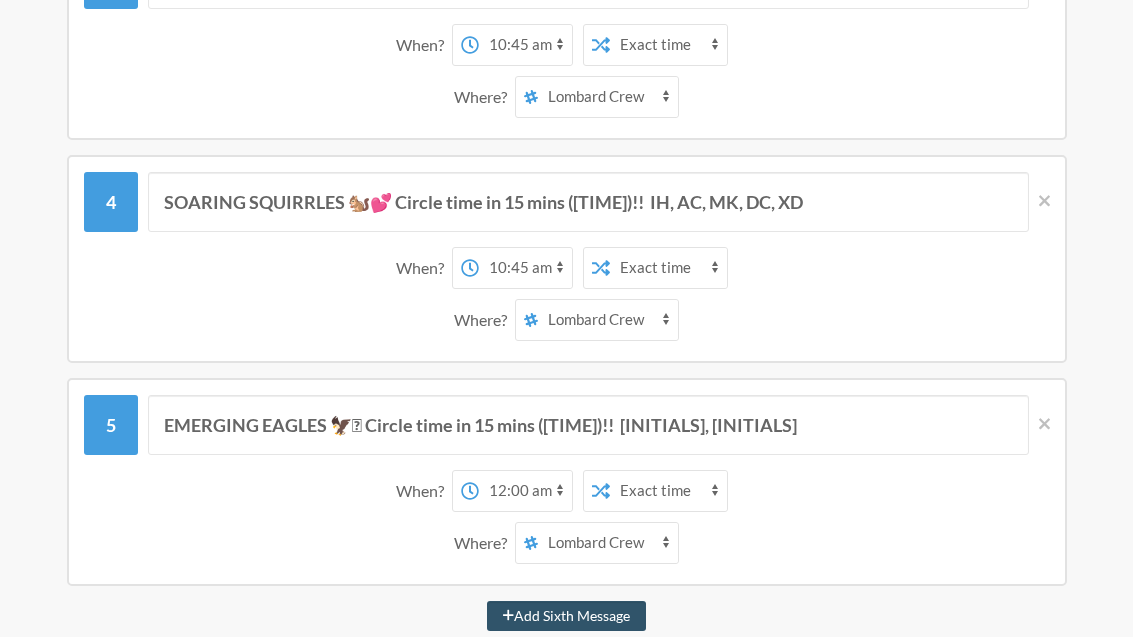 scroll, scrollTop: 728, scrollLeft: 0, axis: vertical 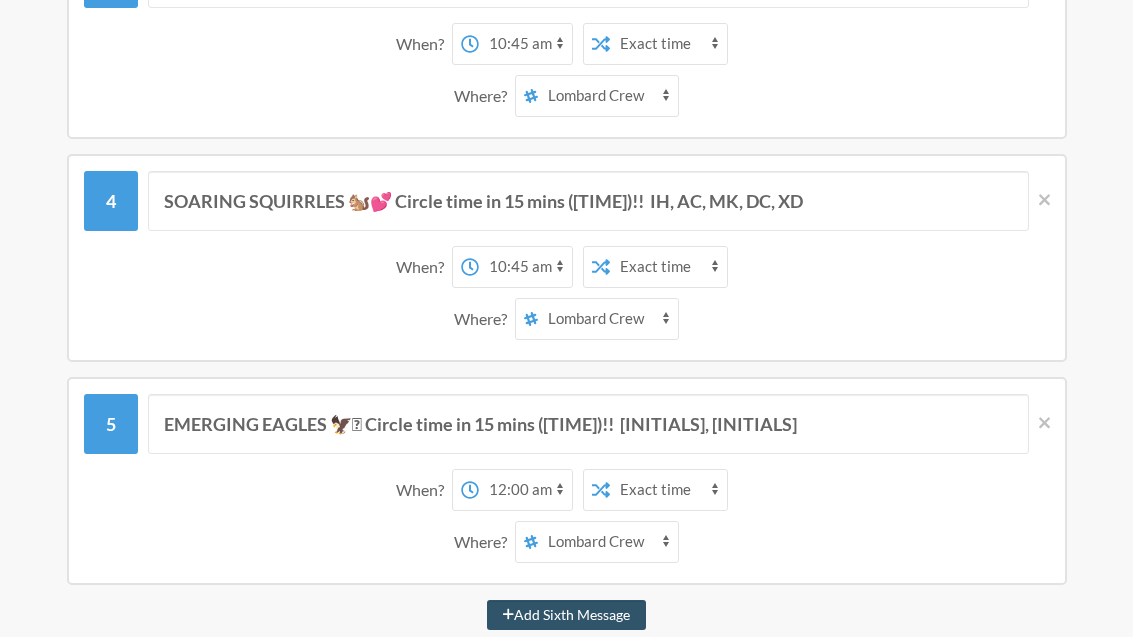 click at bounding box center (470, 491) 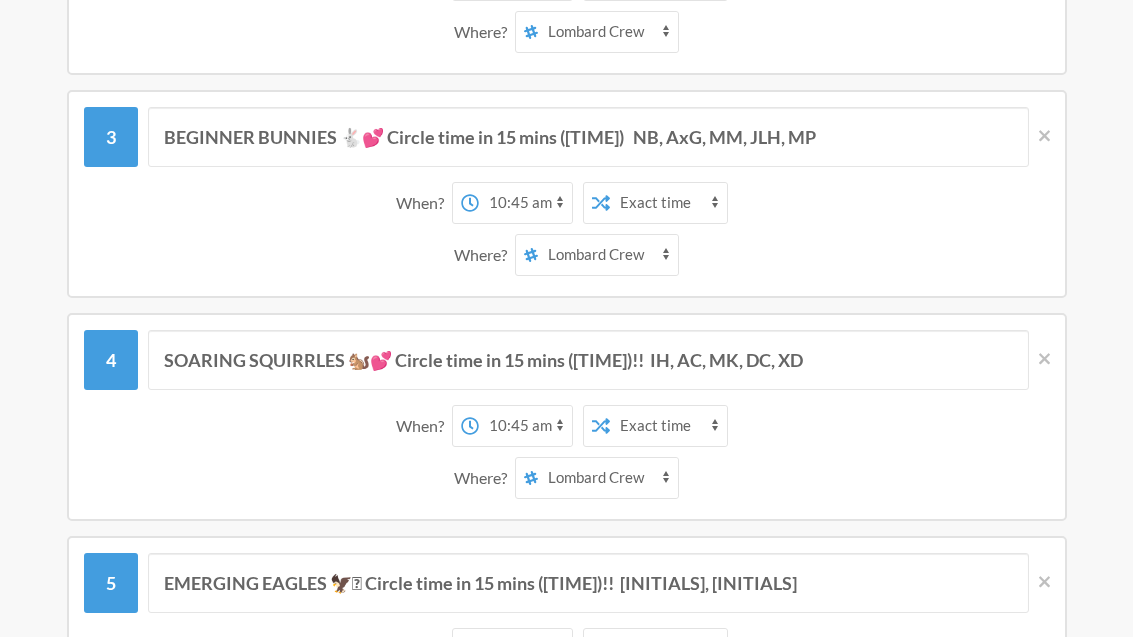 scroll, scrollTop: 652, scrollLeft: 0, axis: vertical 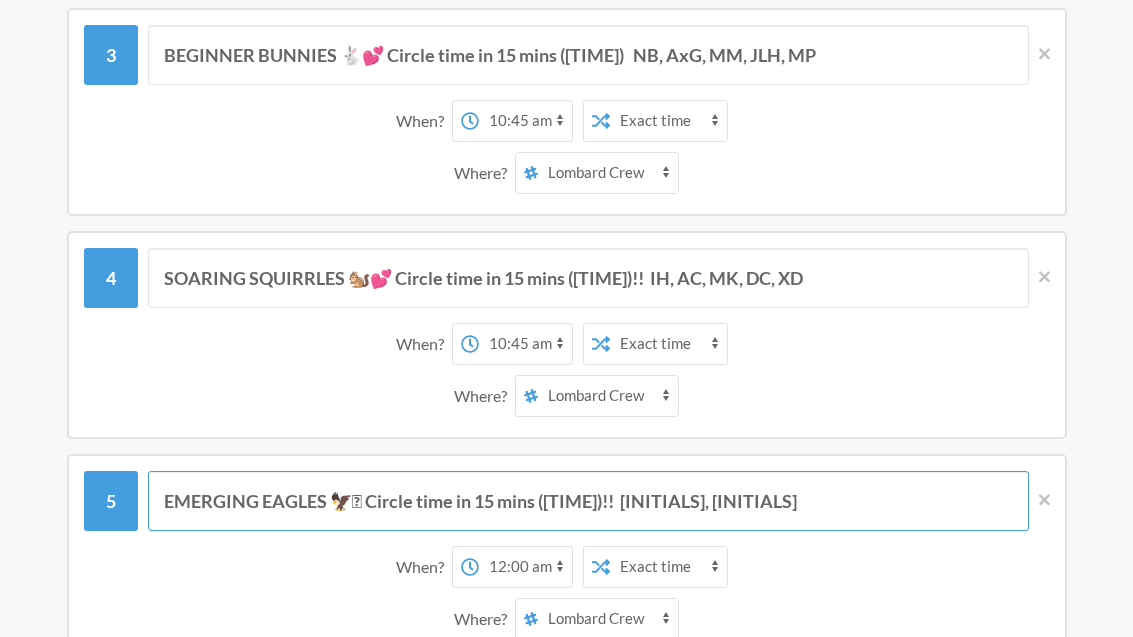 click on "EMERGING EAGLES 🦅🩷 Circle time in 15 mins ([TIME])!!  [INITIALS], [INITIALS]" at bounding box center (588, 501) 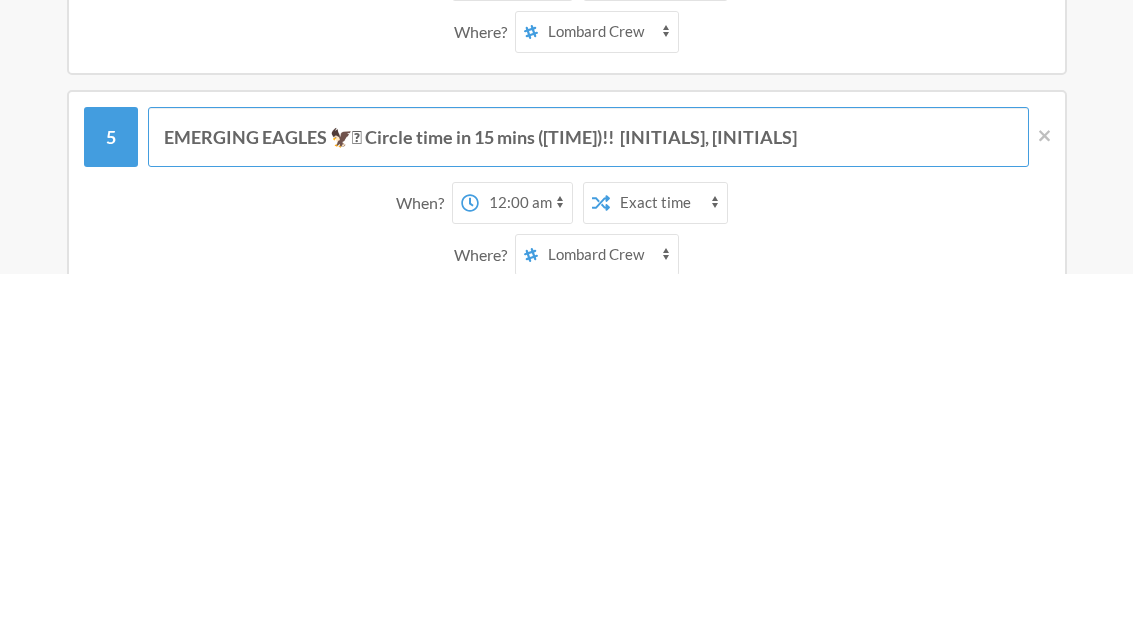 click on "EMERGING EAGLES 🦅🩷 Circle time in 15 mins ([TIME])!!  [INITIALS], [INITIALS]" at bounding box center [588, 501] 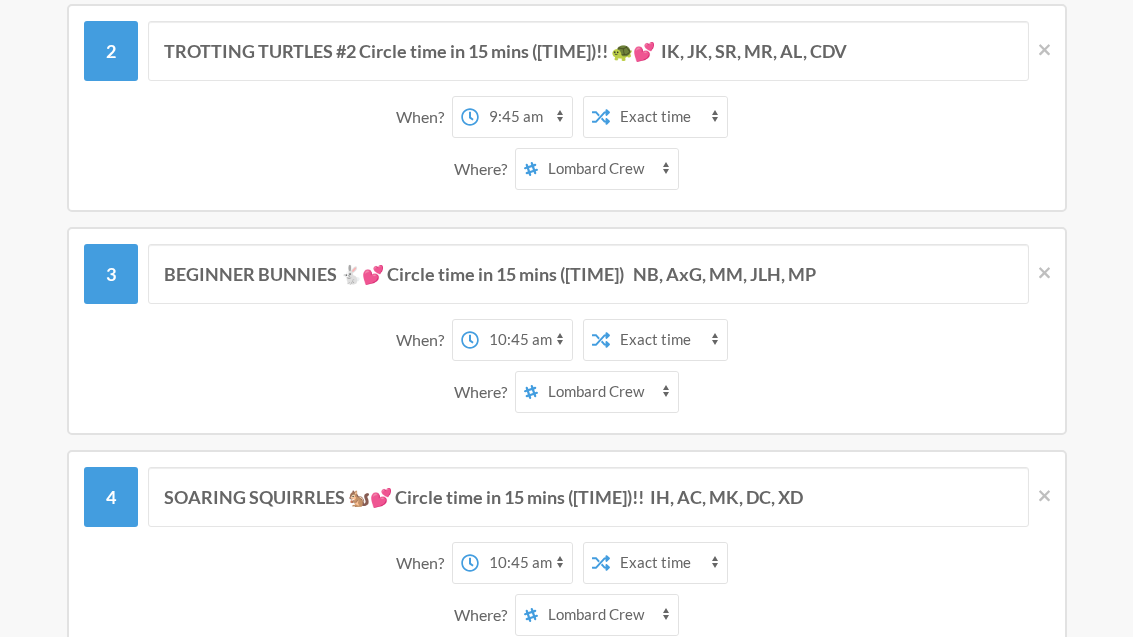 scroll, scrollTop: 378, scrollLeft: 0, axis: vertical 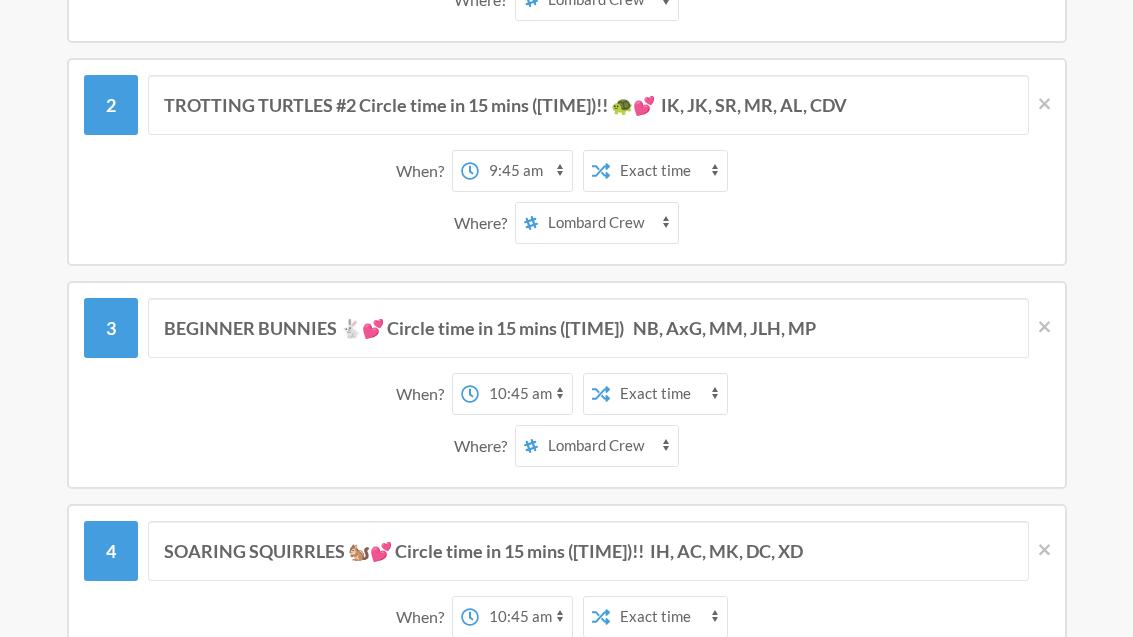 type on "EMERGING EAGLES 🦅💕 Circle time in 15 mins ([TIME])!!  [INITIALS], [INITIALS]" 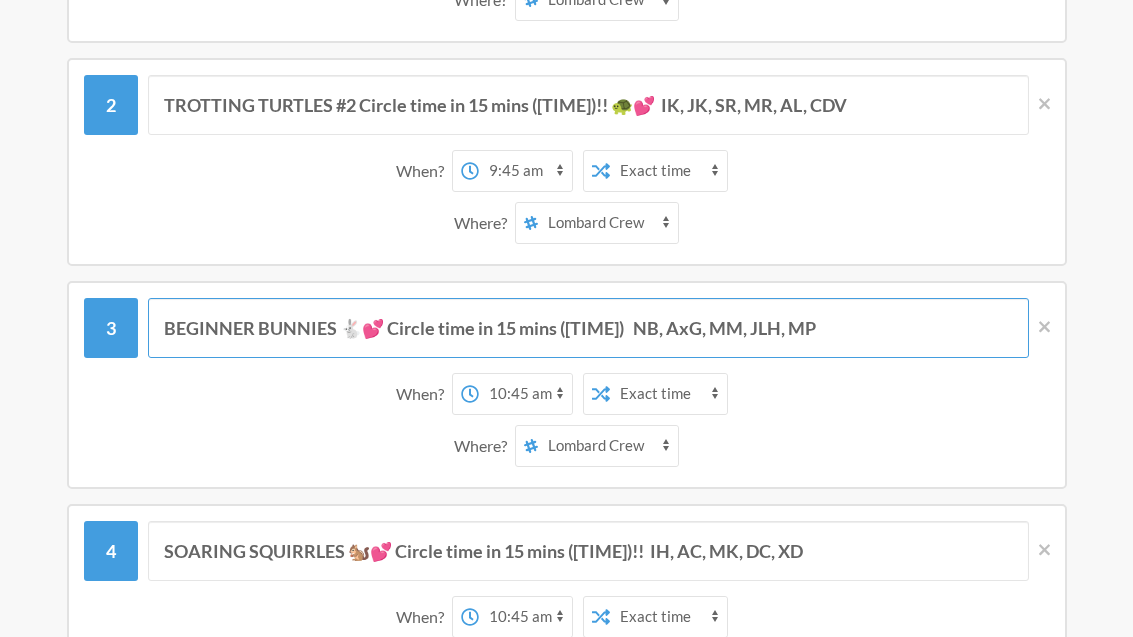 click on "BEGINNER BUNNIES 🐇💕 Circle time in 15 mins ([TIME])   NB, AxG, MM, JLH, MP" at bounding box center [588, 329] 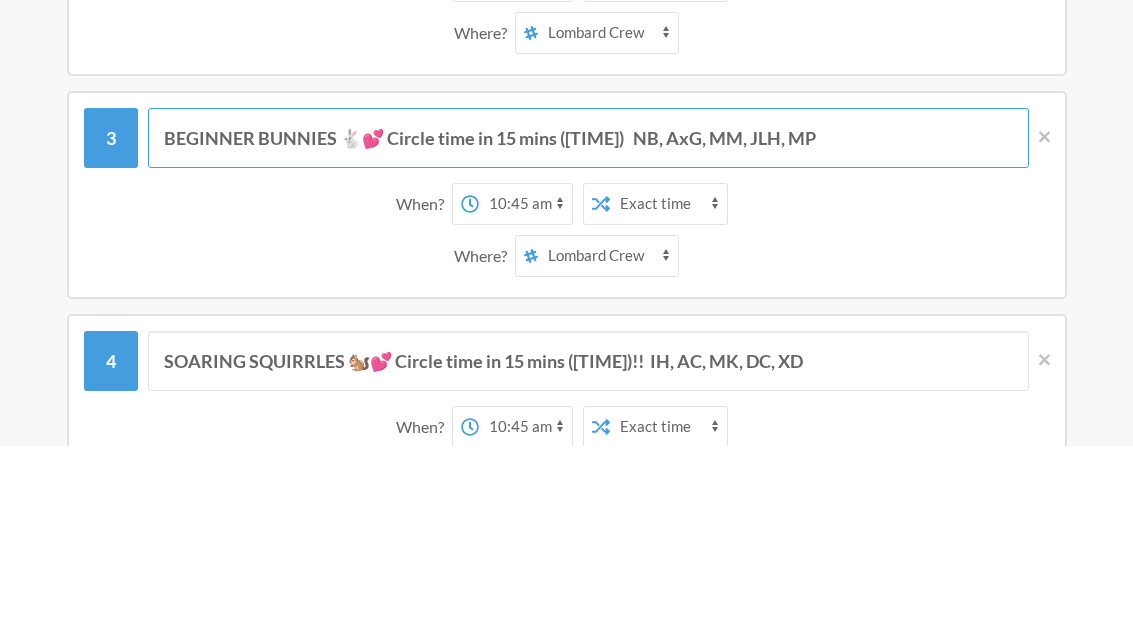 click on "BEGINNER BUNNIES 🐇💕 Circle time in 15 mins ([TIME])   NB, AxG, MM, JLH, MP" at bounding box center (588, 329) 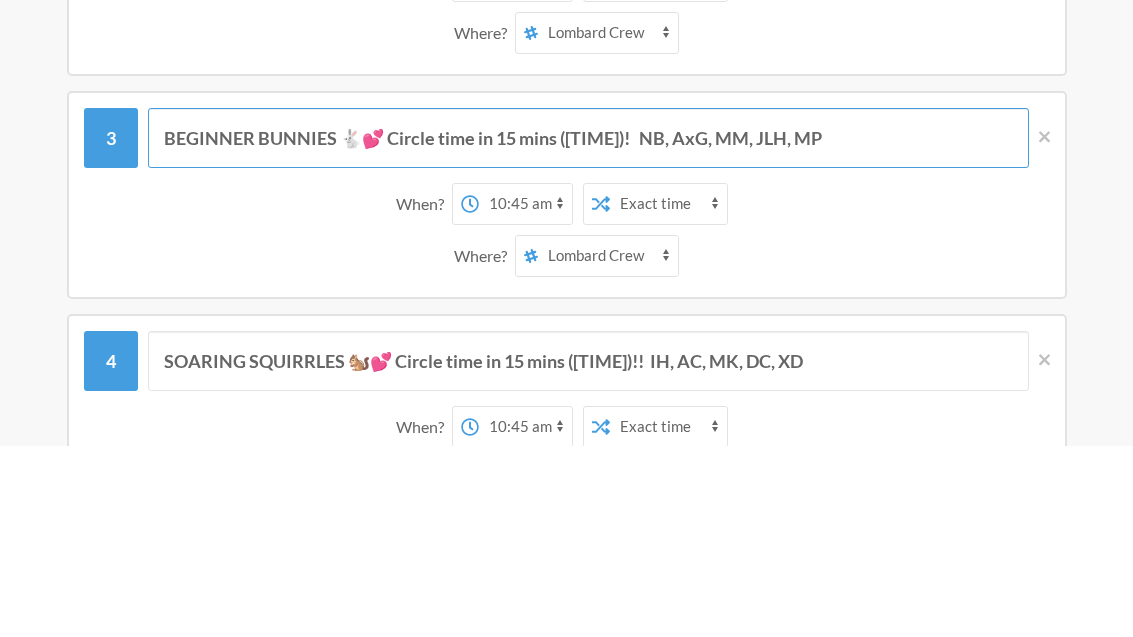 type on "BEGINNER BUNNIES 🐇💕 Circle time in 15 mins ([TIME])!!   NB, AxG, MM, JLH, MP" 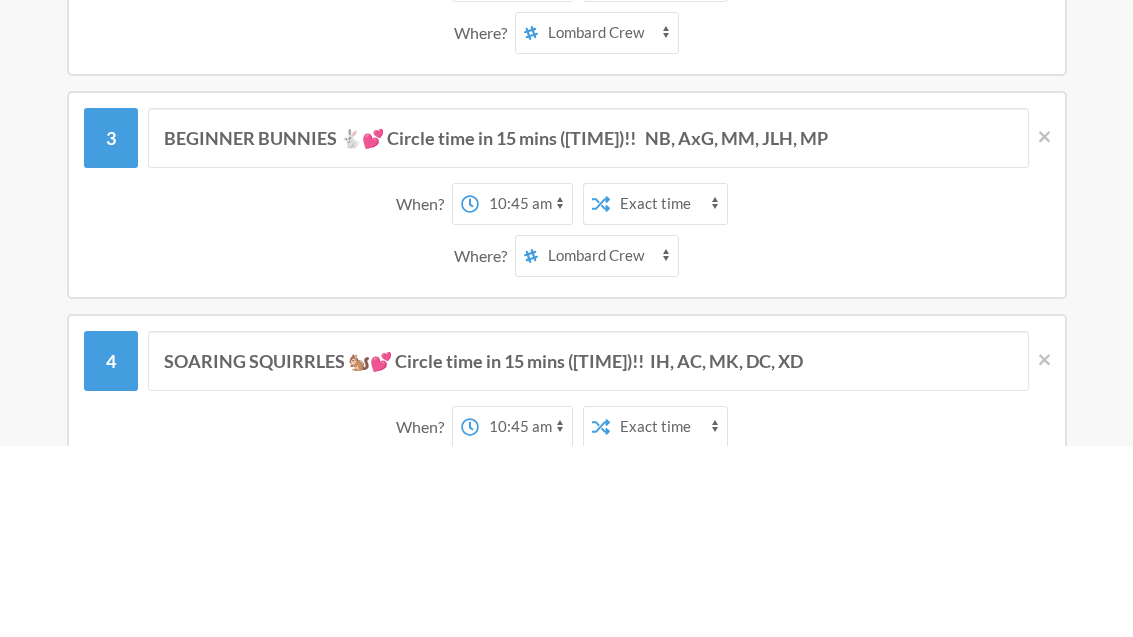 scroll, scrollTop: 570, scrollLeft: 0, axis: vertical 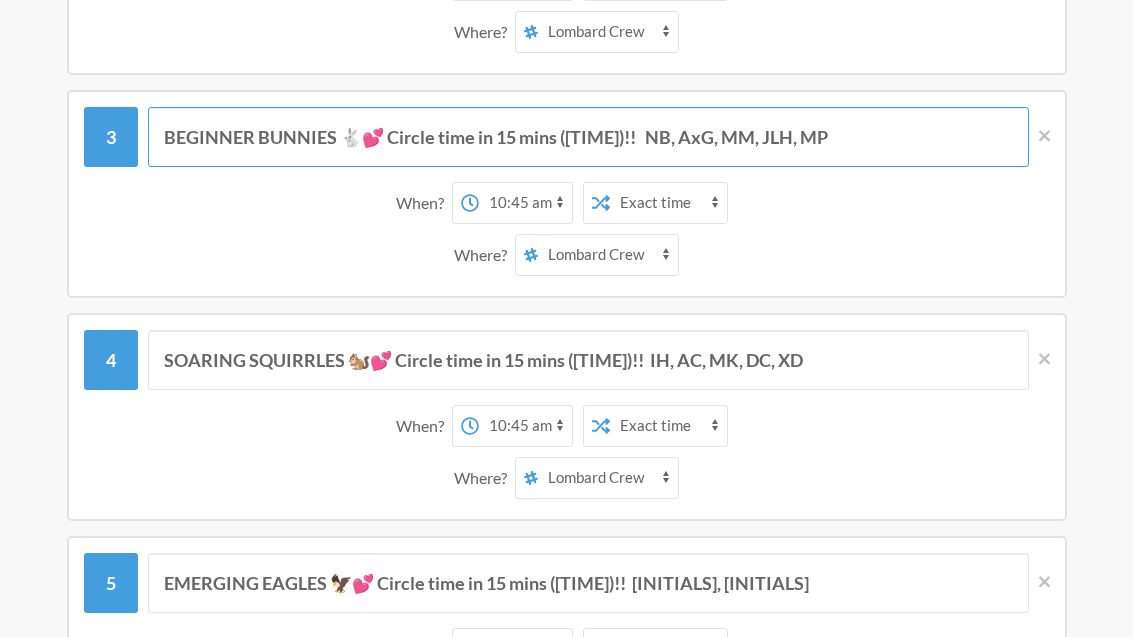 click on "BEGINNER BUNNIES 🐇💕 Circle time in 15 mins ([TIME])!!   NB, AxG, MM, JLH, MP" at bounding box center (588, 137) 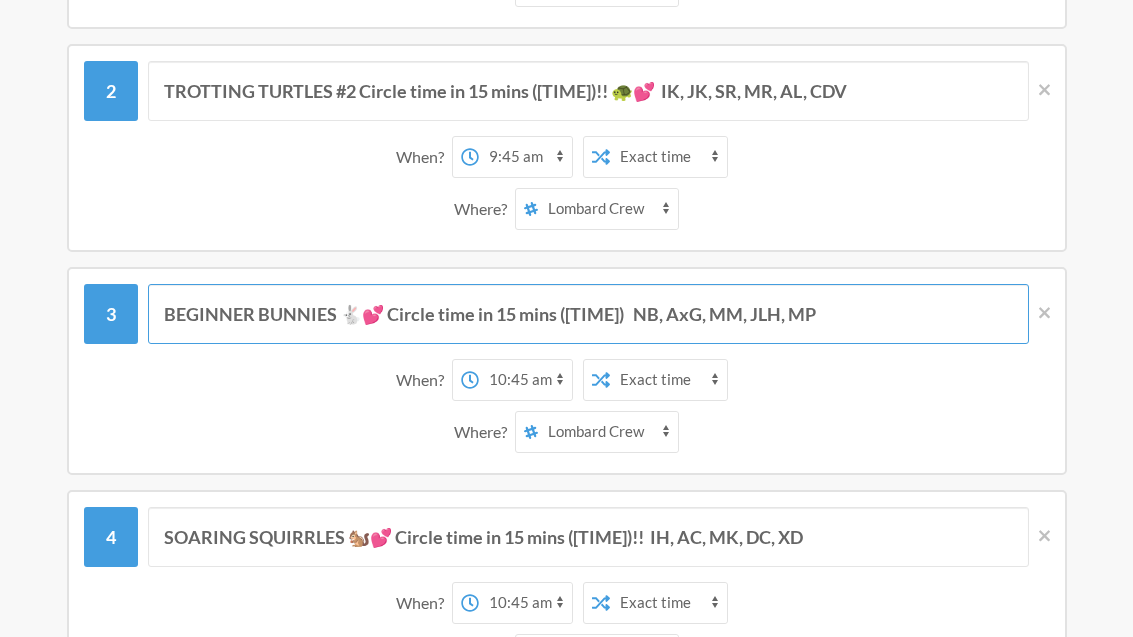 scroll, scrollTop: 391, scrollLeft: 0, axis: vertical 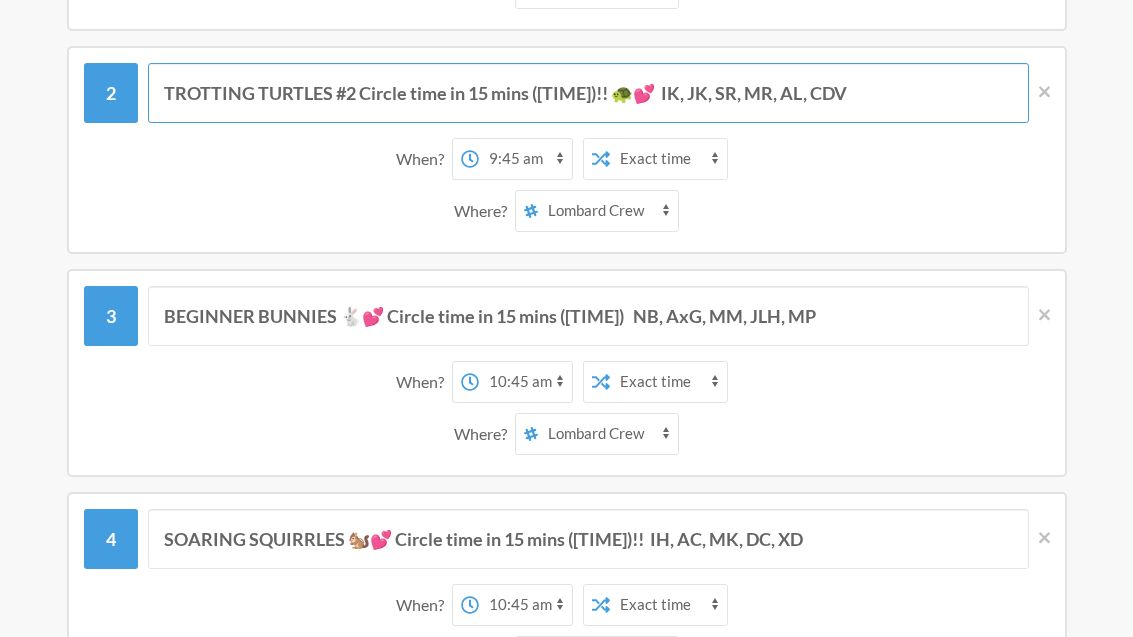 click on "TROTTING TURTLES #2 Circle time in 15 mins ([TIME])!! 🐢💕  IK, JK, SR, MR, AL, CDV" at bounding box center [588, 93] 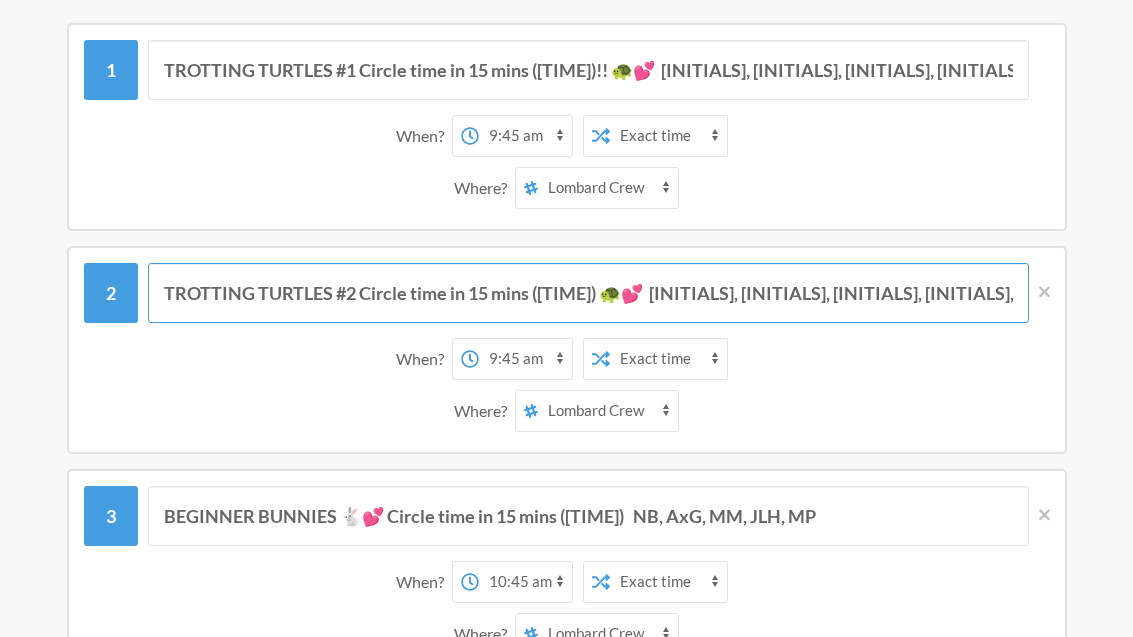 scroll, scrollTop: 159, scrollLeft: 0, axis: vertical 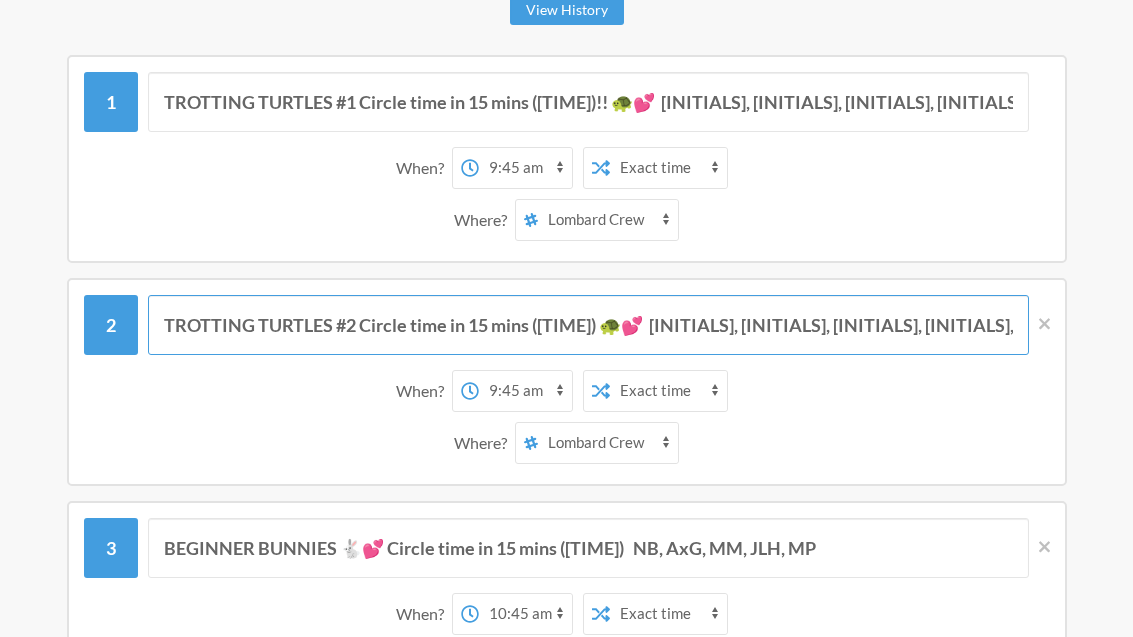 type on "TROTTING TURTLES #2 Circle time in 15 mins ([TIME]) 🐢💕  [INITIALS], [INITIALS], [INITIALS], [INITIALS], [INITIALS]" 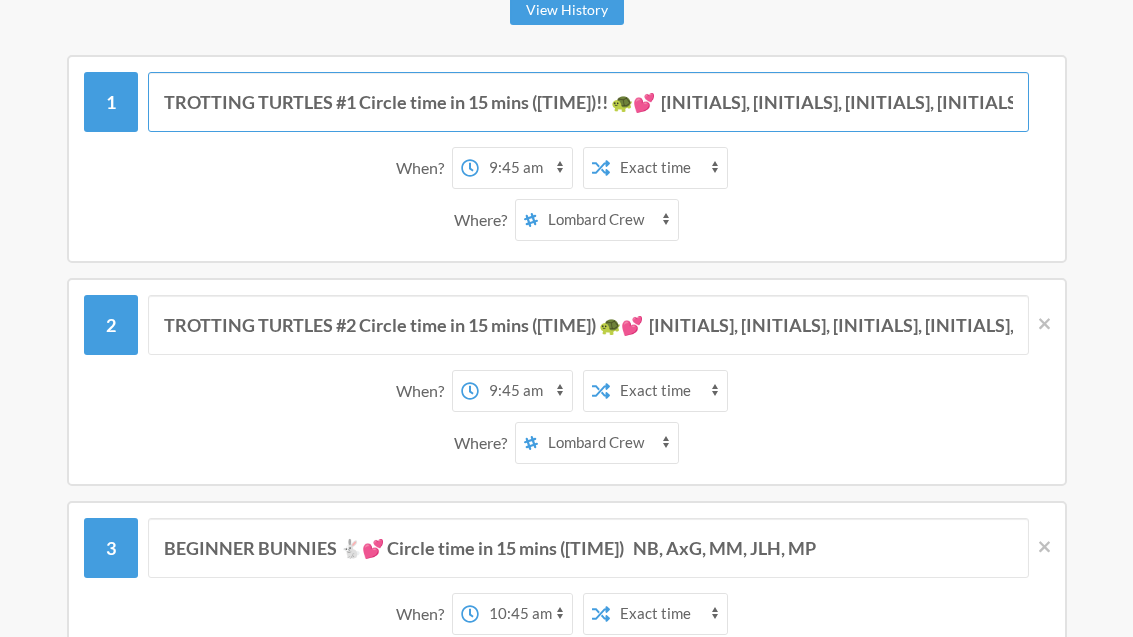 click on "TROTTING TURTLES #1 Circle time in 15 mins ([TIME])!! 🐢💕  [INITIALS], [INITIALS], [INITIALS], [INITIALS], [INITIALS]" at bounding box center [588, 102] 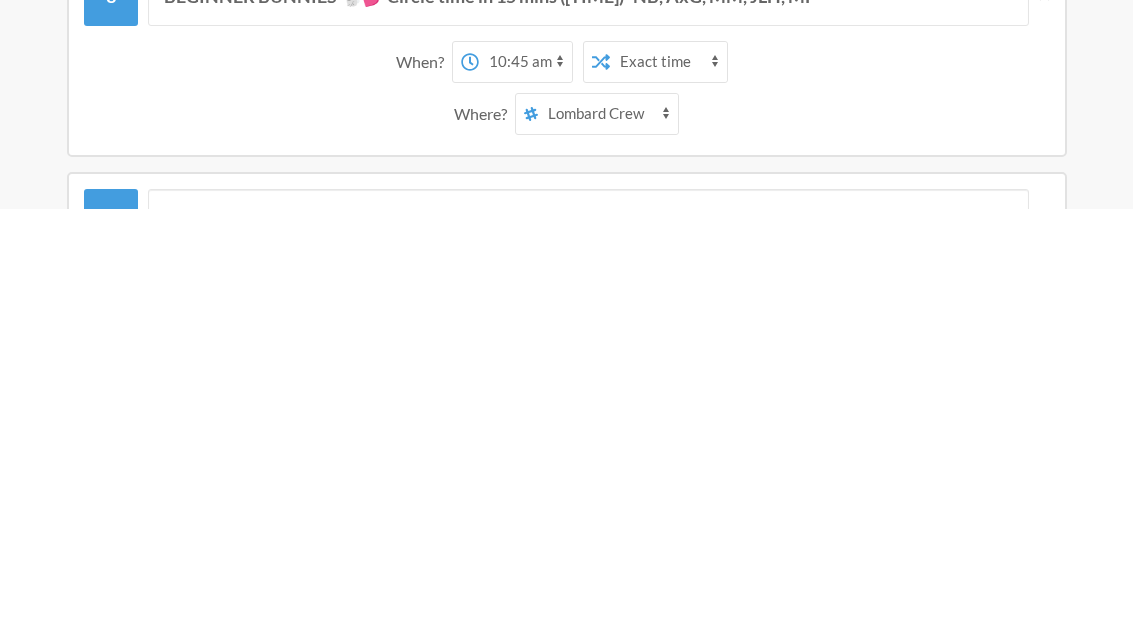 type on "TROTTING TURTLES #1 Circle time in 15 mins ([TIME]) 🐢💕  JoLH, AO, DM, LC, JH, GW" 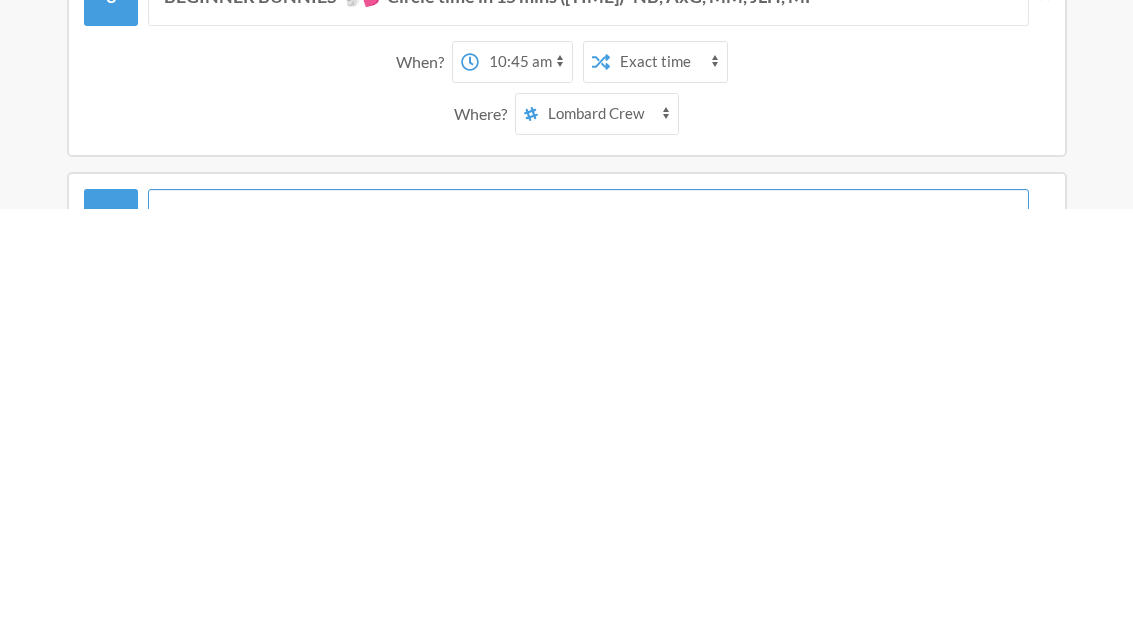 click on "SOARING SQUIRRLES 🐿️💕 Circle time in 15 mins ([TIME])!!  IH, AC, MK, DC, XD" at bounding box center (588, 647) 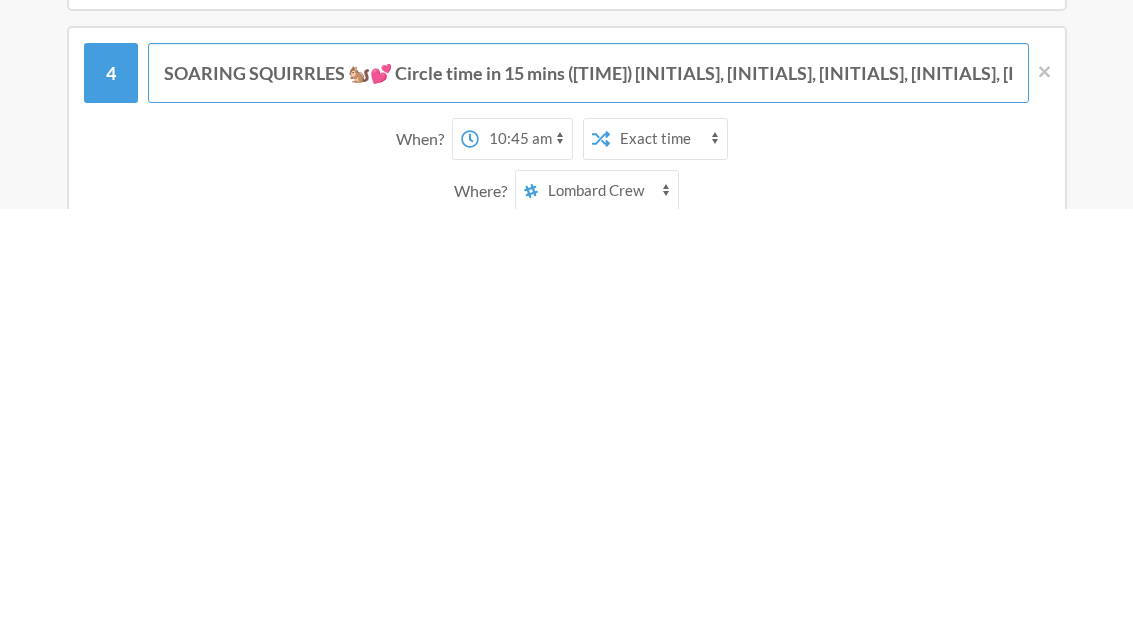 scroll, scrollTop: 432, scrollLeft: 0, axis: vertical 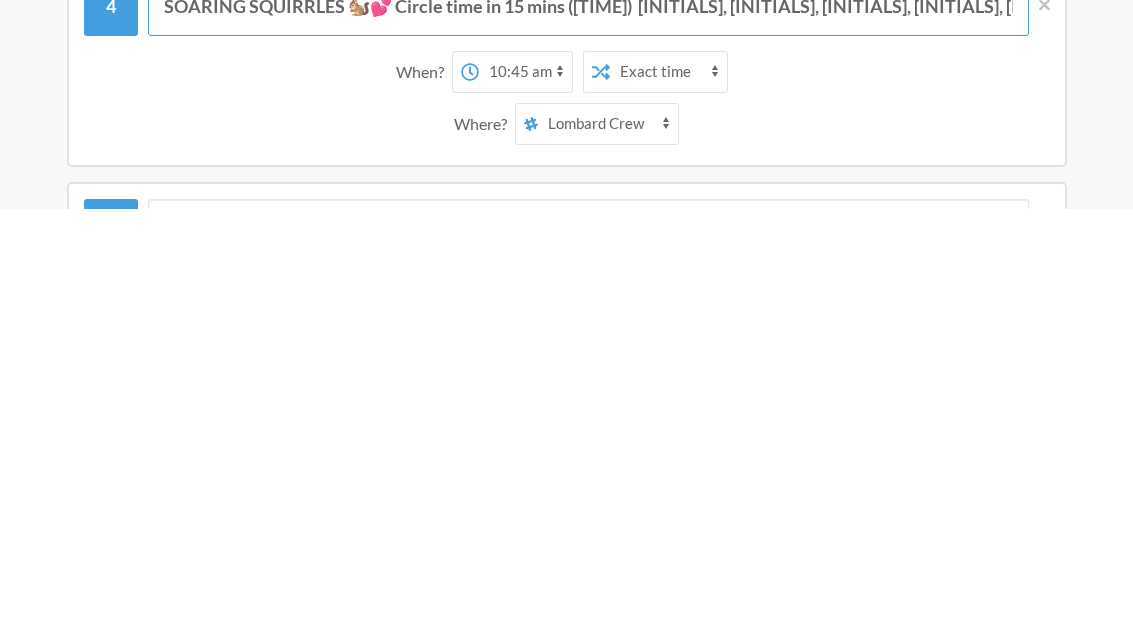 type on "SOARING SQUIRRLES 🐿️💕 Circle time in 15 mins ([TIME])  [INITIALS], [INITIALS], [INITIALS], [INITIALS], [INITIALS]" 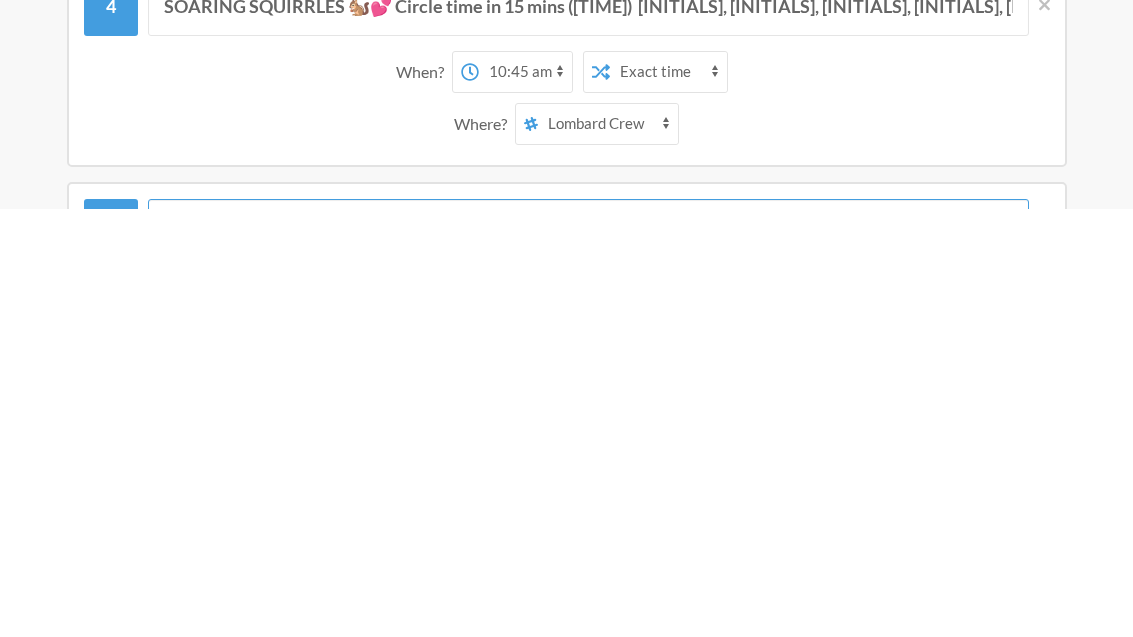 click on "EMERGING EAGLES 🦅💕 Circle time in 15 mins ([TIME])!!  [INITIALS], [INITIALS]" at bounding box center [588, 657] 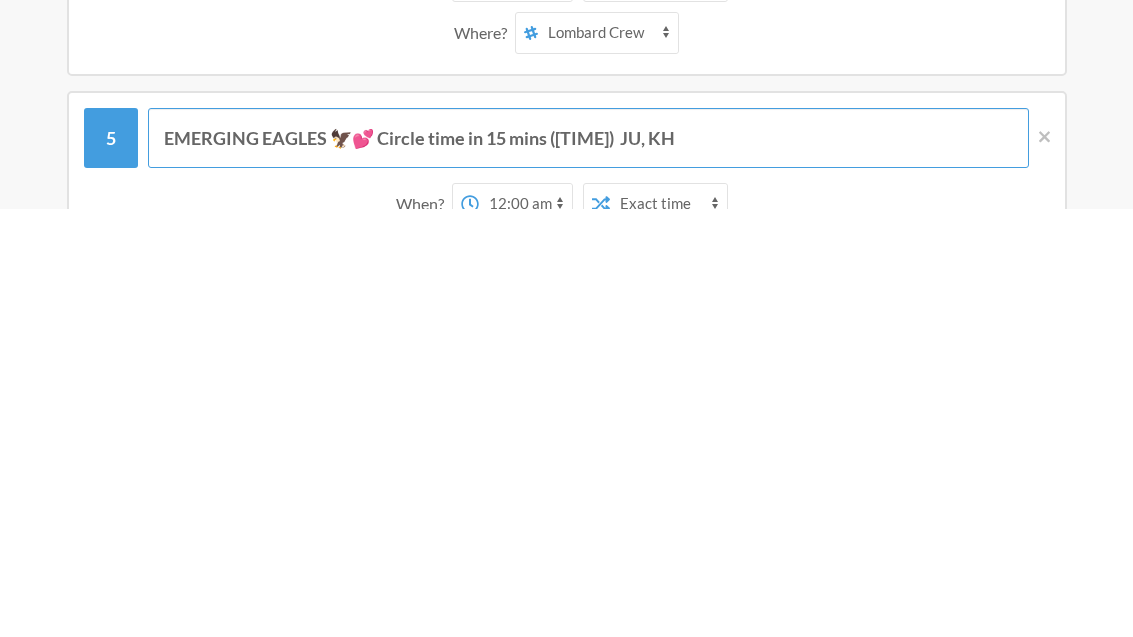 type on "EMERGING EAGLES 🦅💕 Circle time in 15 mins ([TIME])   [INITIALS], [INITIALS]" 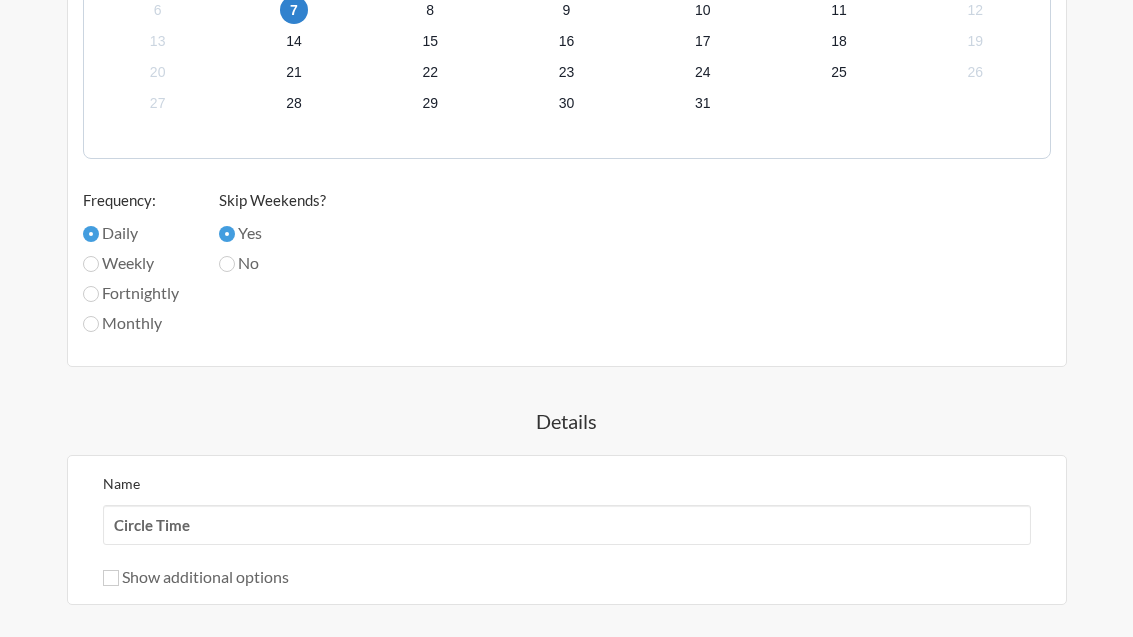 scroll, scrollTop: 1946, scrollLeft: 0, axis: vertical 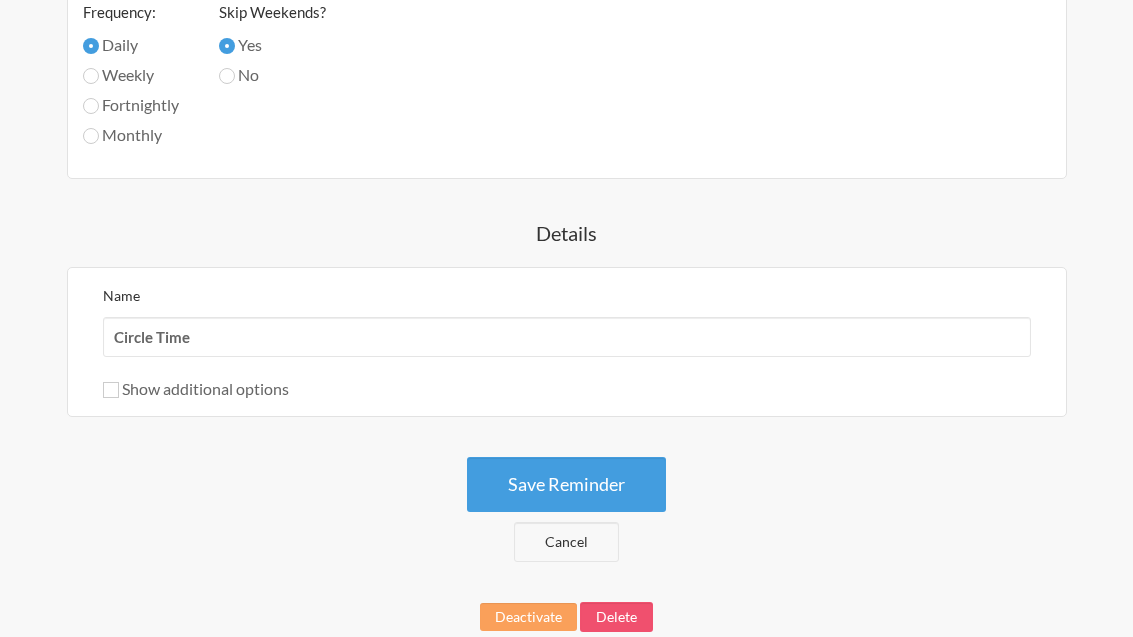 click on "Save Reminder" at bounding box center (566, 484) 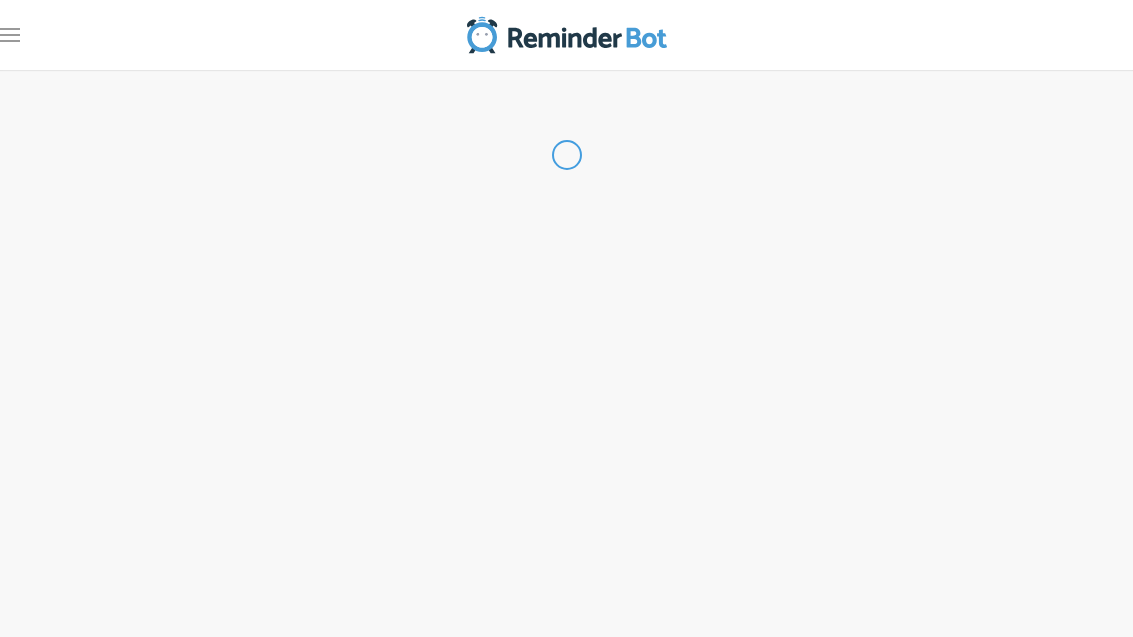 scroll, scrollTop: 0, scrollLeft: 0, axis: both 